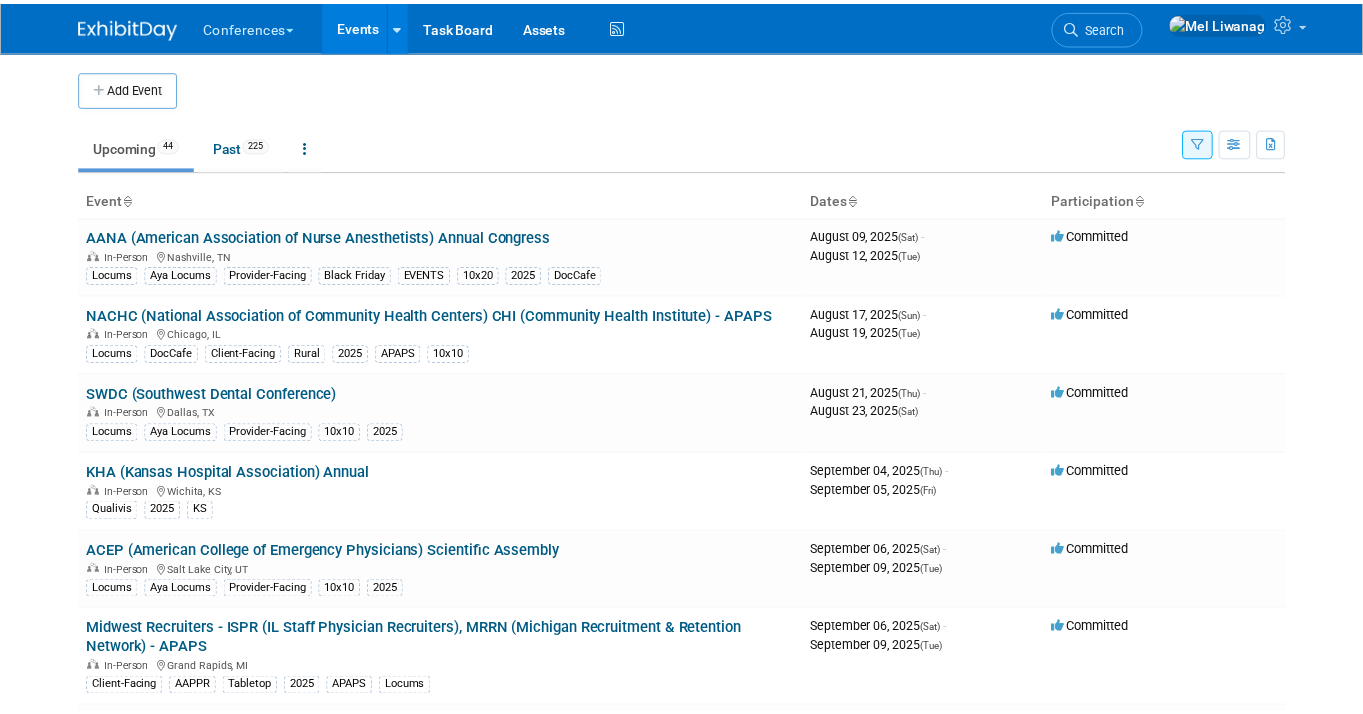 scroll, scrollTop: 1346, scrollLeft: 0, axis: vertical 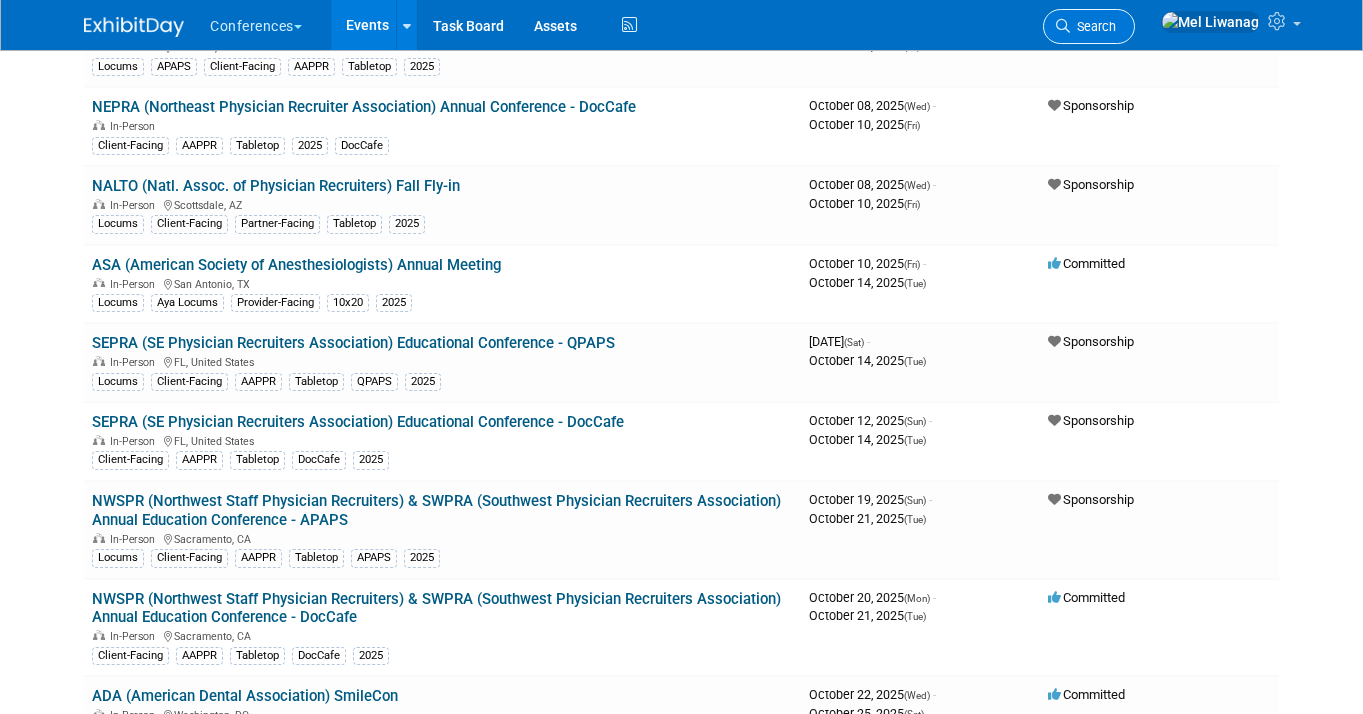 click on "Search" at bounding box center [1093, 26] 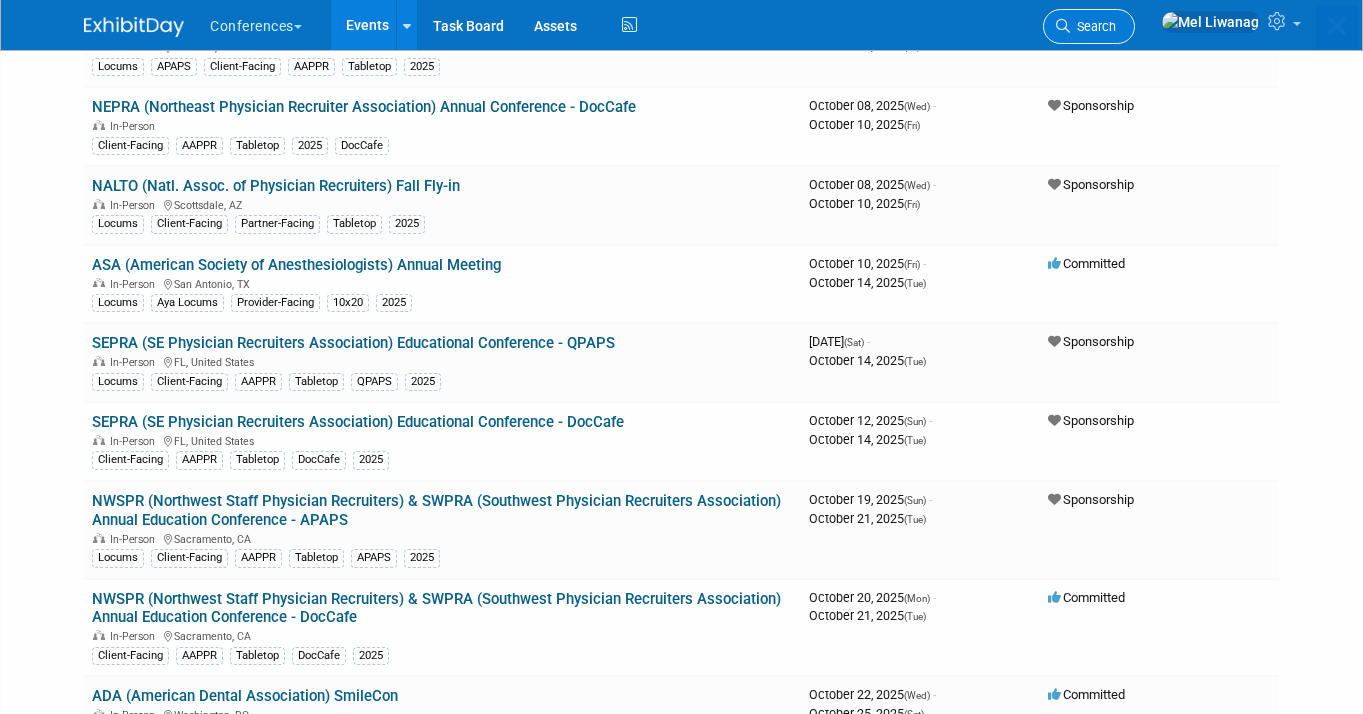 scroll, scrollTop: 0, scrollLeft: 0, axis: both 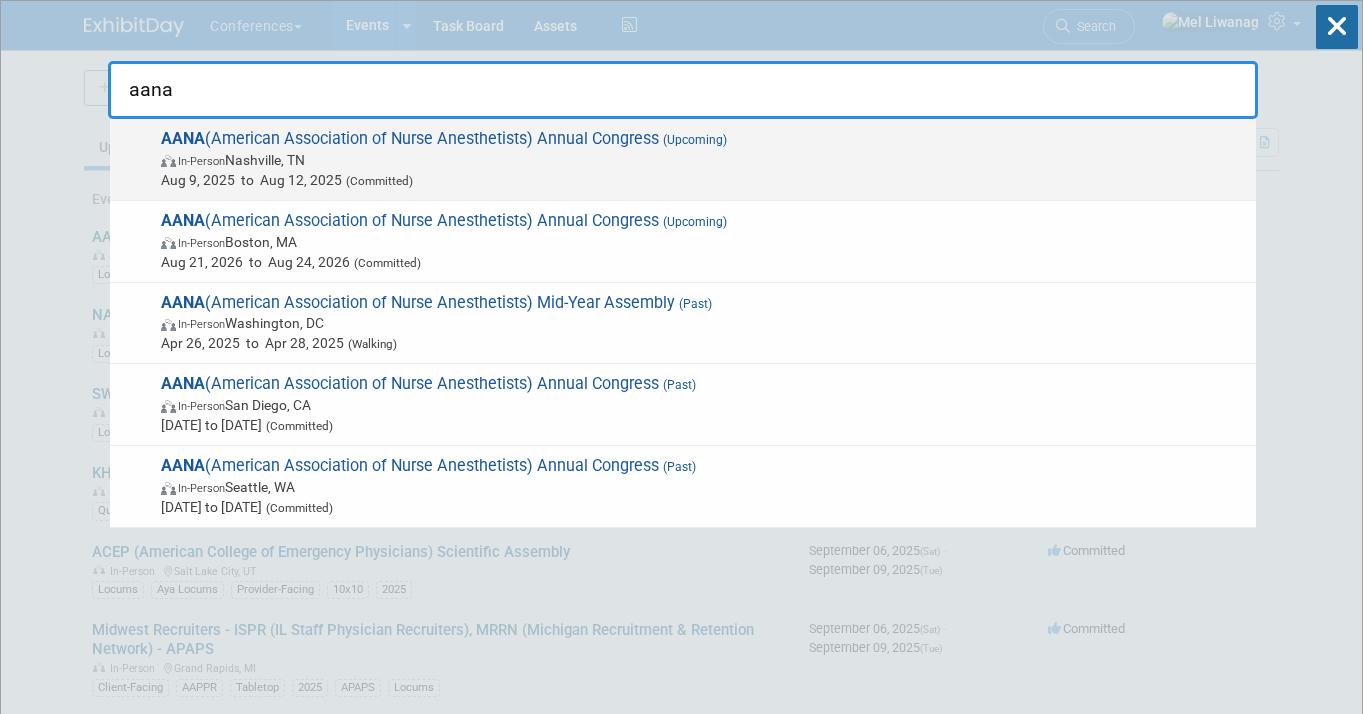 type on "aana" 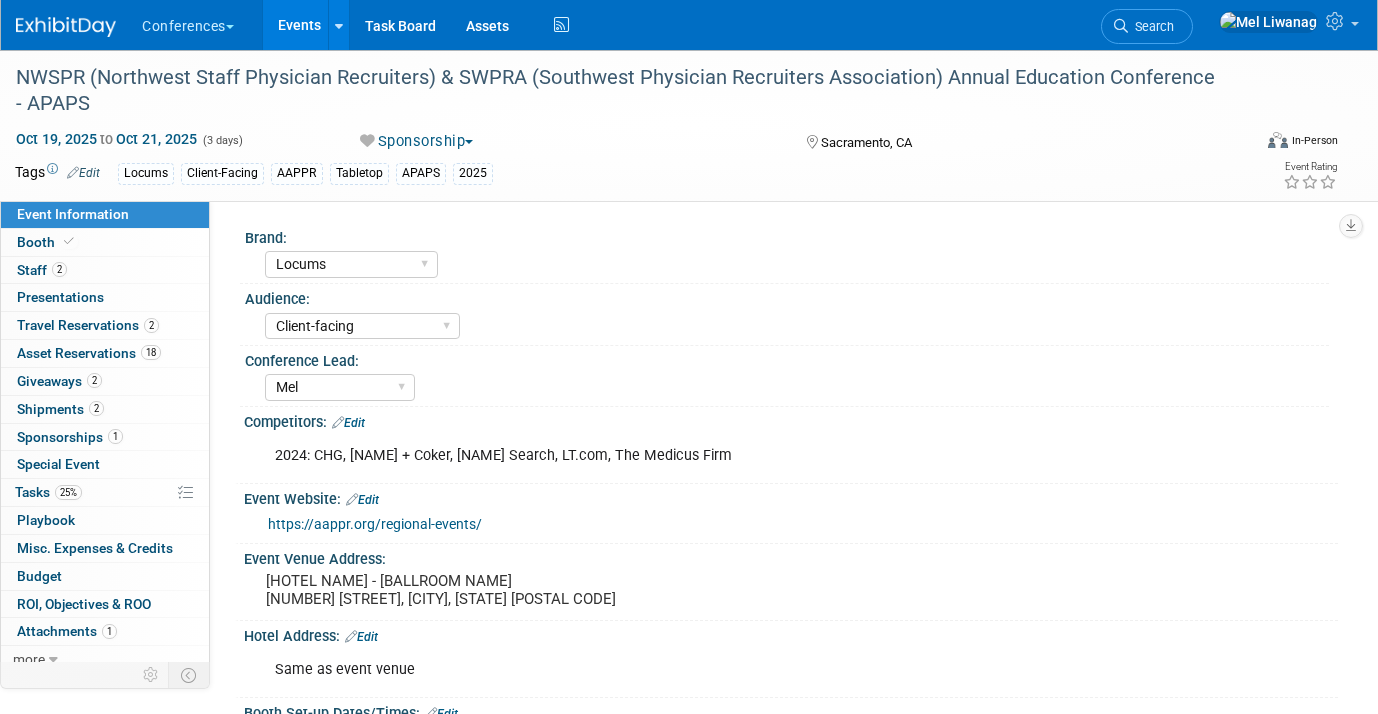 select on "Locums" 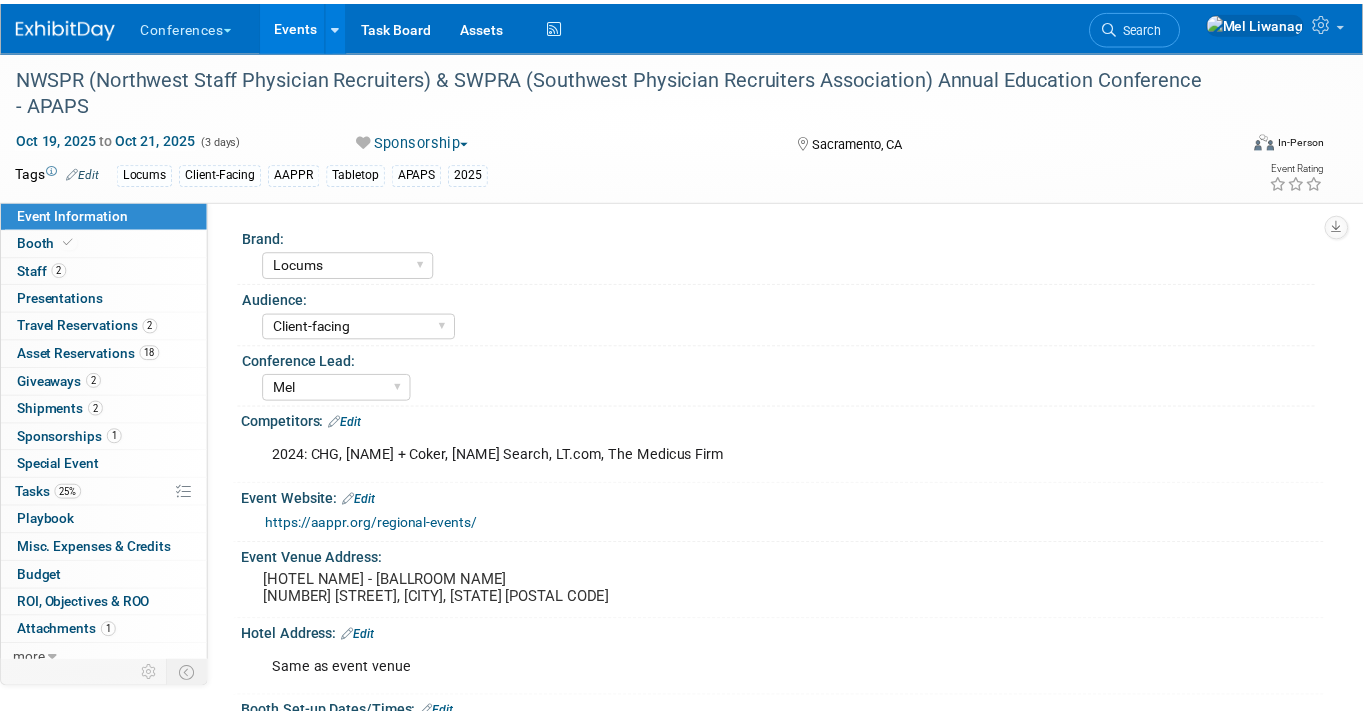 scroll, scrollTop: 0, scrollLeft: 0, axis: both 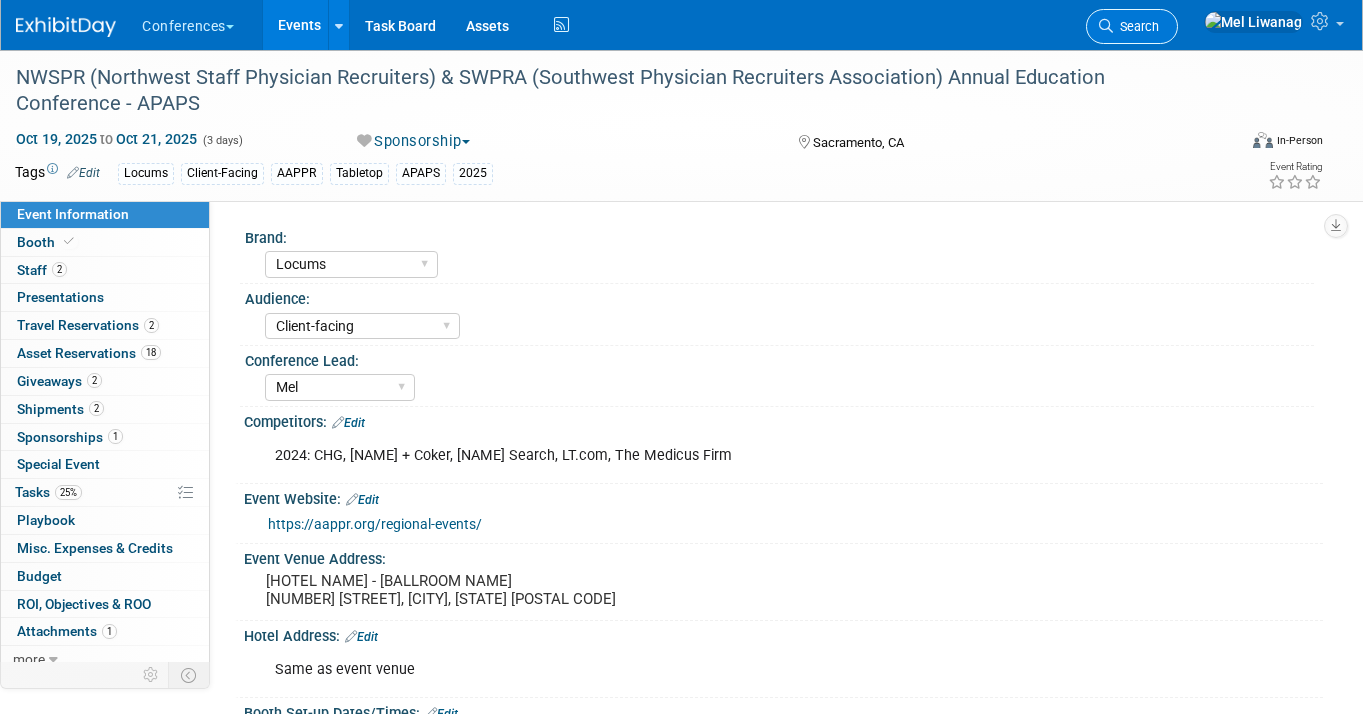 click on "Search" at bounding box center (1136, 26) 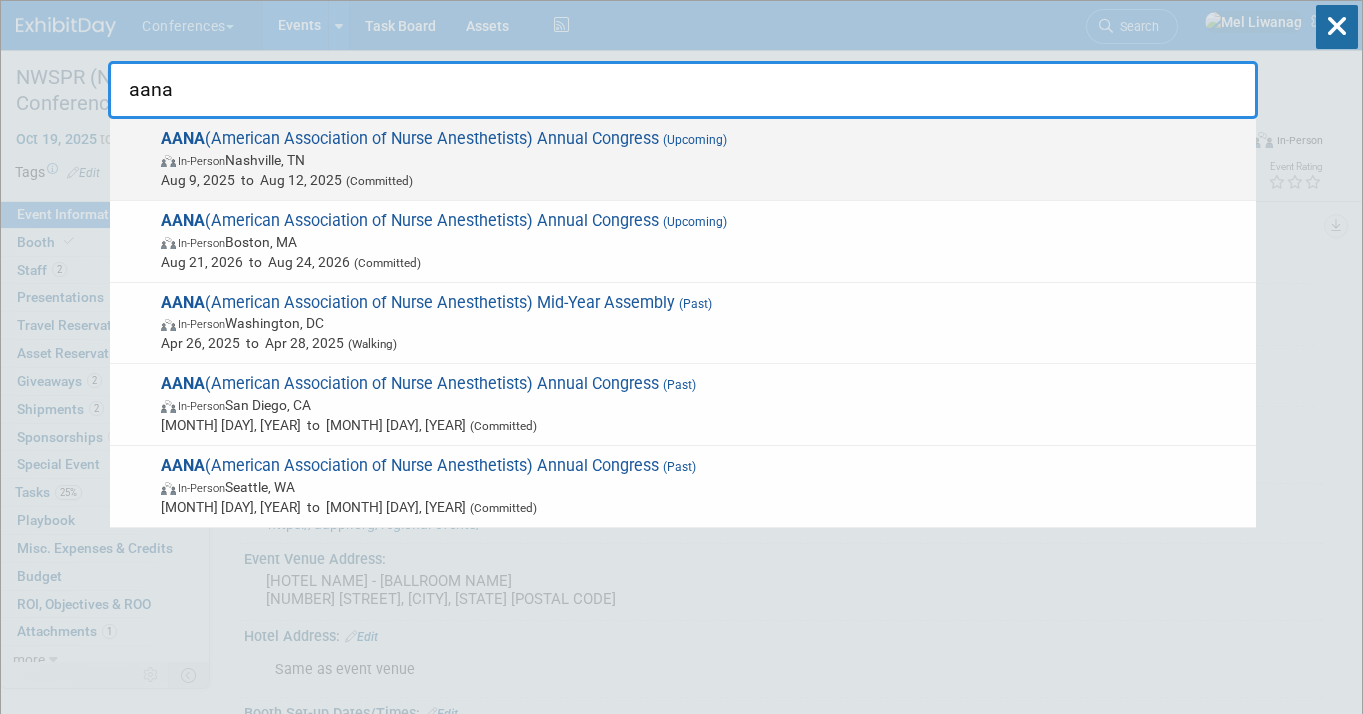 type on "aana" 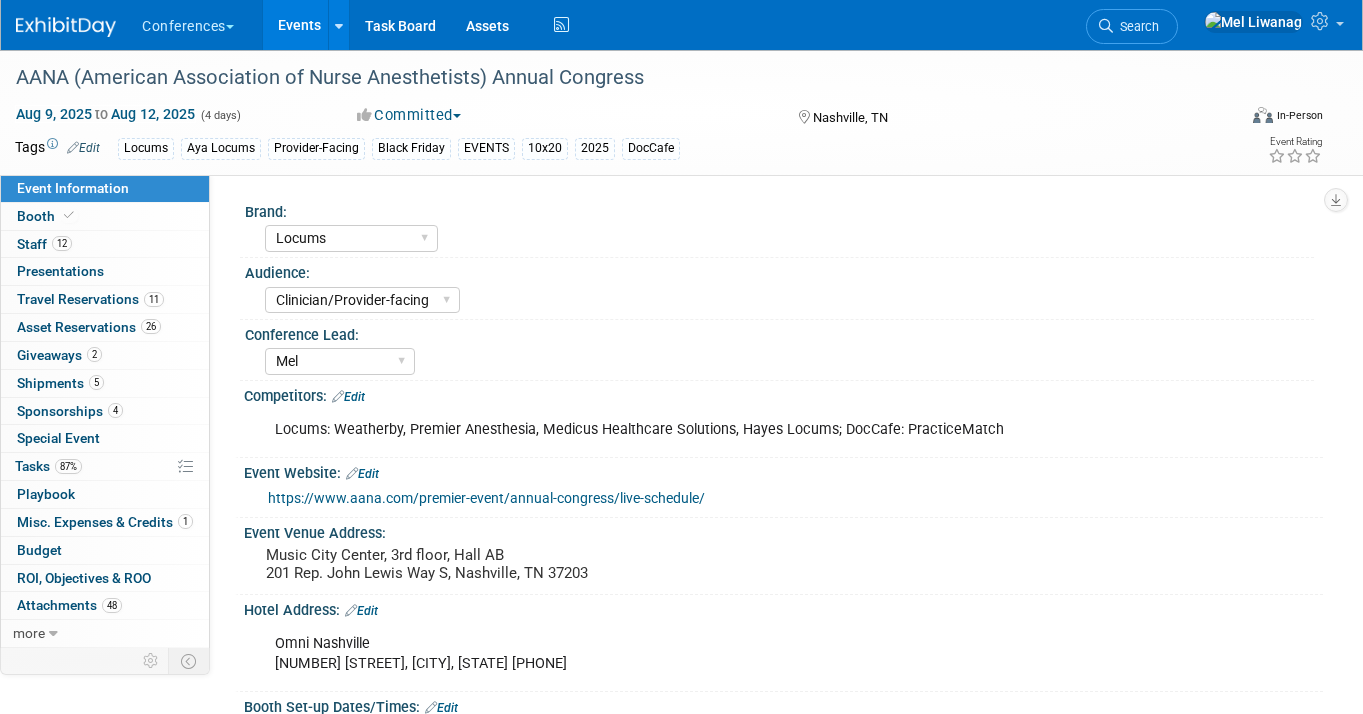 select on "Locums" 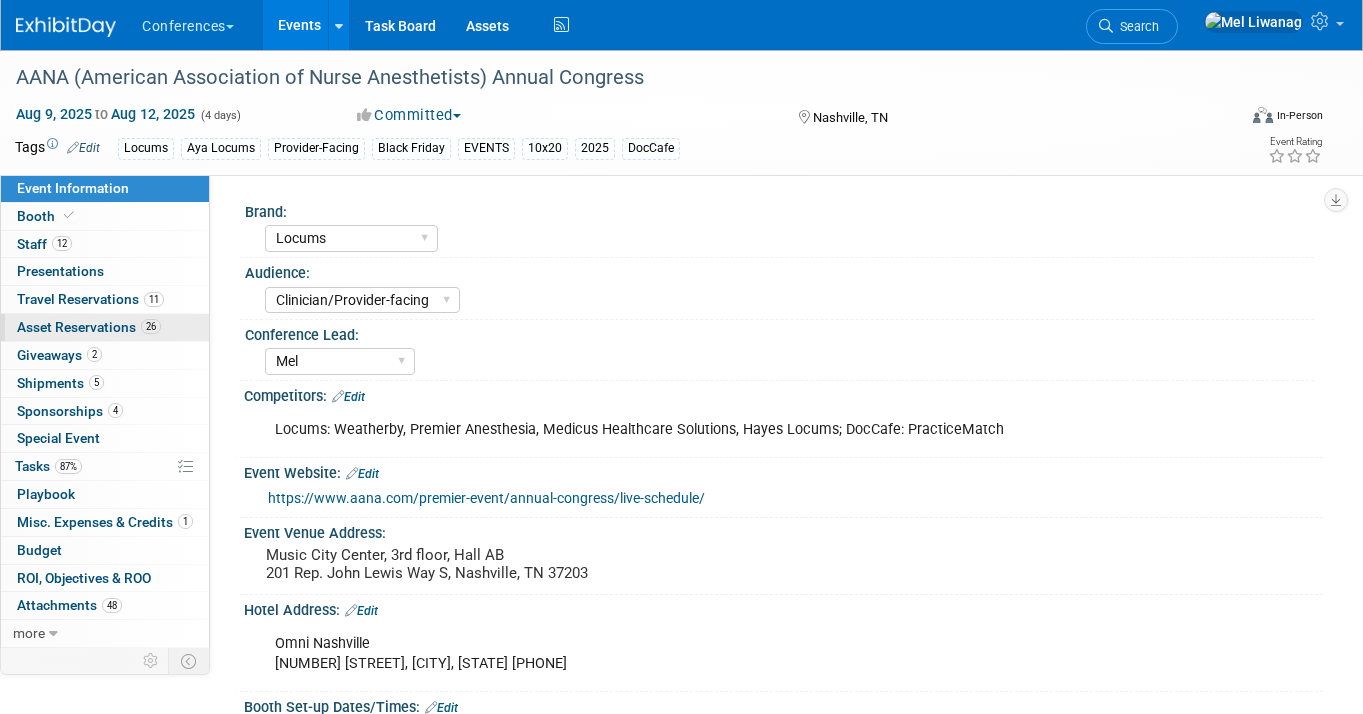 click on "Asset Reservations 26" at bounding box center [89, 327] 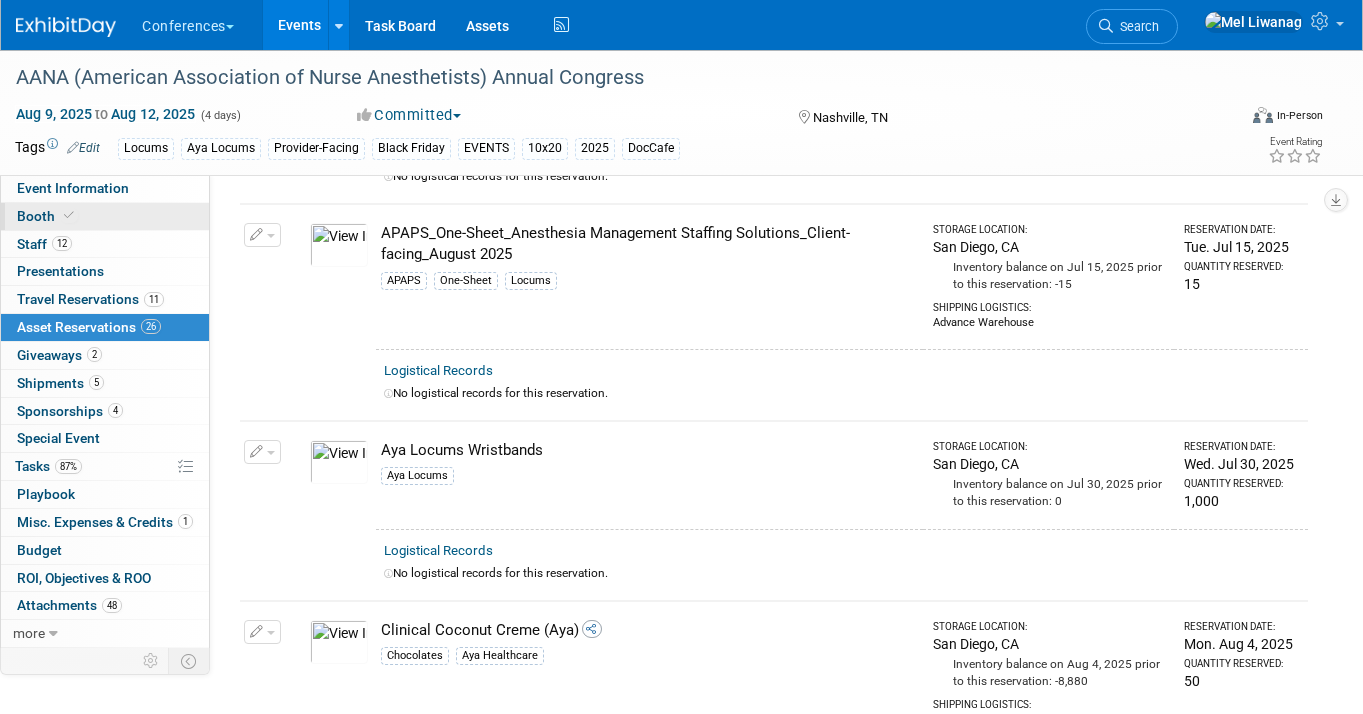 scroll, scrollTop: 312, scrollLeft: 0, axis: vertical 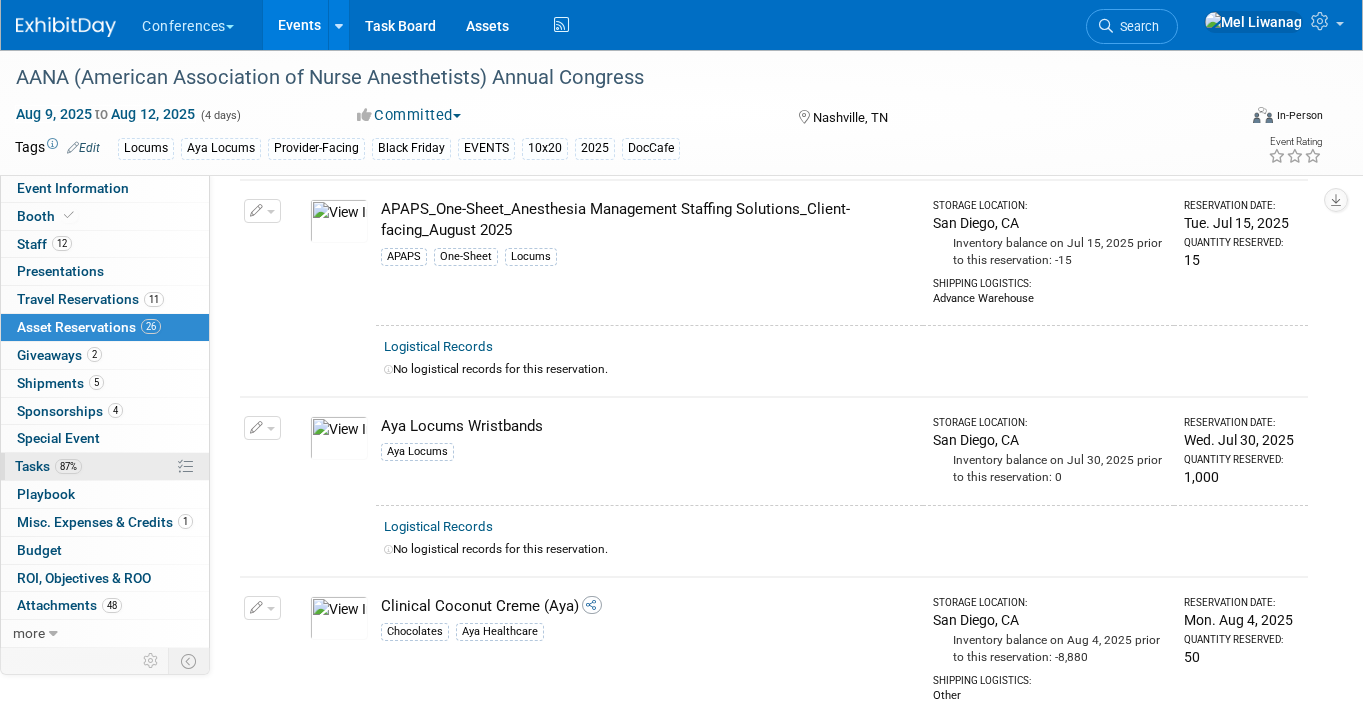 click on "87%
Tasks 87%" at bounding box center (105, 466) 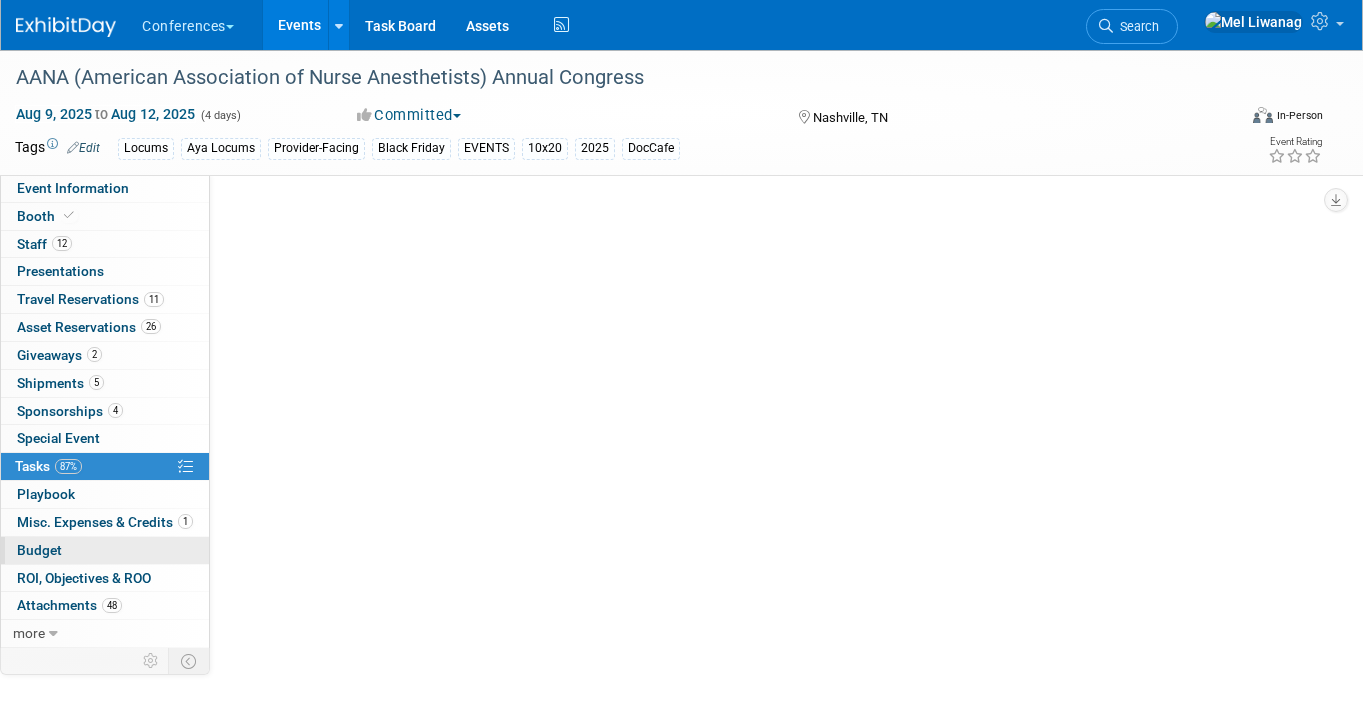 scroll, scrollTop: 0, scrollLeft: 0, axis: both 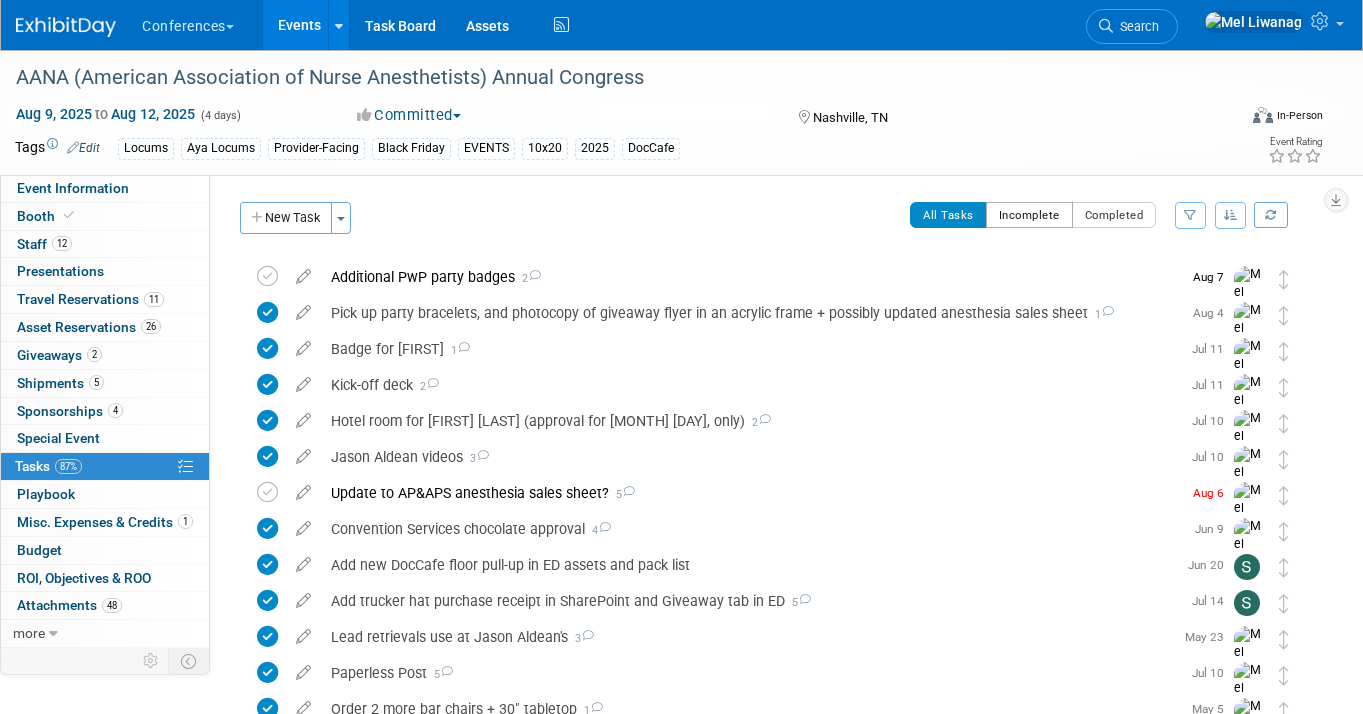 click on "Incomplete" at bounding box center (1029, 215) 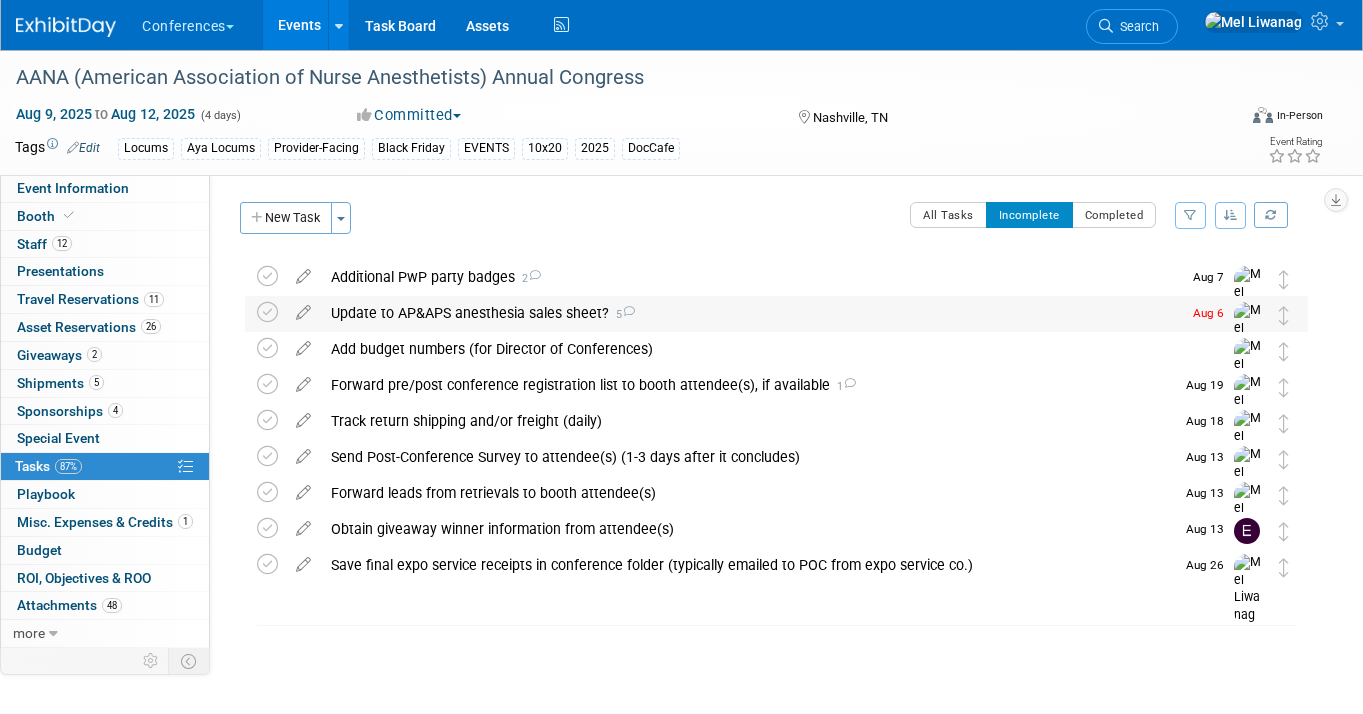 click on "Update to AP&APS anesthesia sales sheet?
5" at bounding box center (751, 313) 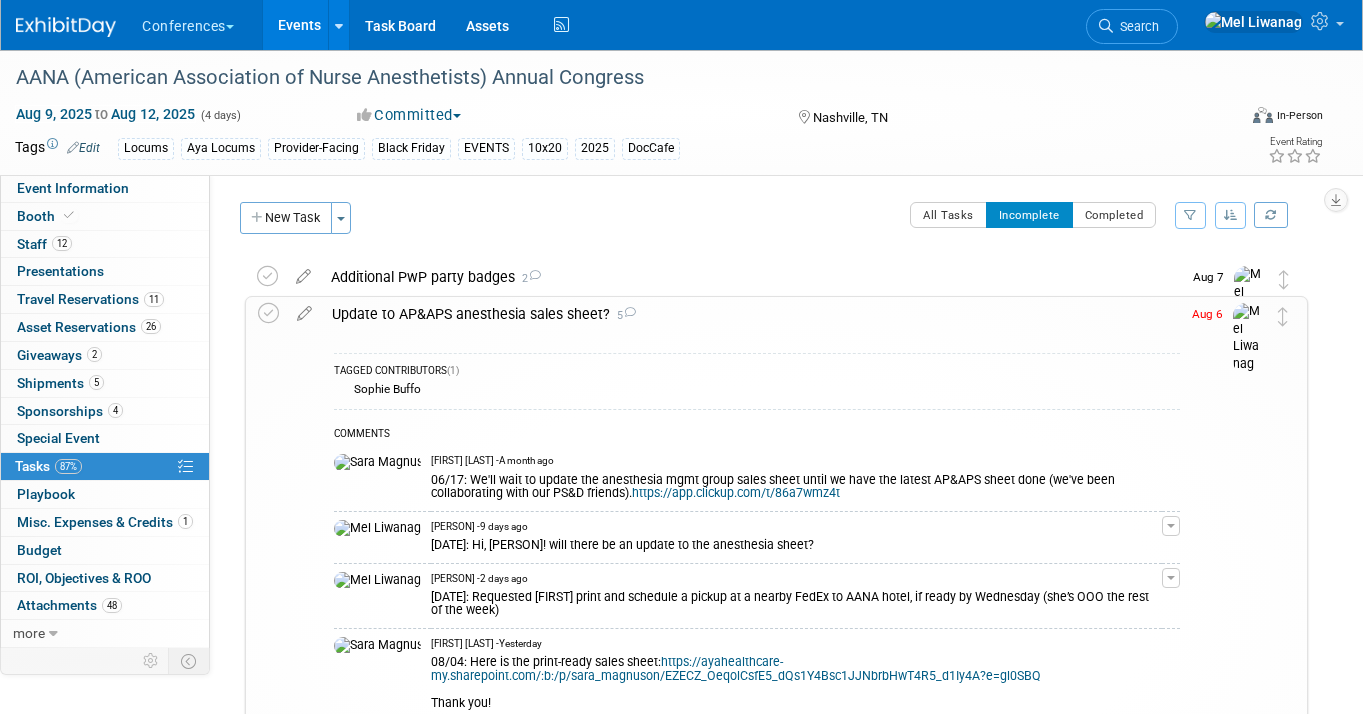 click on "Update to AP&APS anesthesia sales sheet?
5" at bounding box center (751, 314) 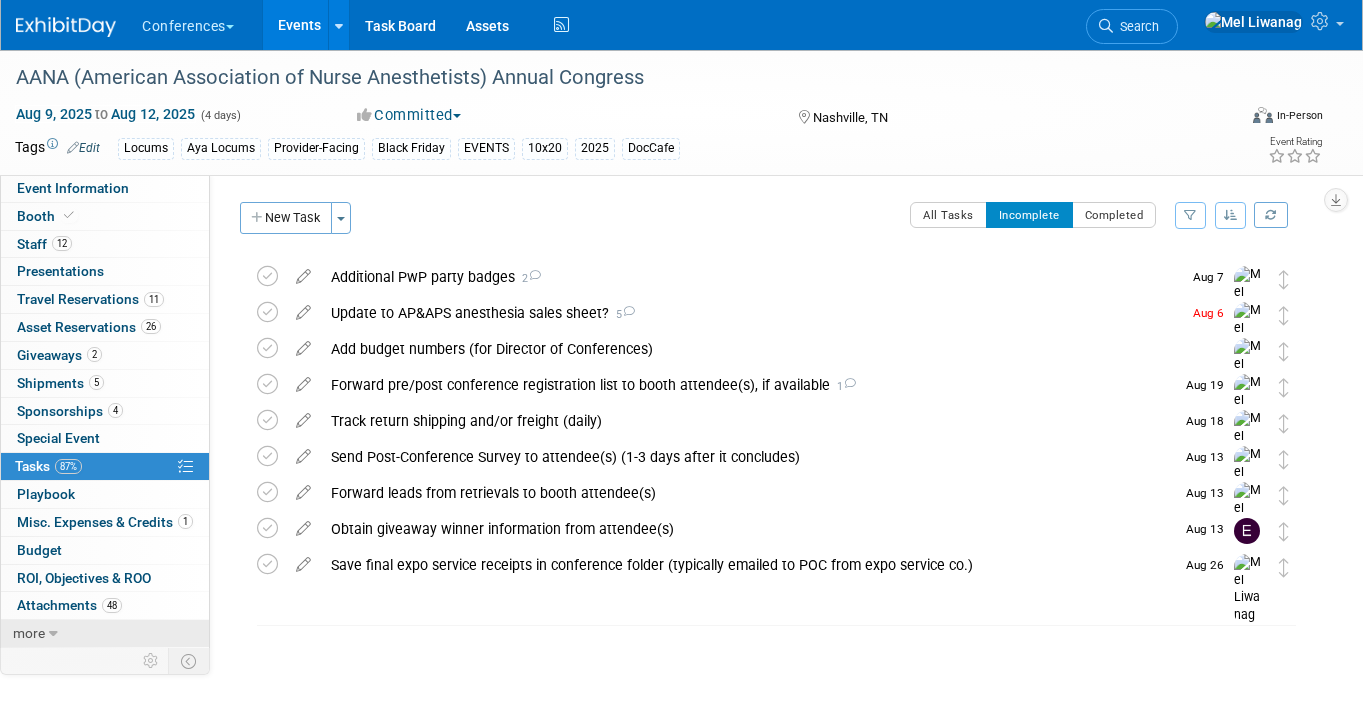 click on "more" at bounding box center [29, 633] 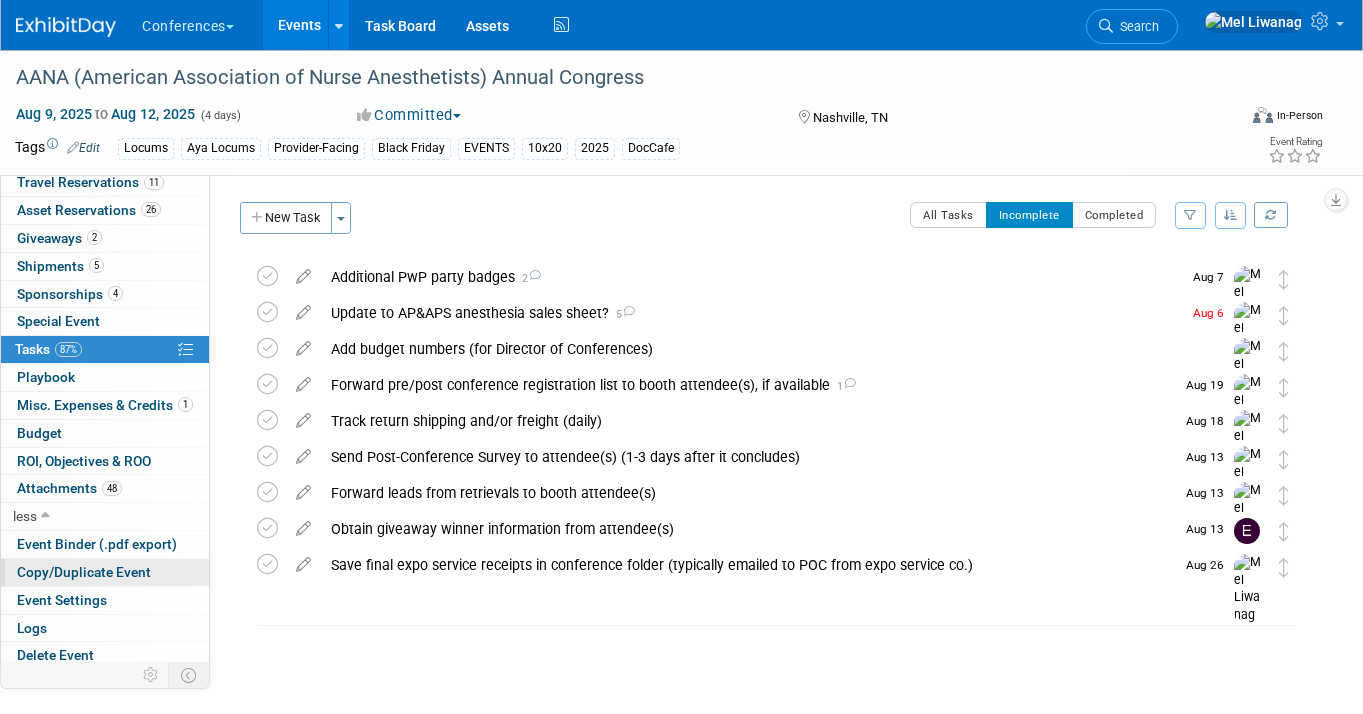 scroll, scrollTop: 125, scrollLeft: 0, axis: vertical 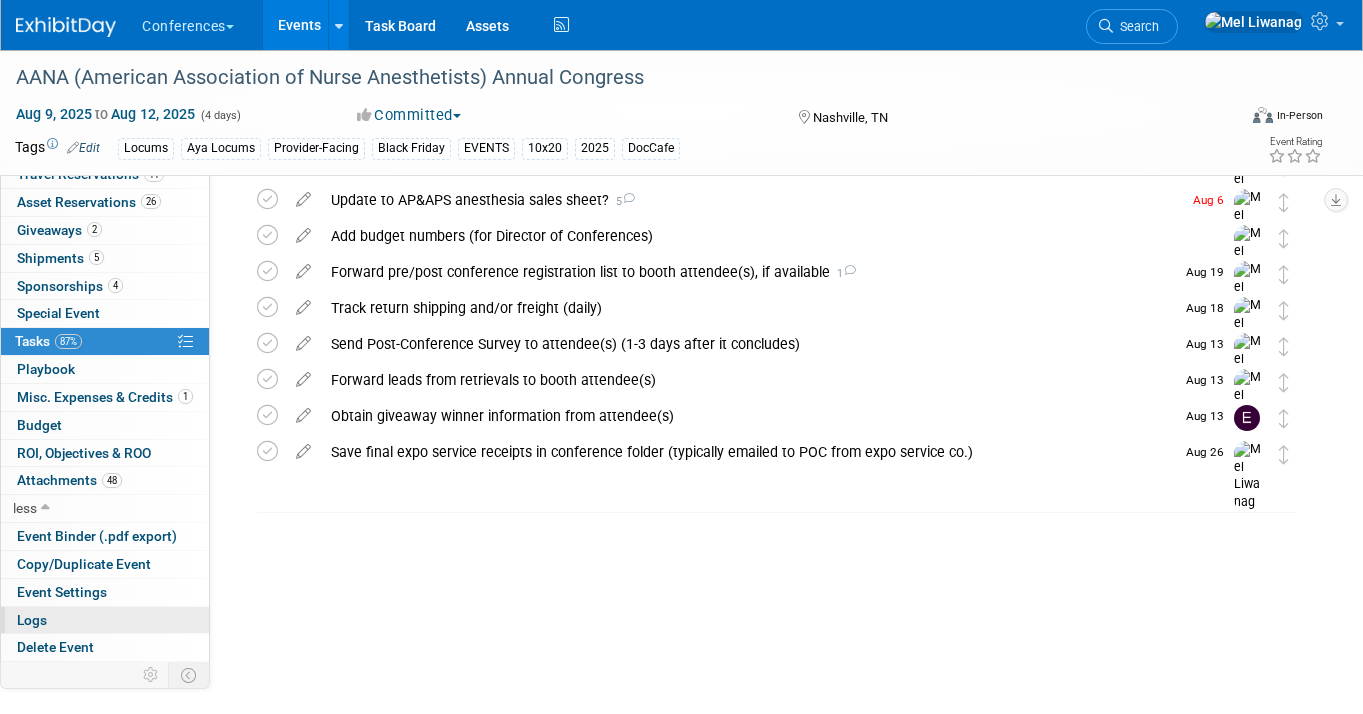 click on "Logs" at bounding box center [105, 620] 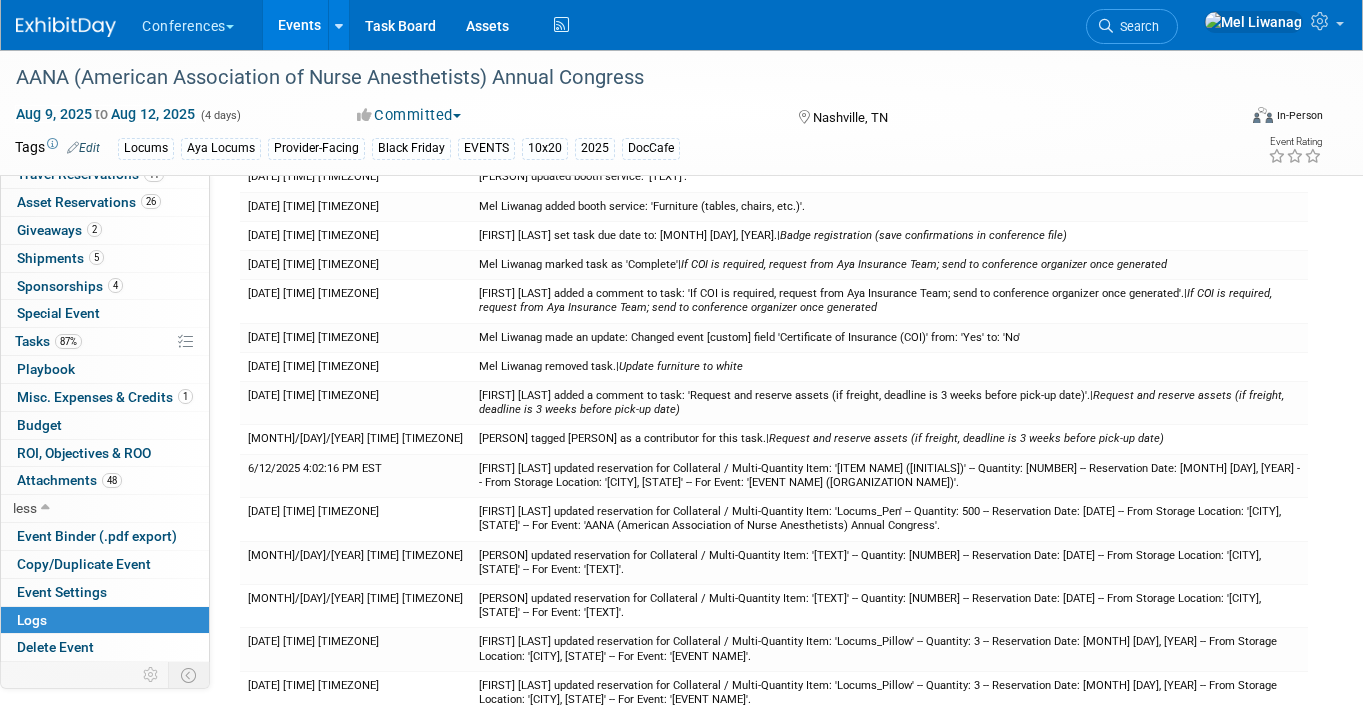 scroll, scrollTop: 10377, scrollLeft: 0, axis: vertical 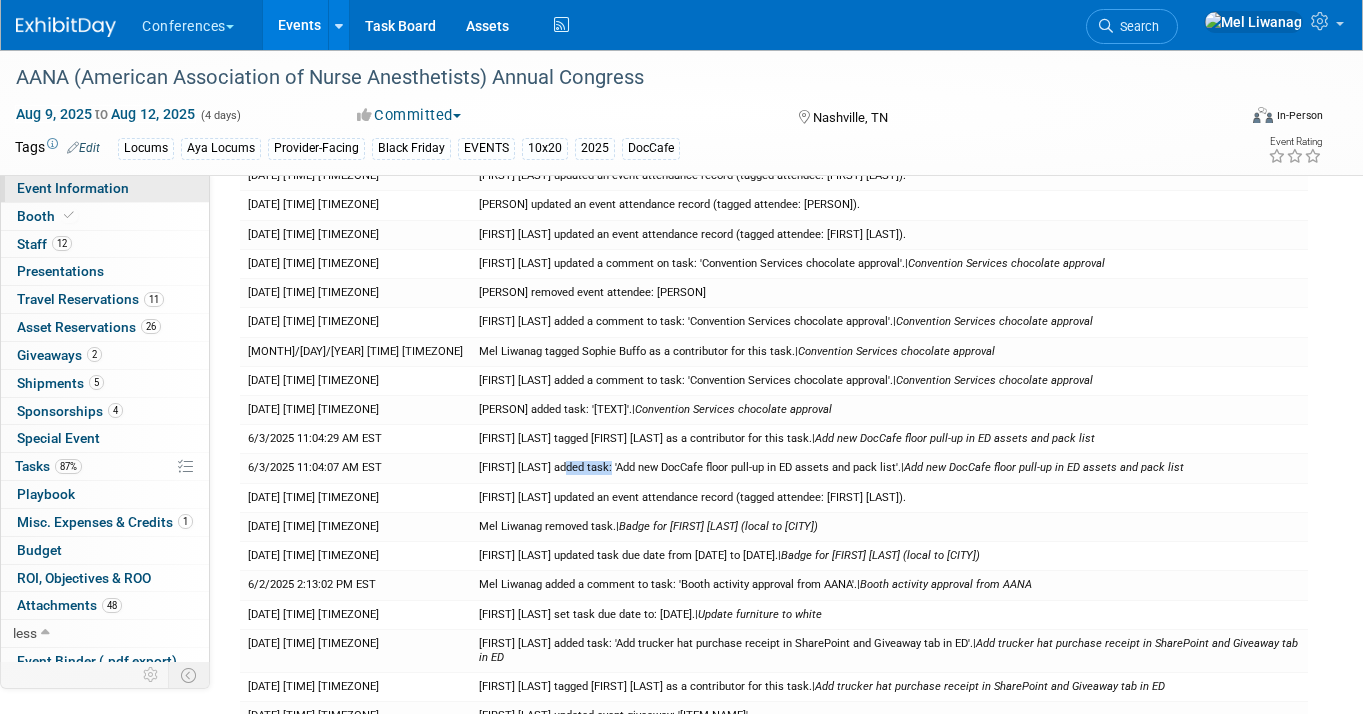 click on "Event Information" at bounding box center (73, 188) 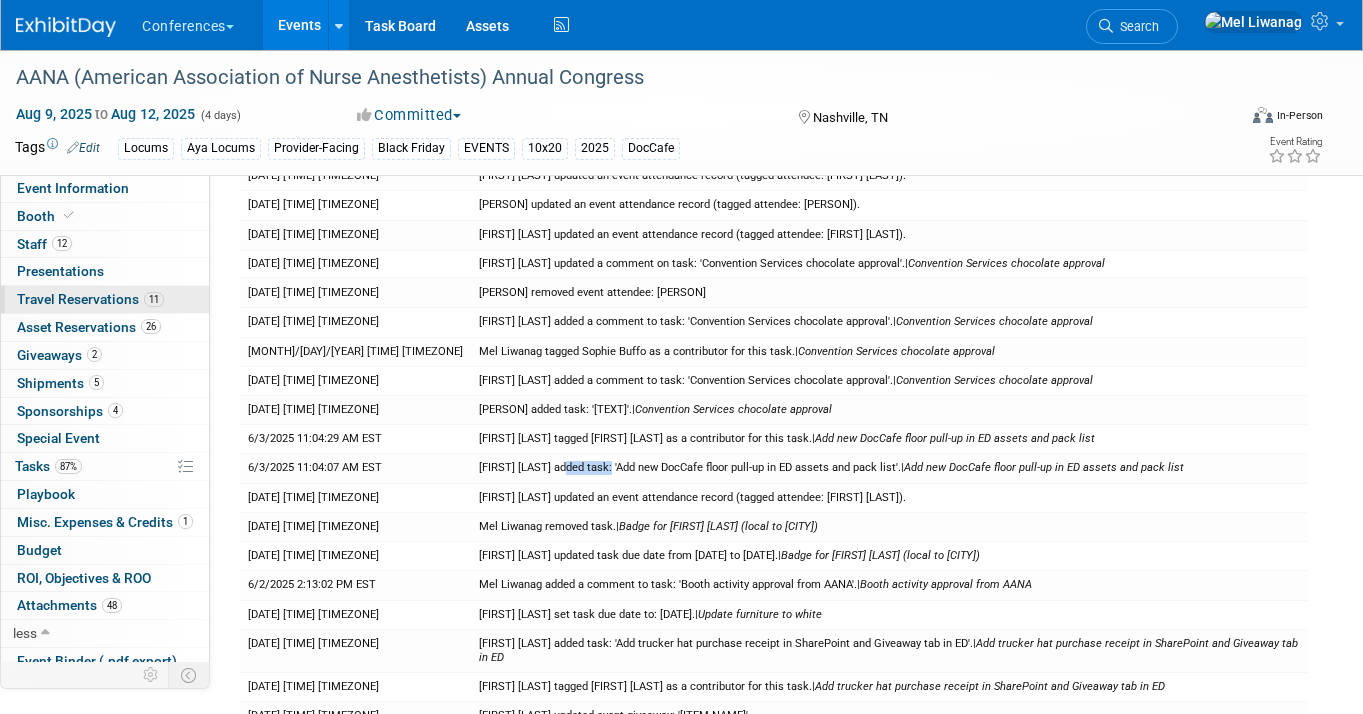 scroll, scrollTop: 0, scrollLeft: 0, axis: both 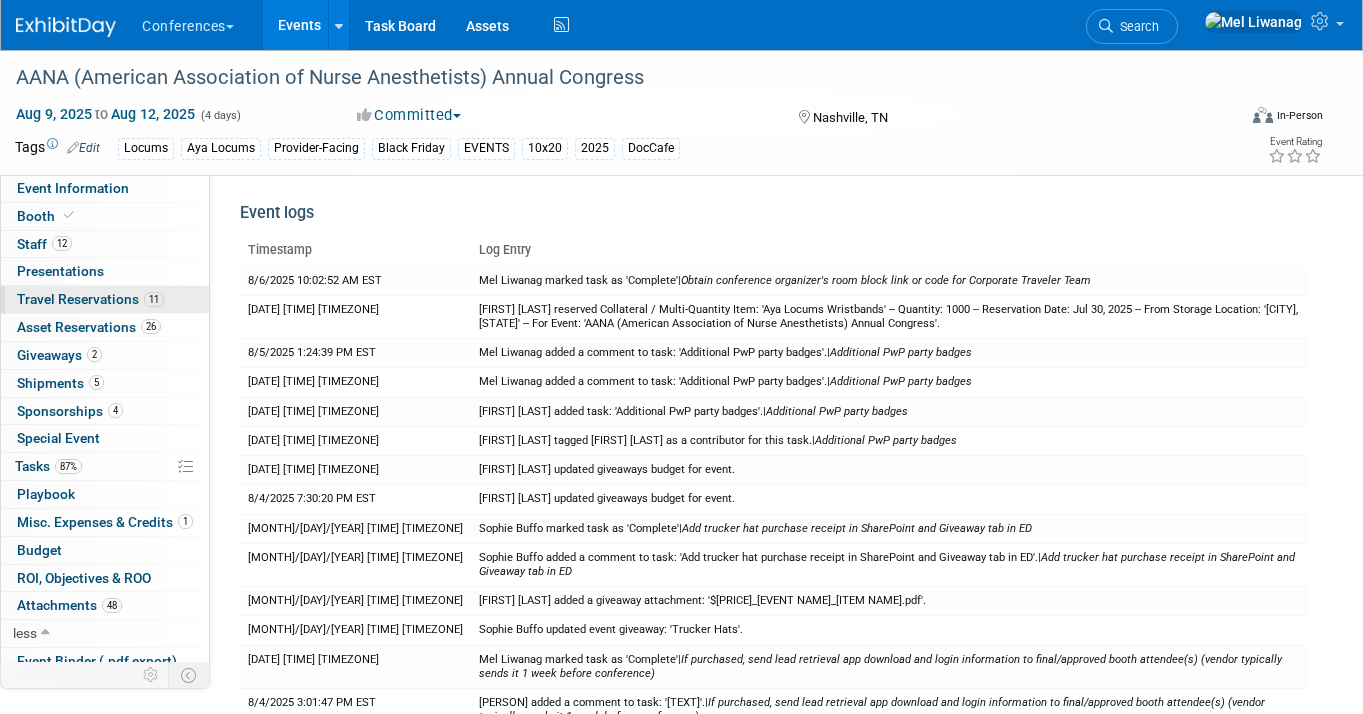 select on "Locums" 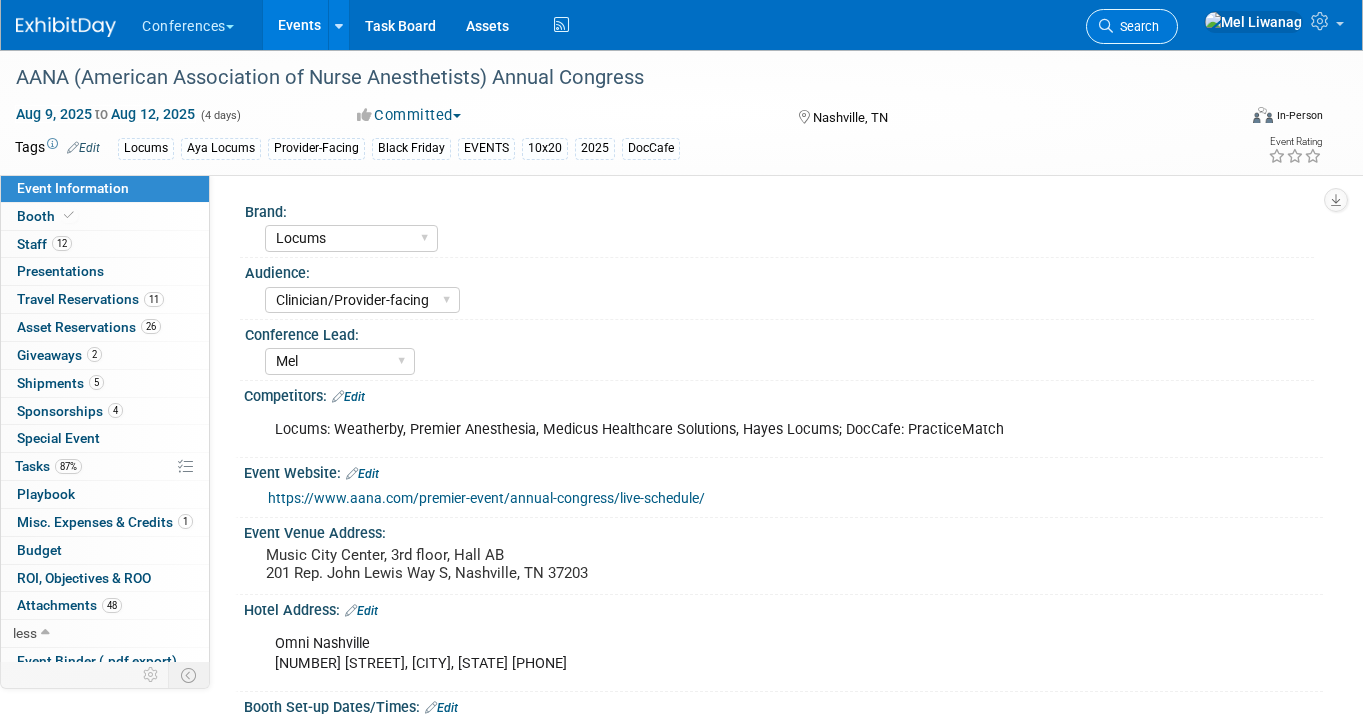 click on "Search" at bounding box center [1132, 26] 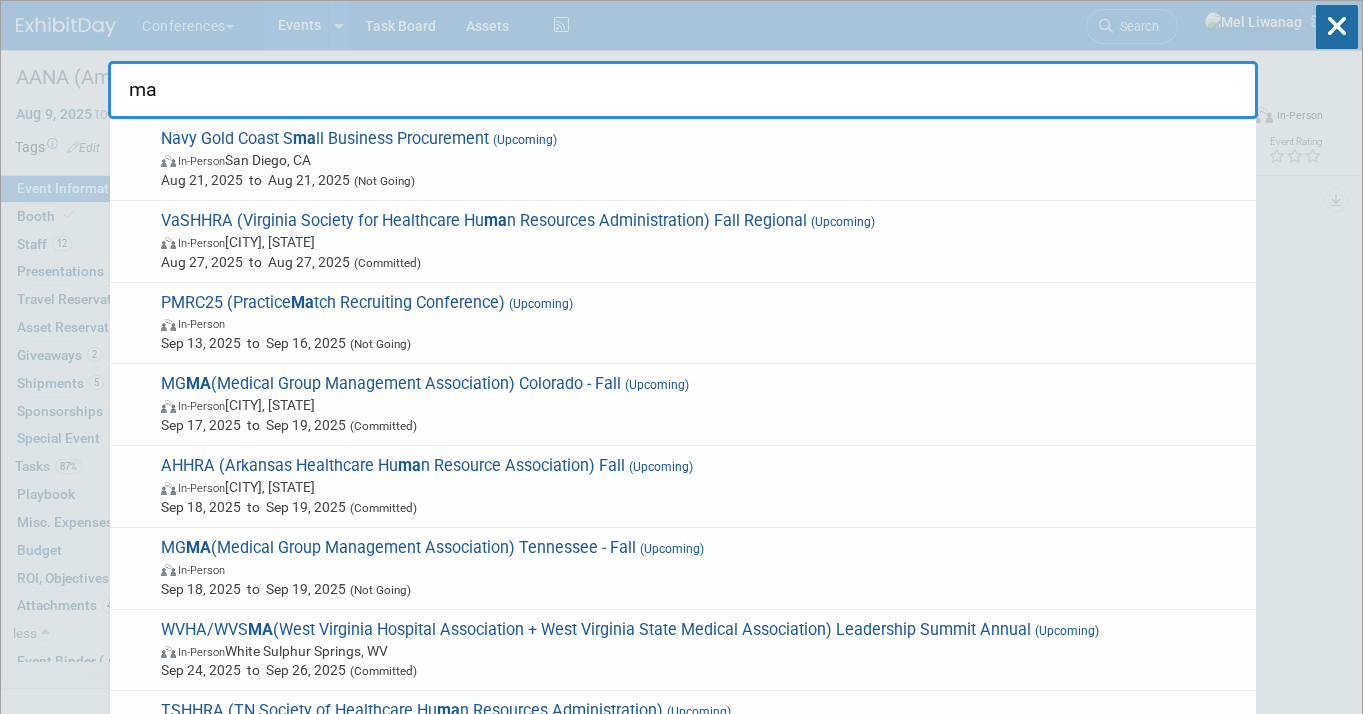 type on "m" 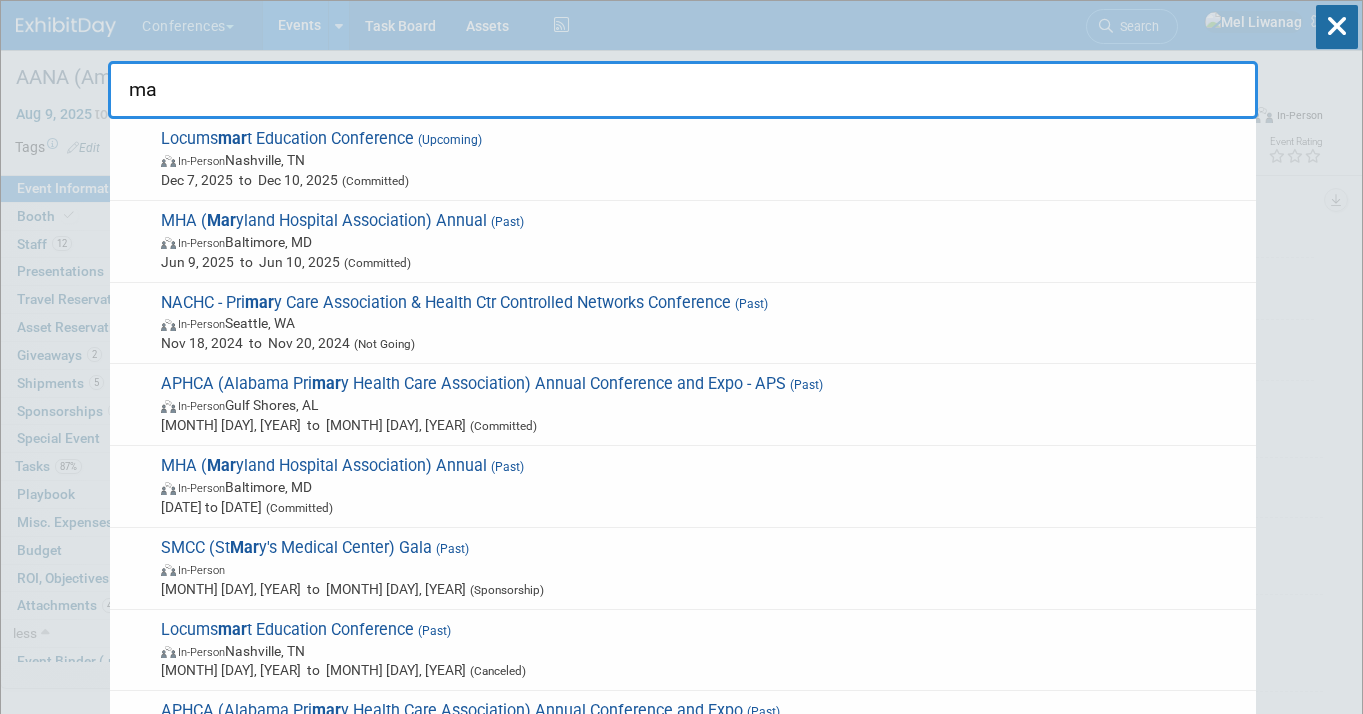 type on "m" 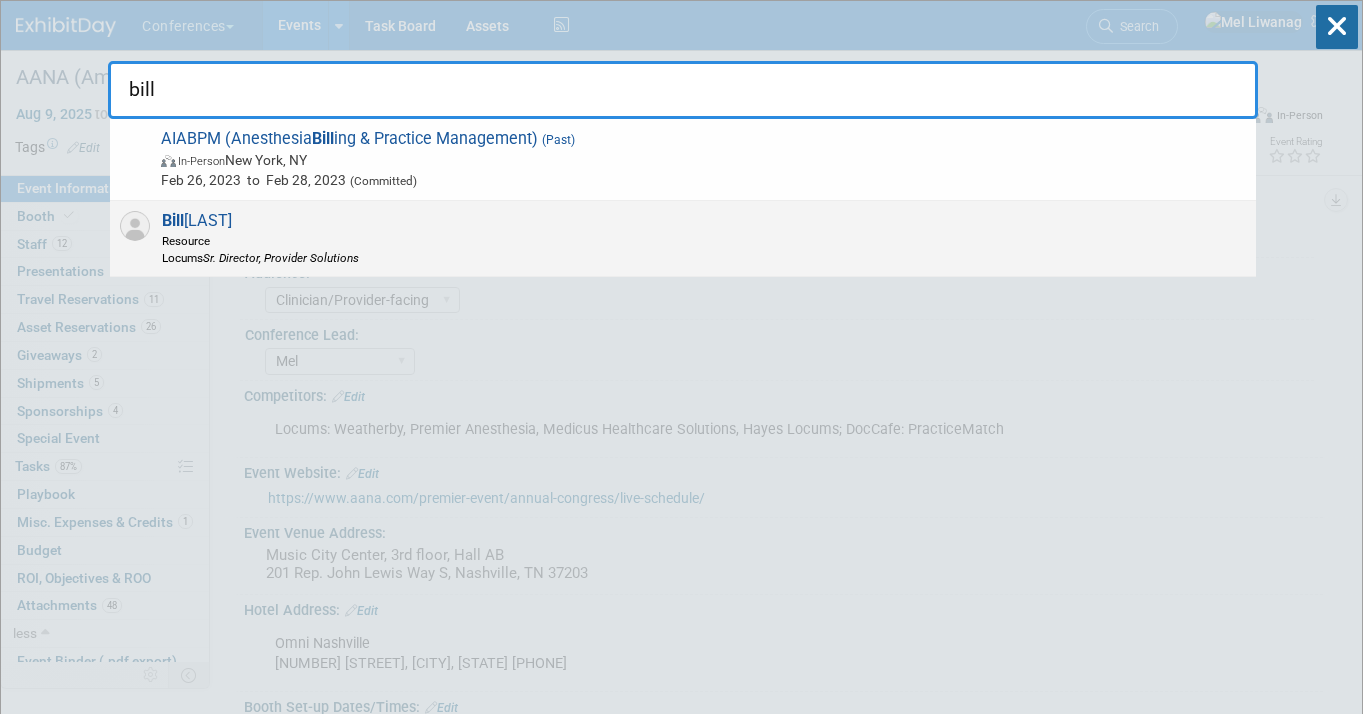 type on "bill" 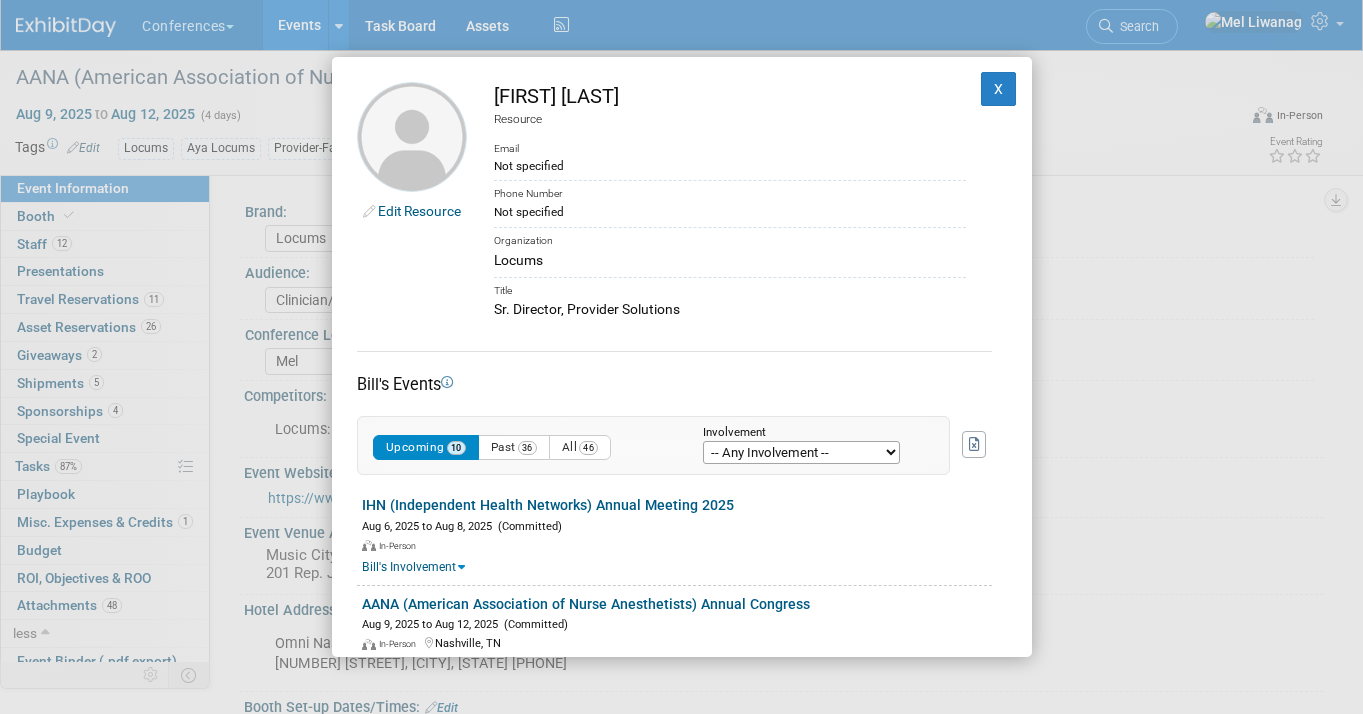 click on "-- Any Involvement --
Created the event
Tagged as Attendee
Tagged in Travel Reservation
Tagged in Playbook
Tagged as Task Assignee
Tagged as Task Contributor" at bounding box center [801, 452] 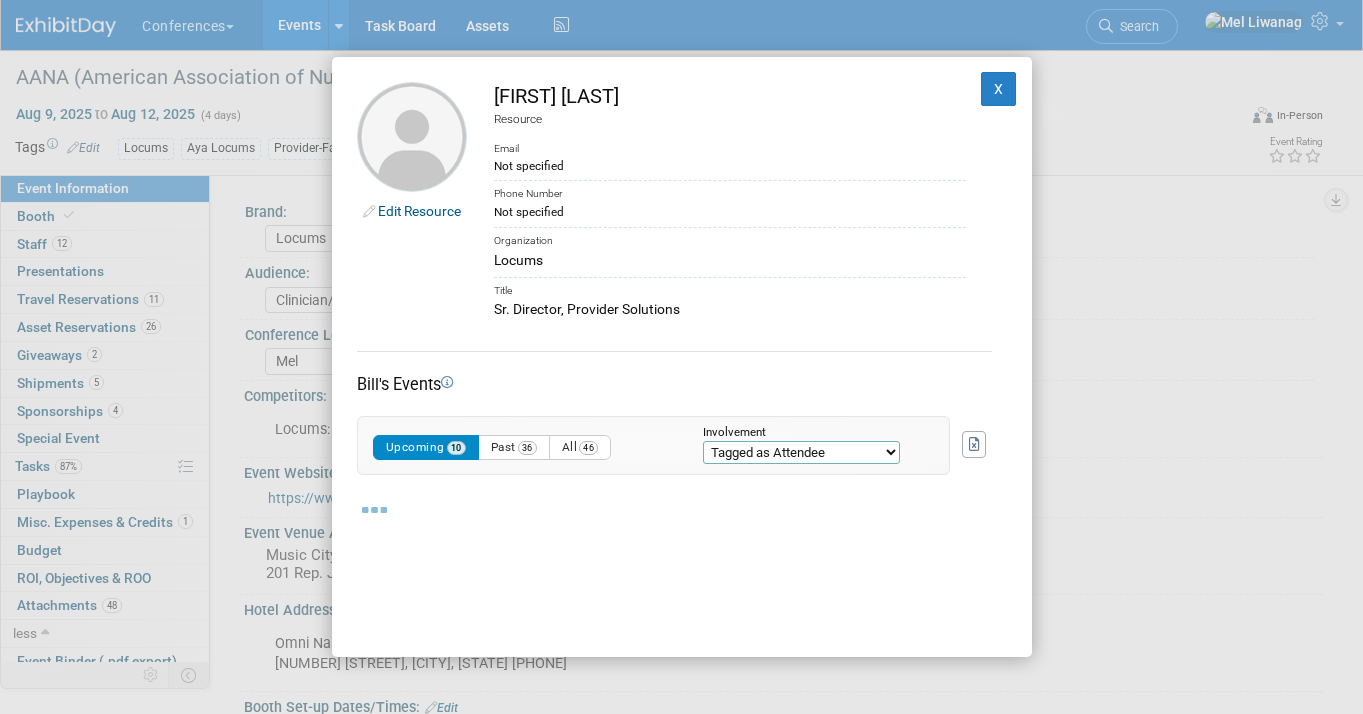 scroll, scrollTop: 4, scrollLeft: 0, axis: vertical 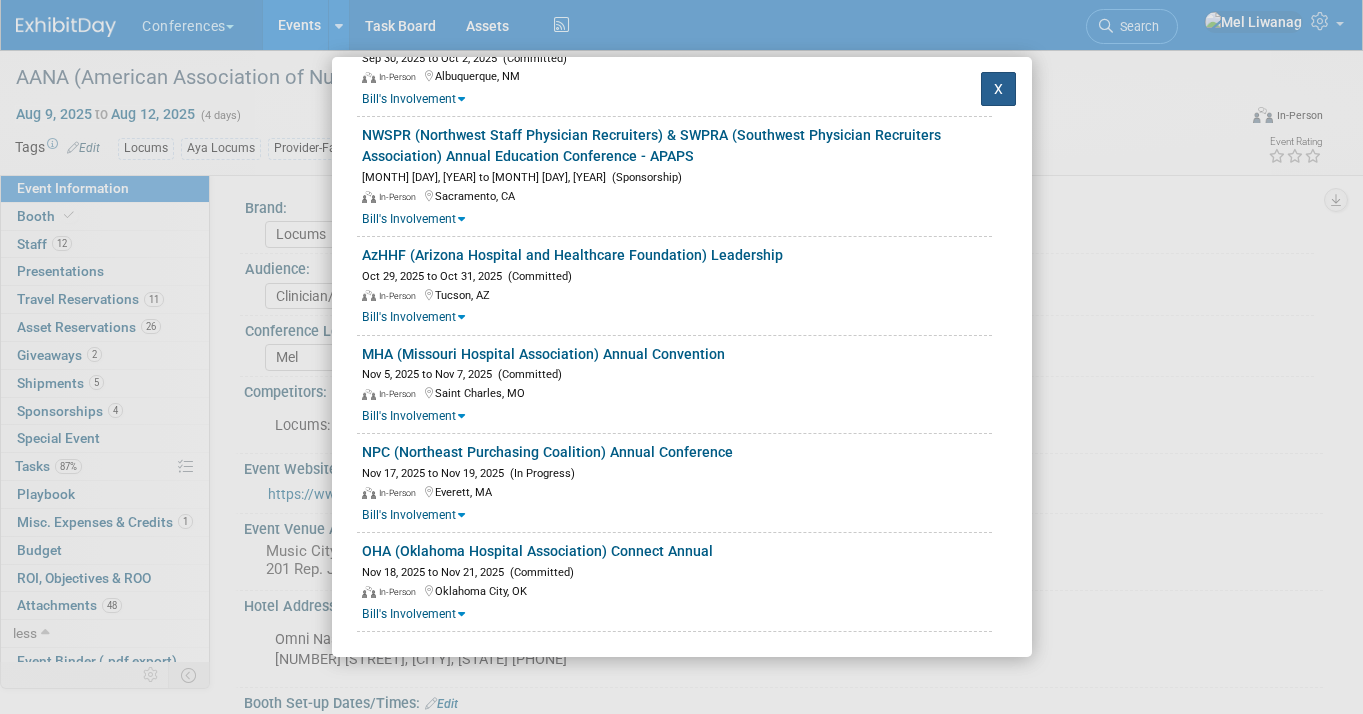 click on "X" at bounding box center (999, 89) 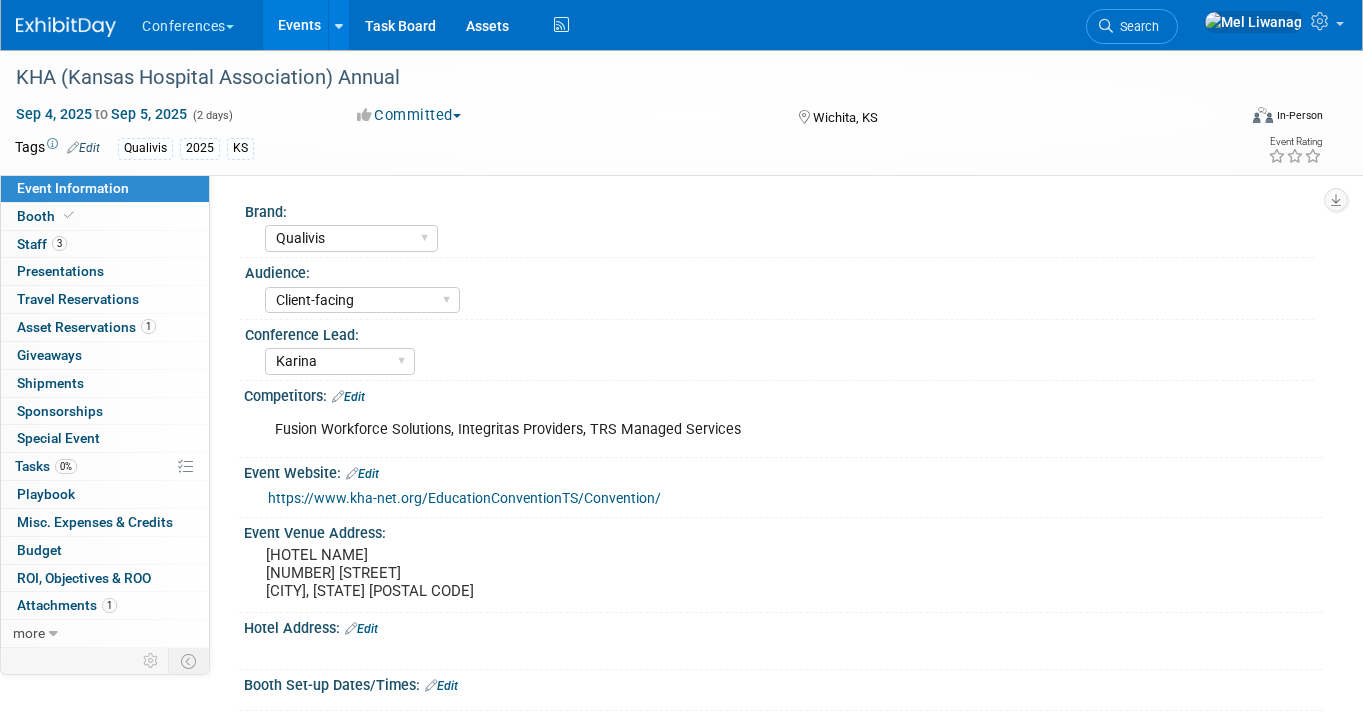 select on "Qualivis" 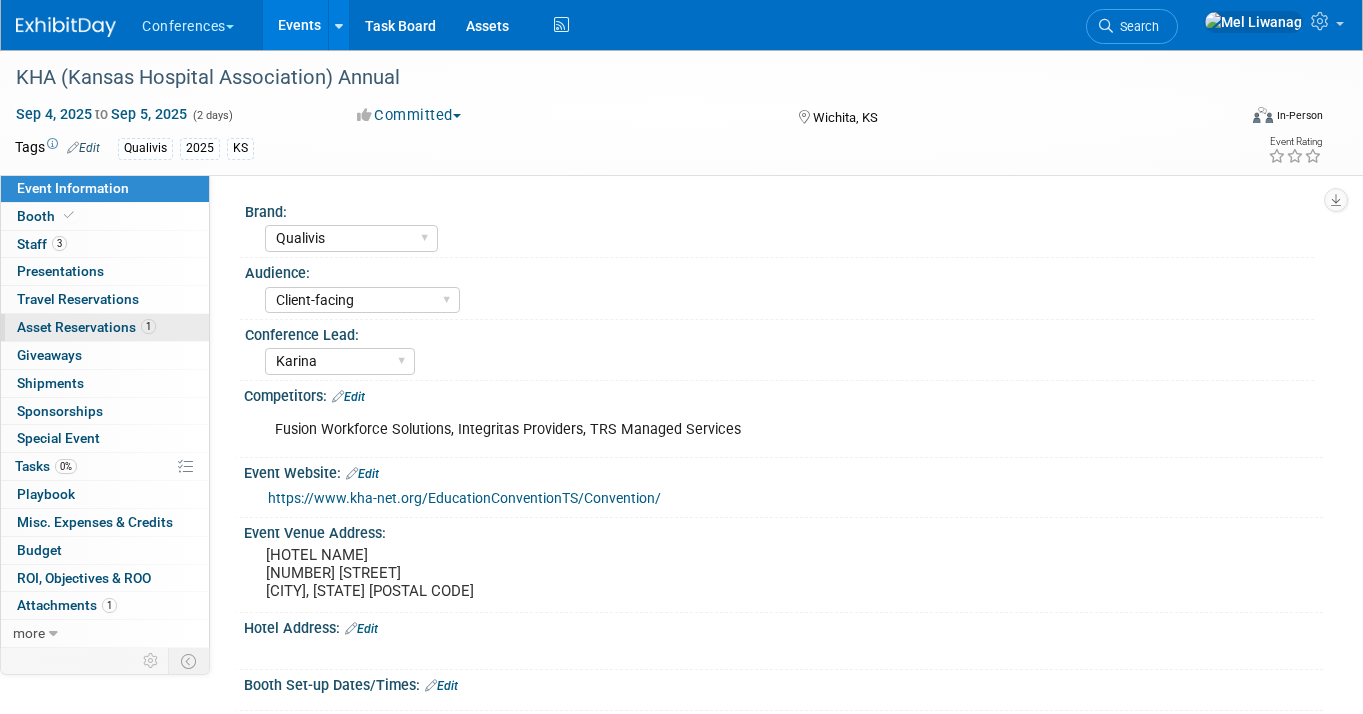 click on "1
Asset Reservations 1" at bounding box center (105, 327) 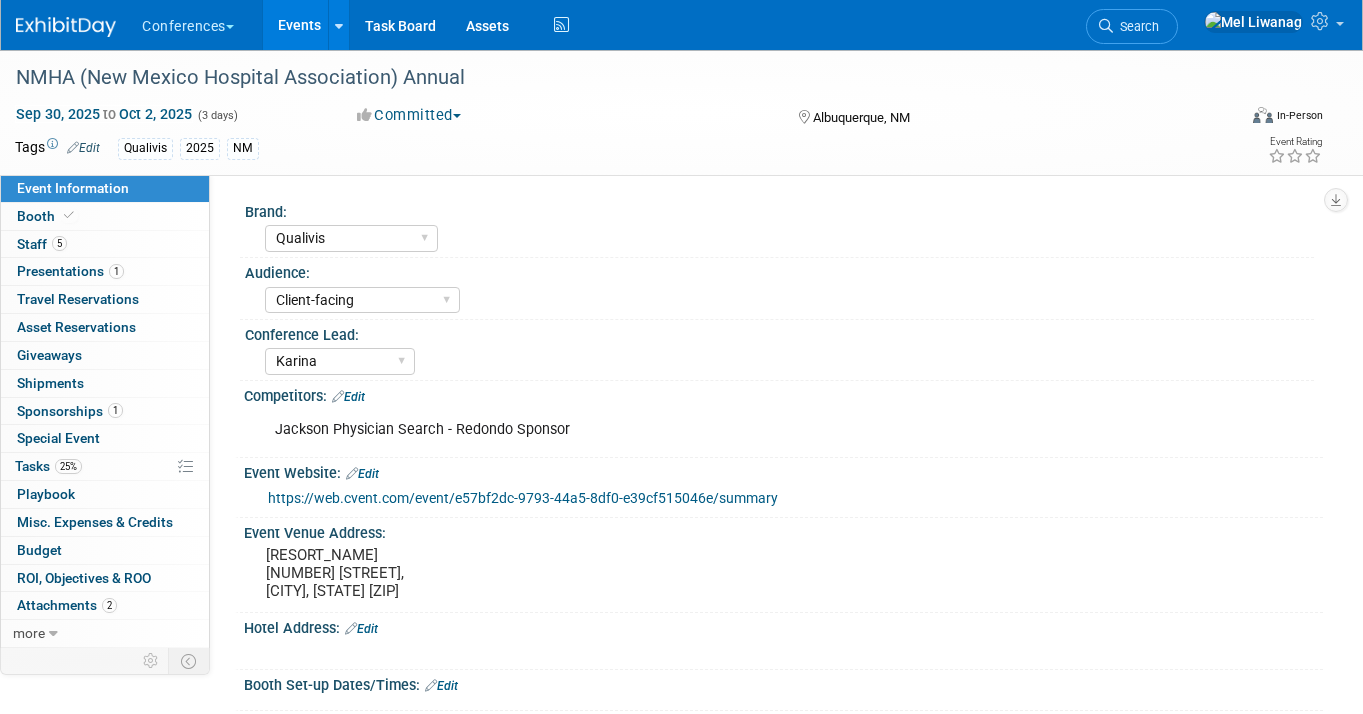 select on "Qualivis" 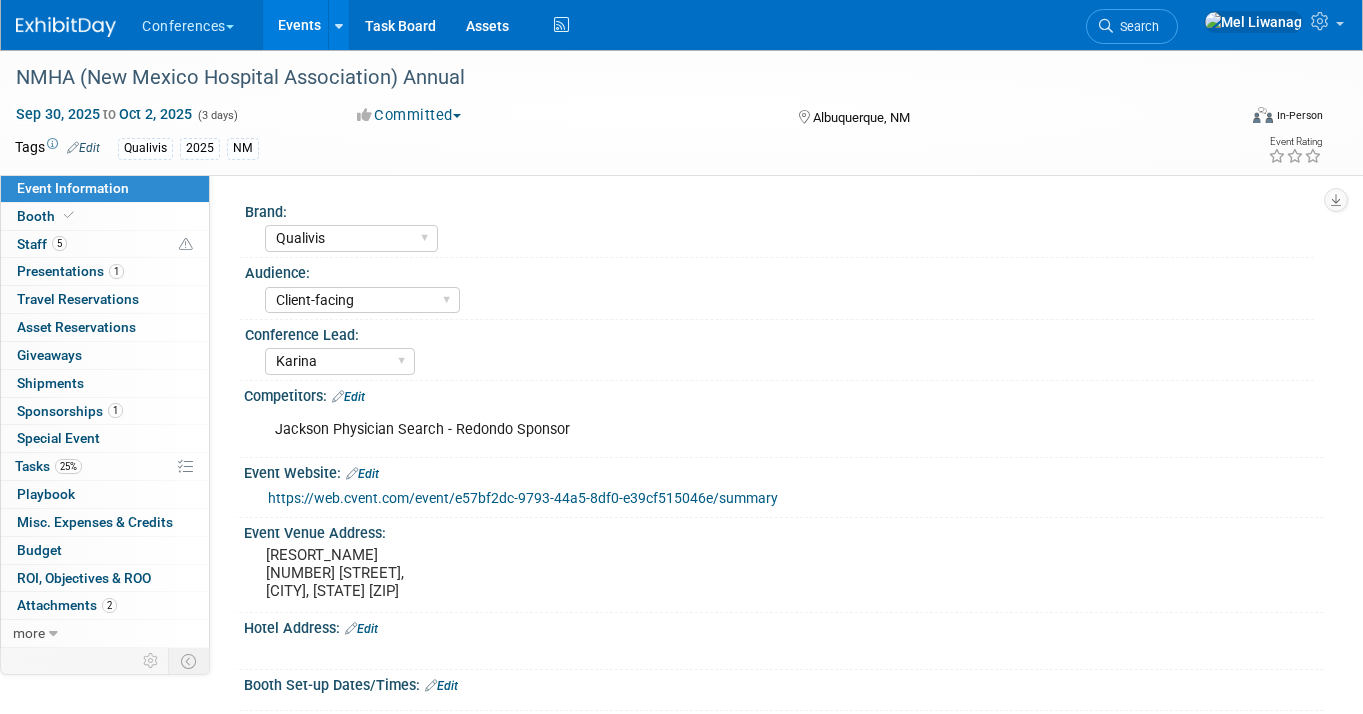scroll, scrollTop: 0, scrollLeft: 0, axis: both 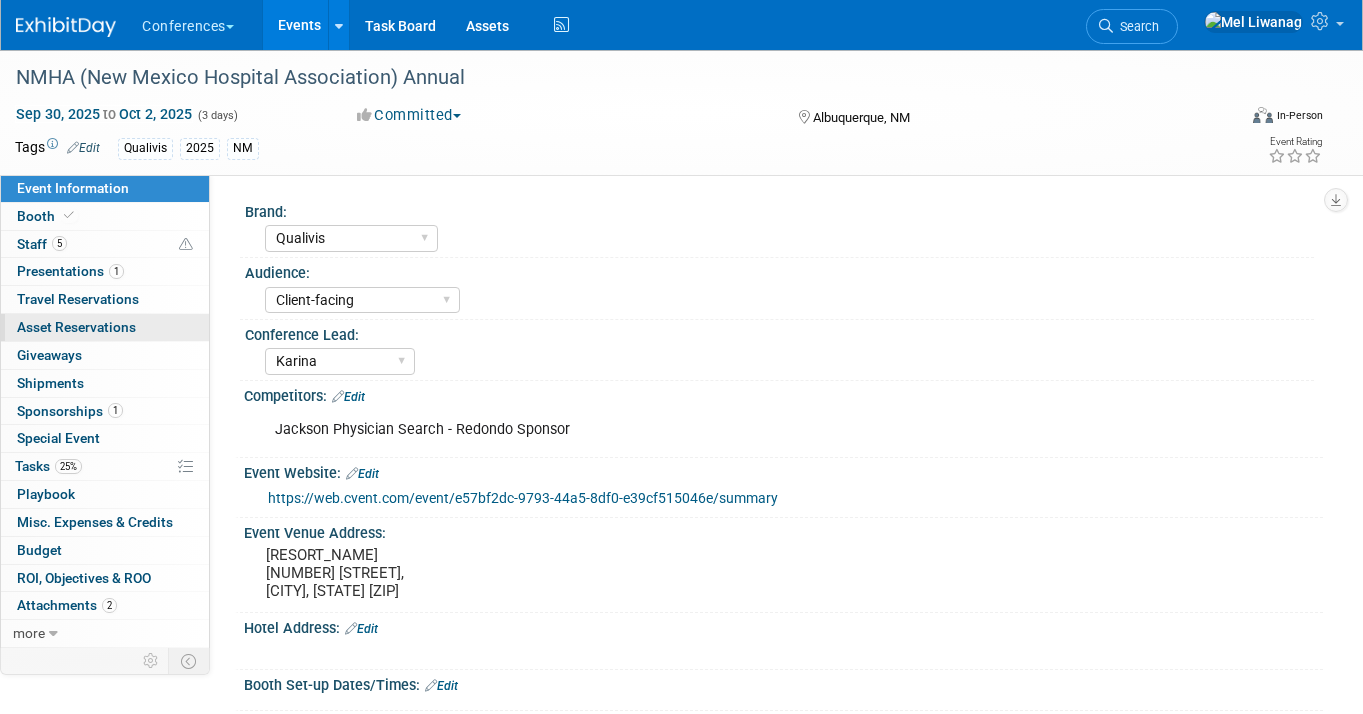 click on "Asset Reservations 0" at bounding box center [76, 327] 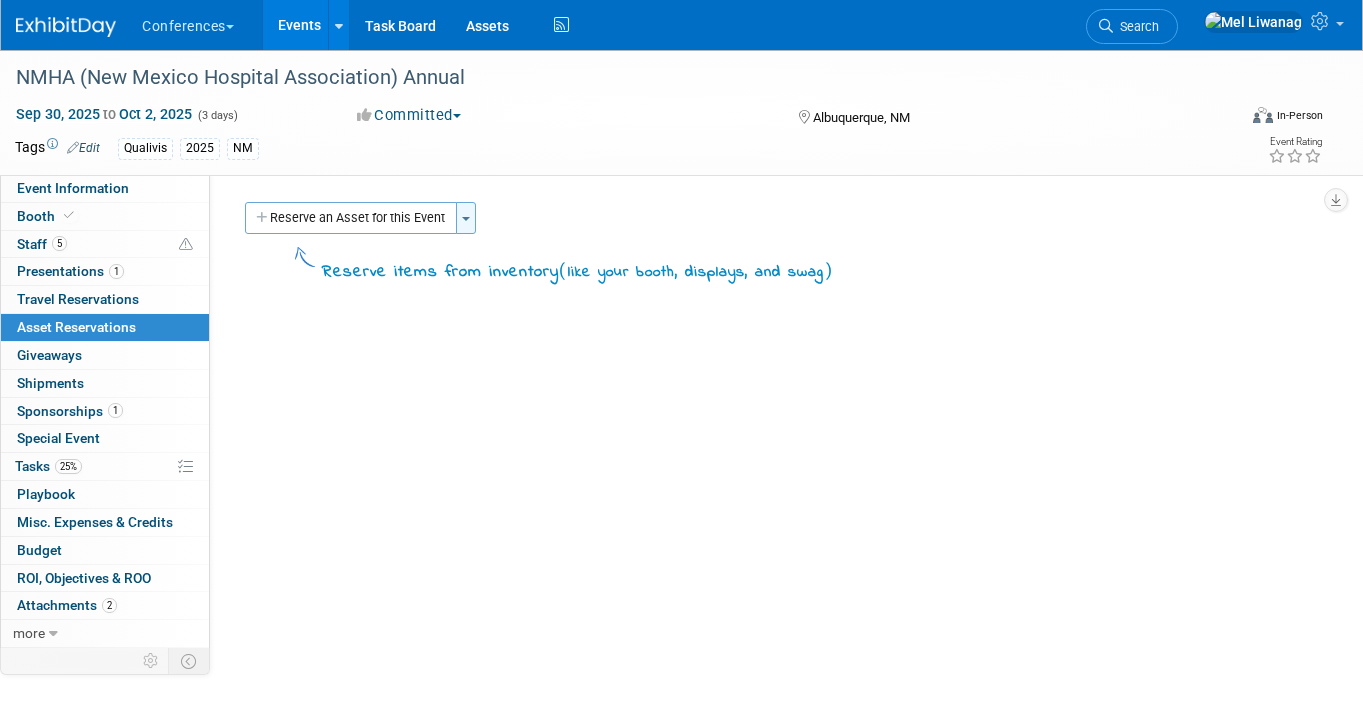 click on "Toggle Dropdown" at bounding box center [466, 218] 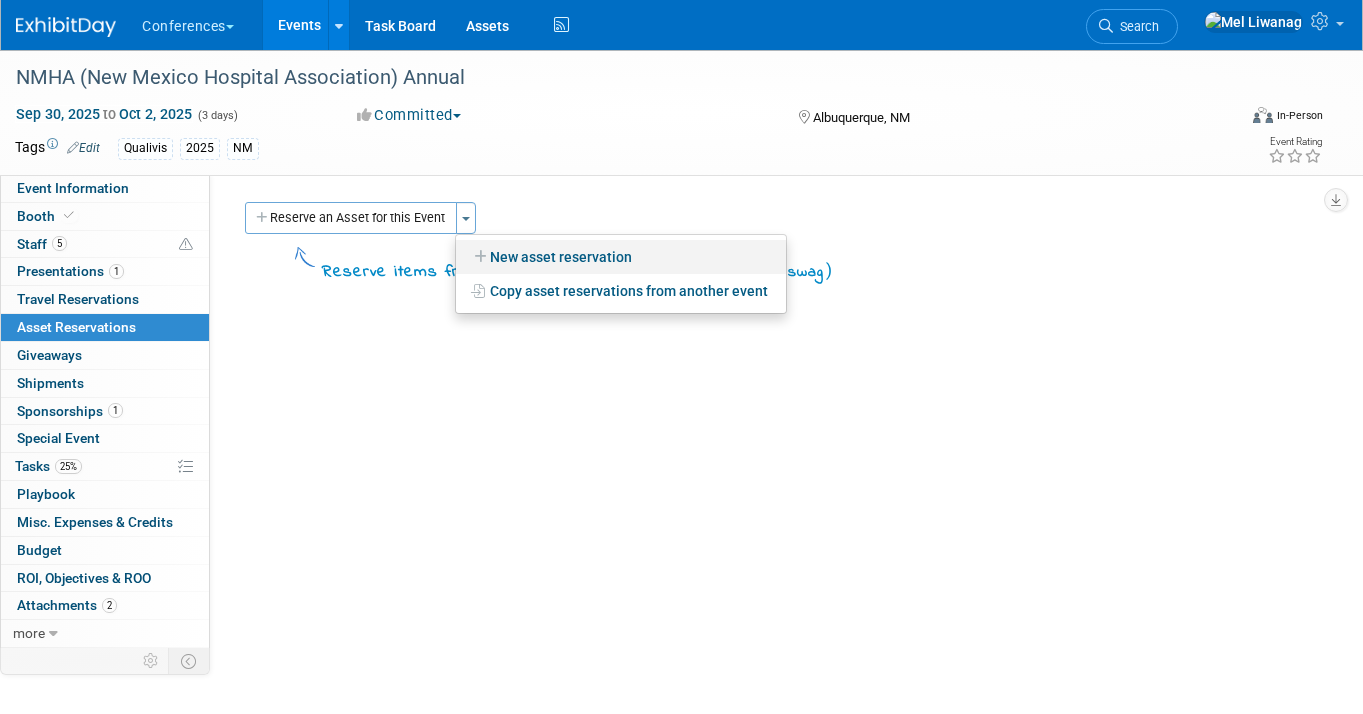 click on "New asset reservation" at bounding box center [621, 257] 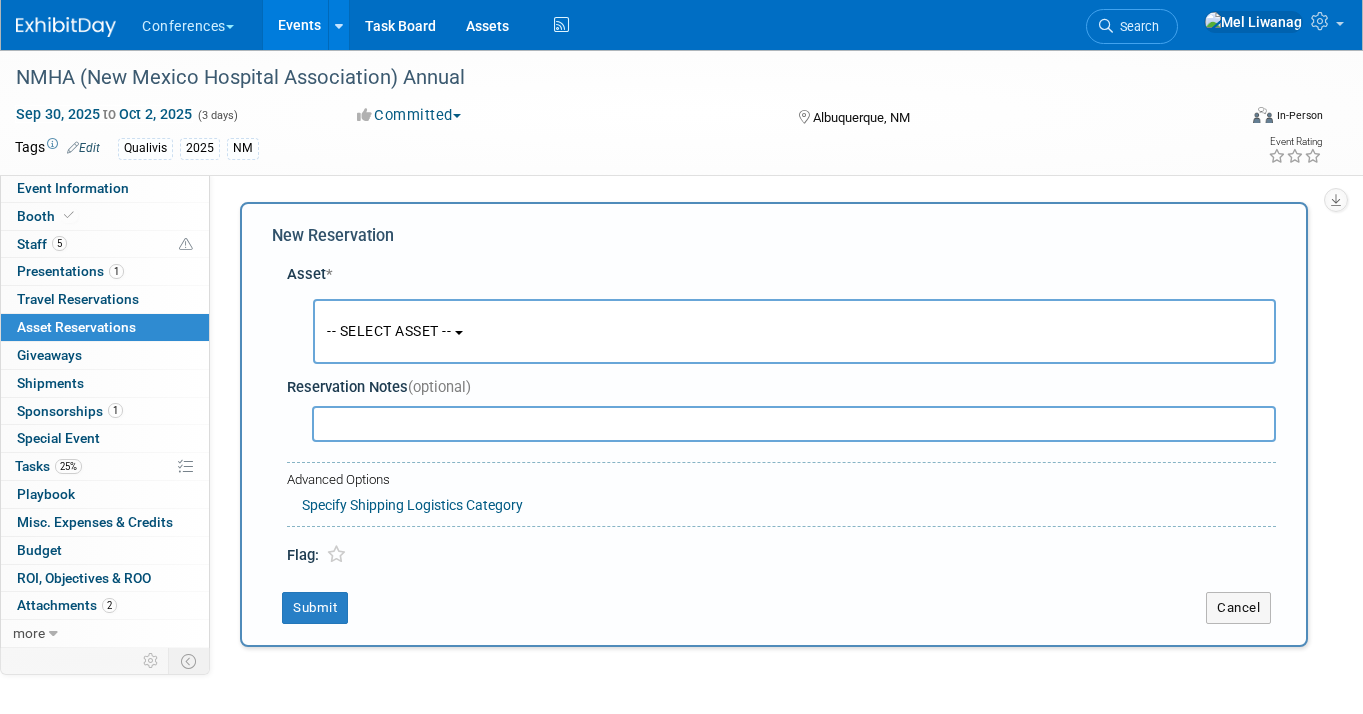 scroll, scrollTop: 19, scrollLeft: 0, axis: vertical 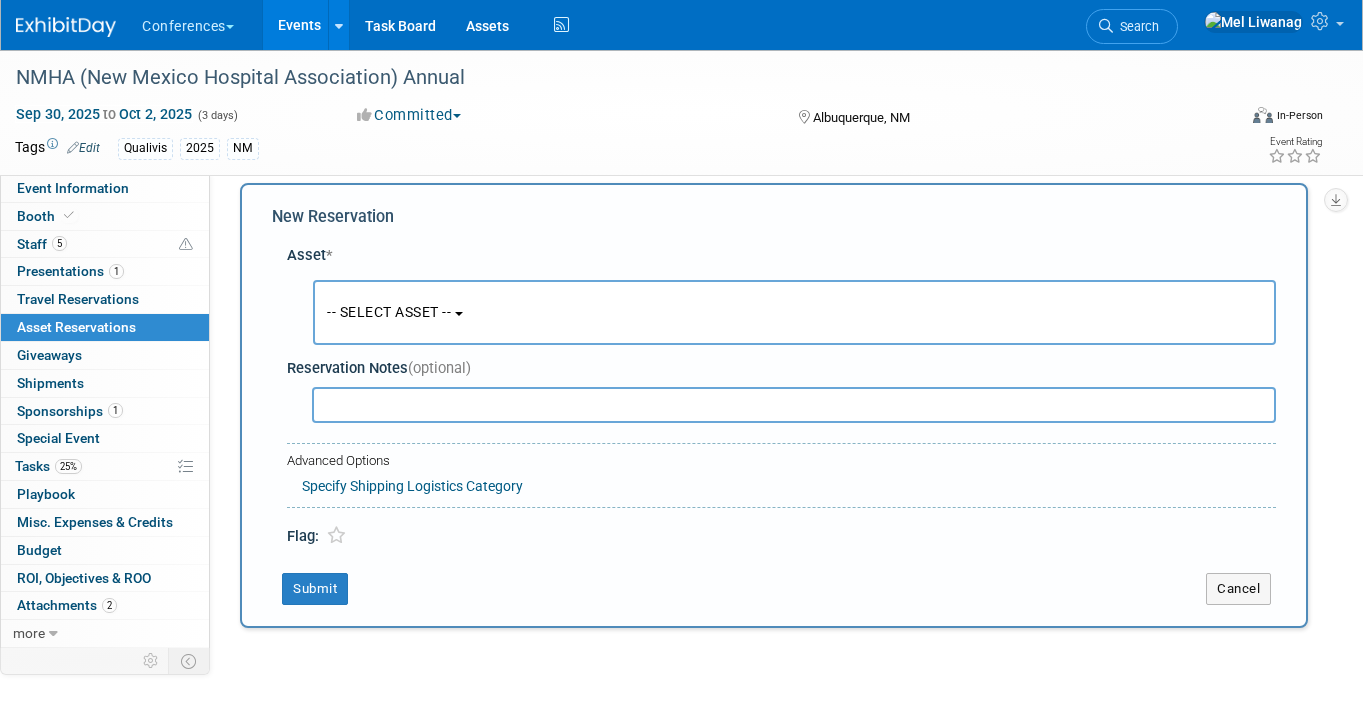 click on "-- SELECT ASSET --" at bounding box center [794, 312] 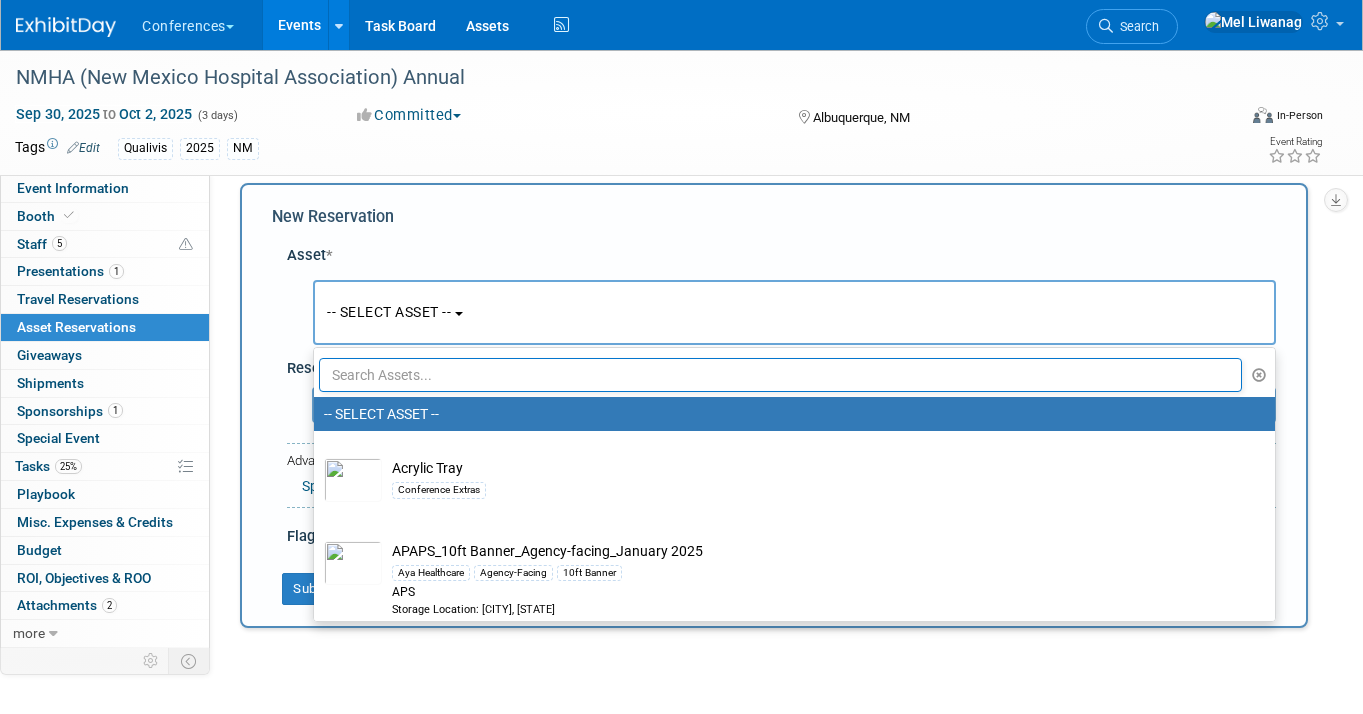 type 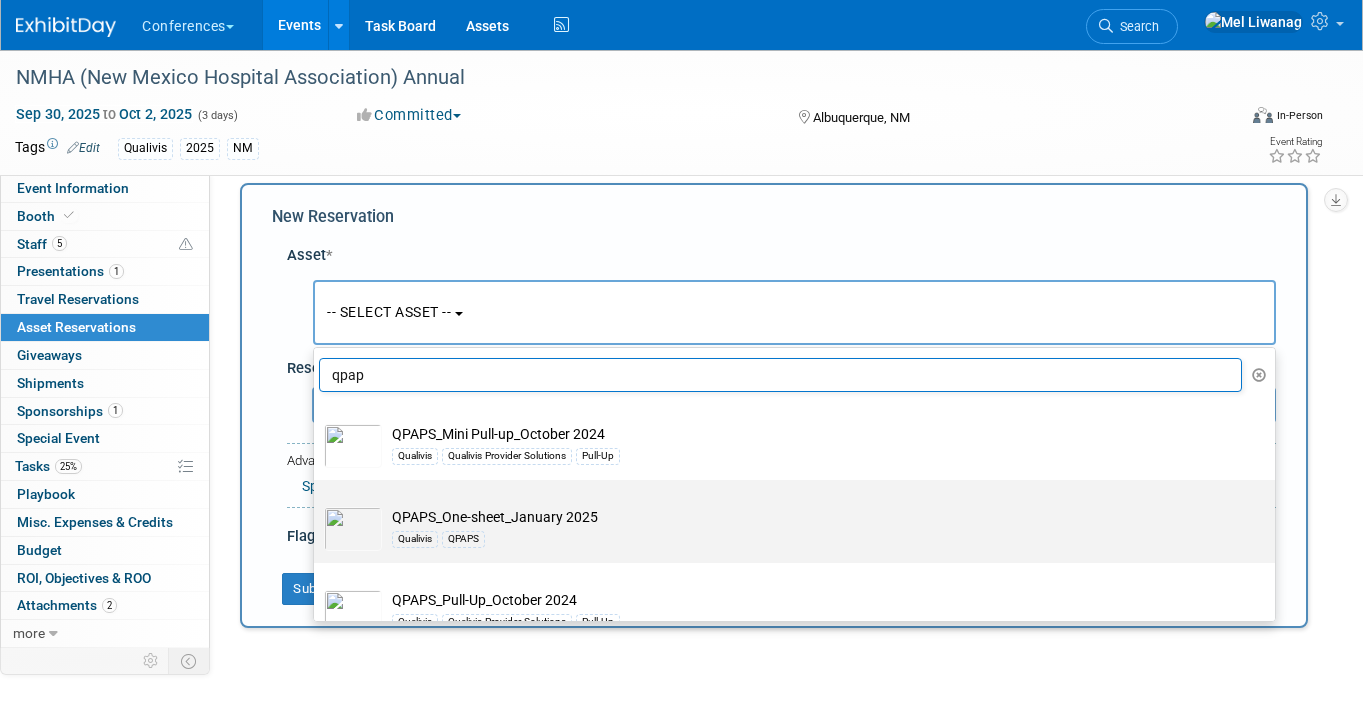 type on "qpap" 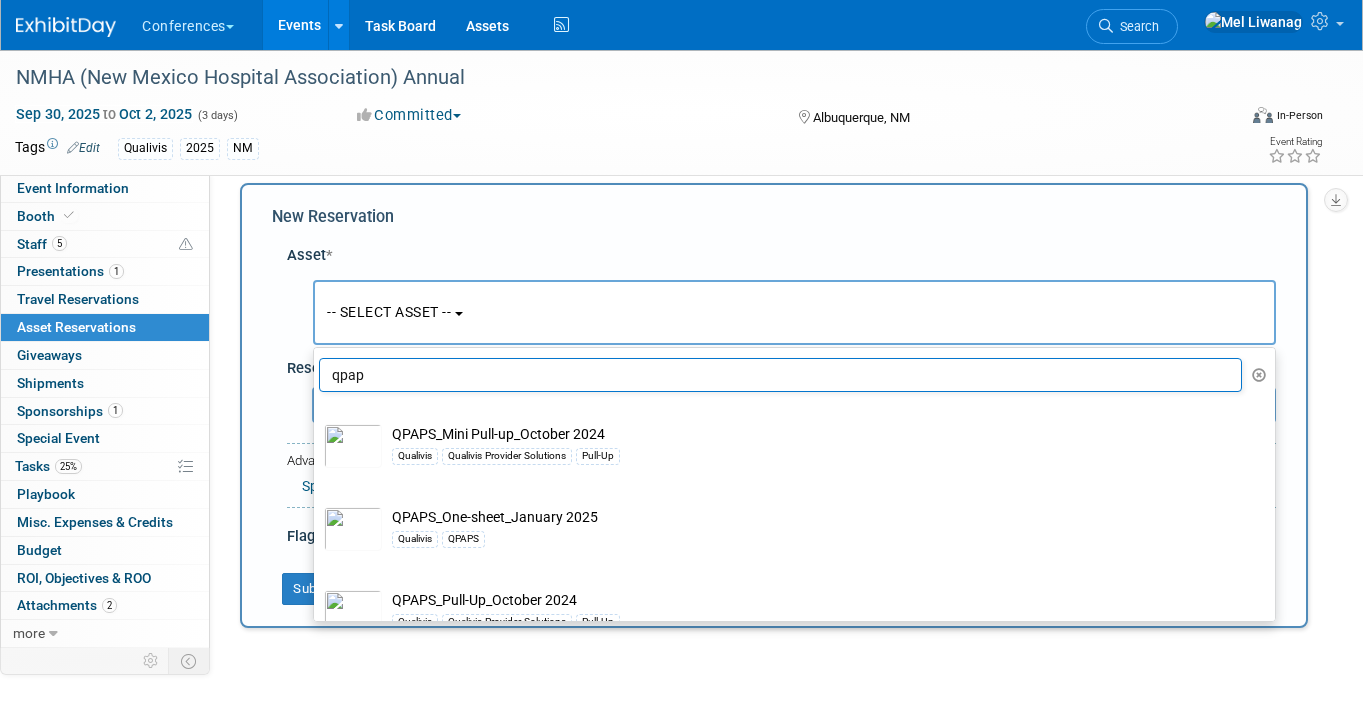 select on "8" 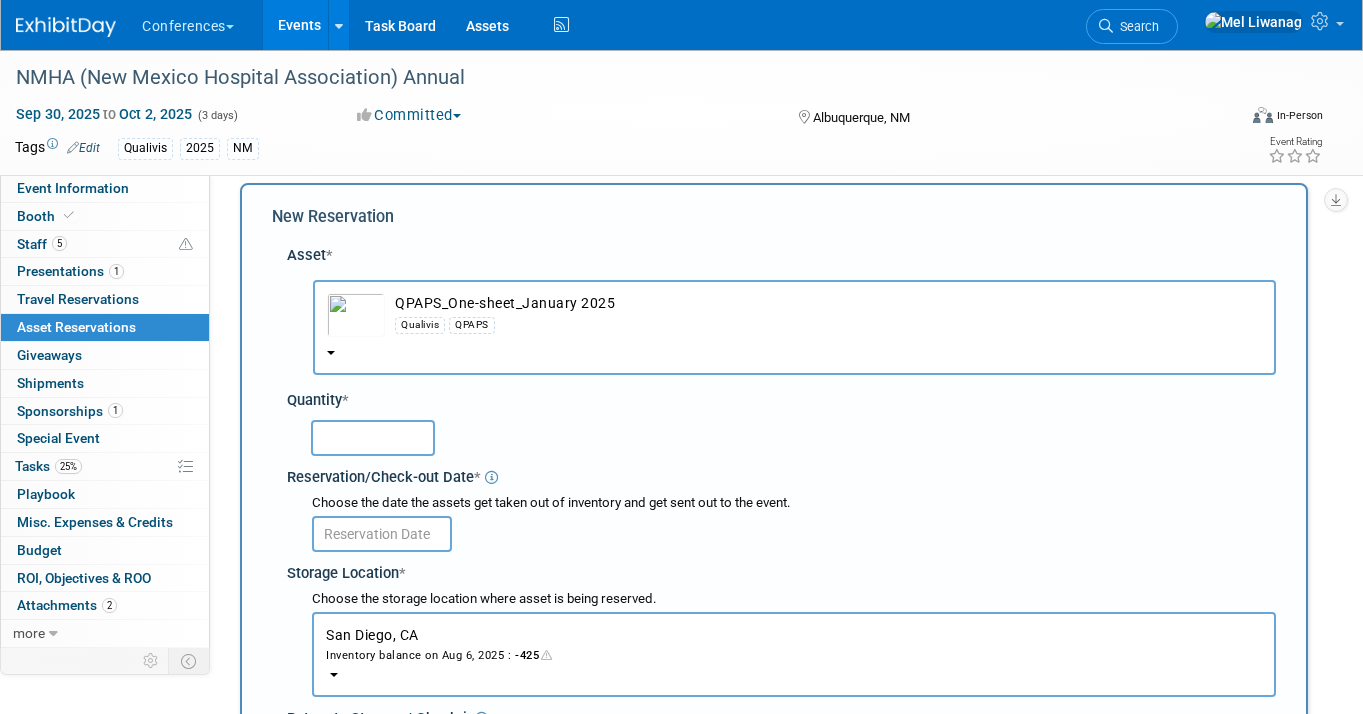 click at bounding box center [373, 438] 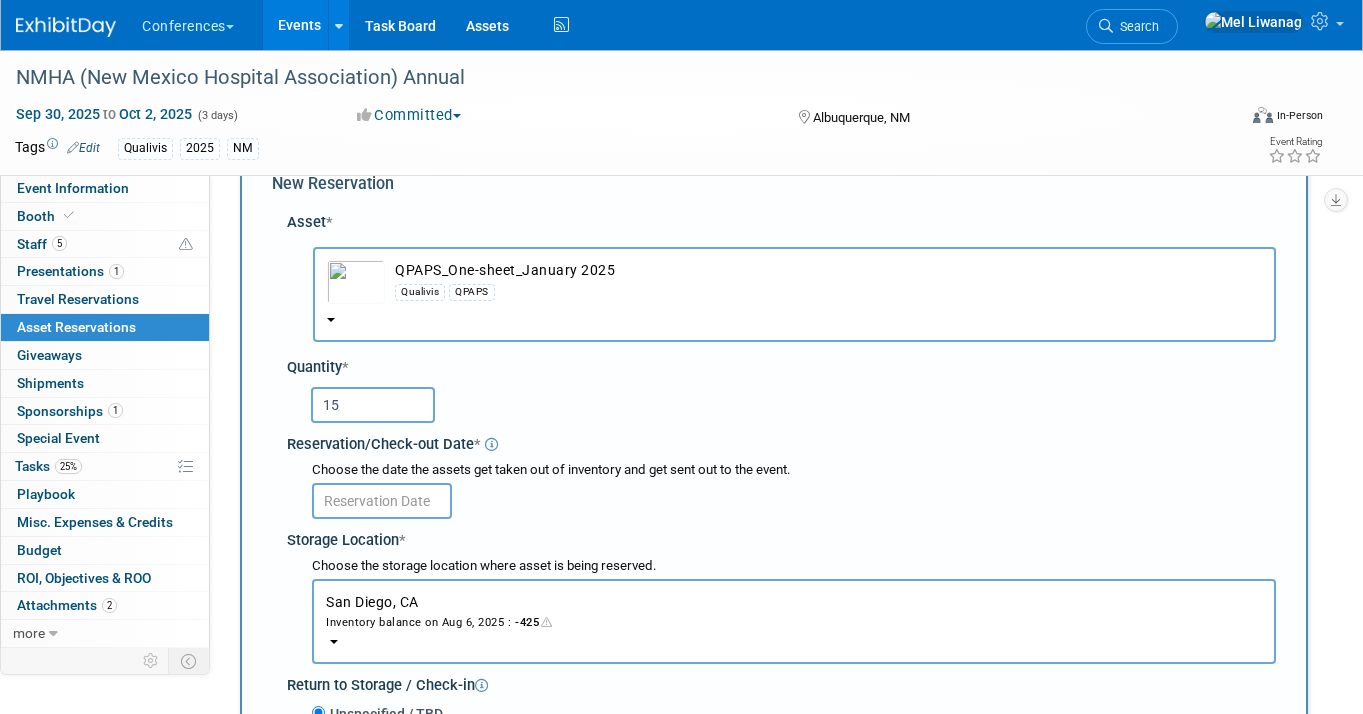 type on "15" 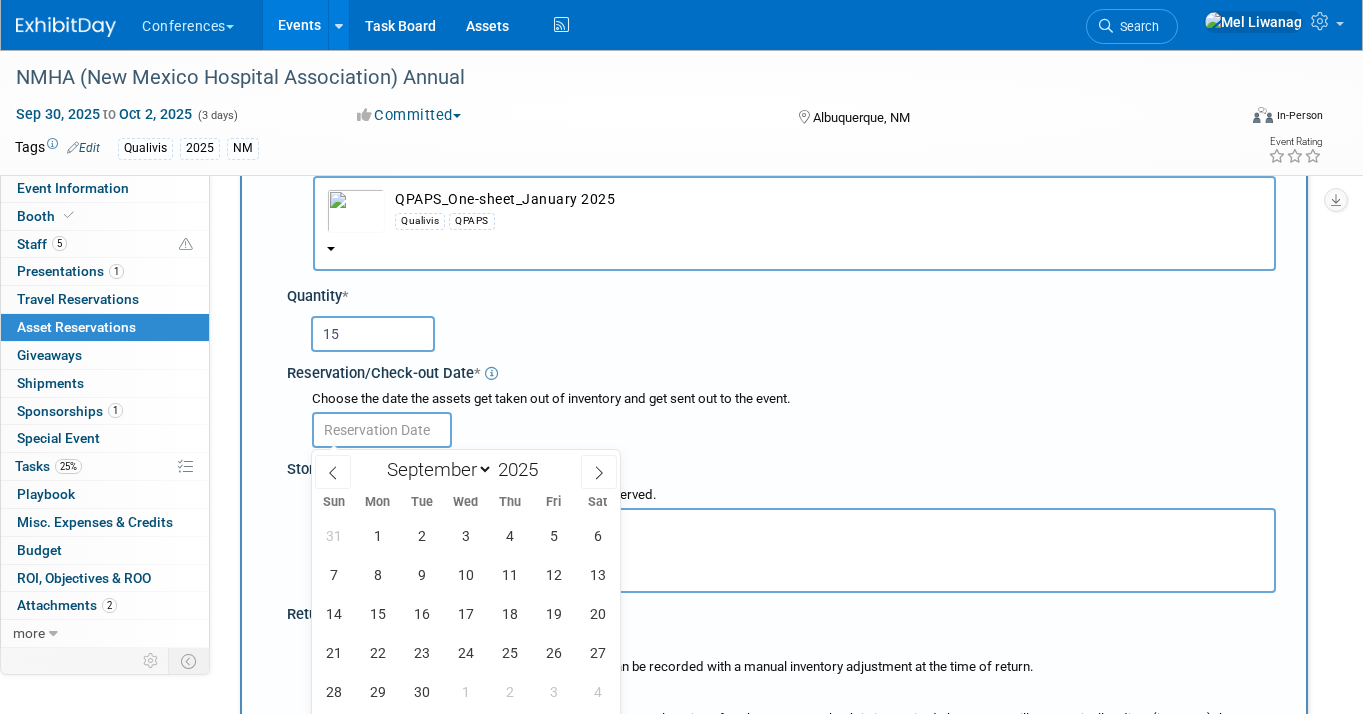 scroll, scrollTop: 170, scrollLeft: 0, axis: vertical 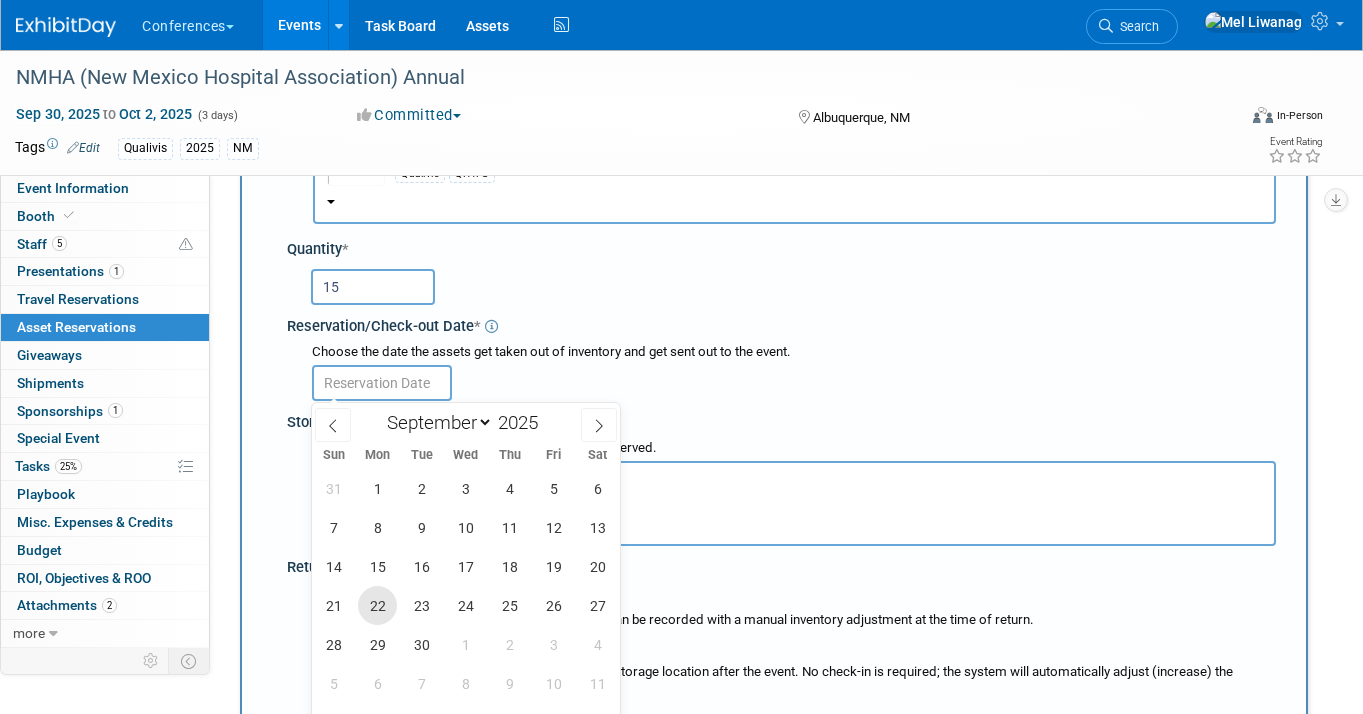 click on "22" at bounding box center [377, 605] 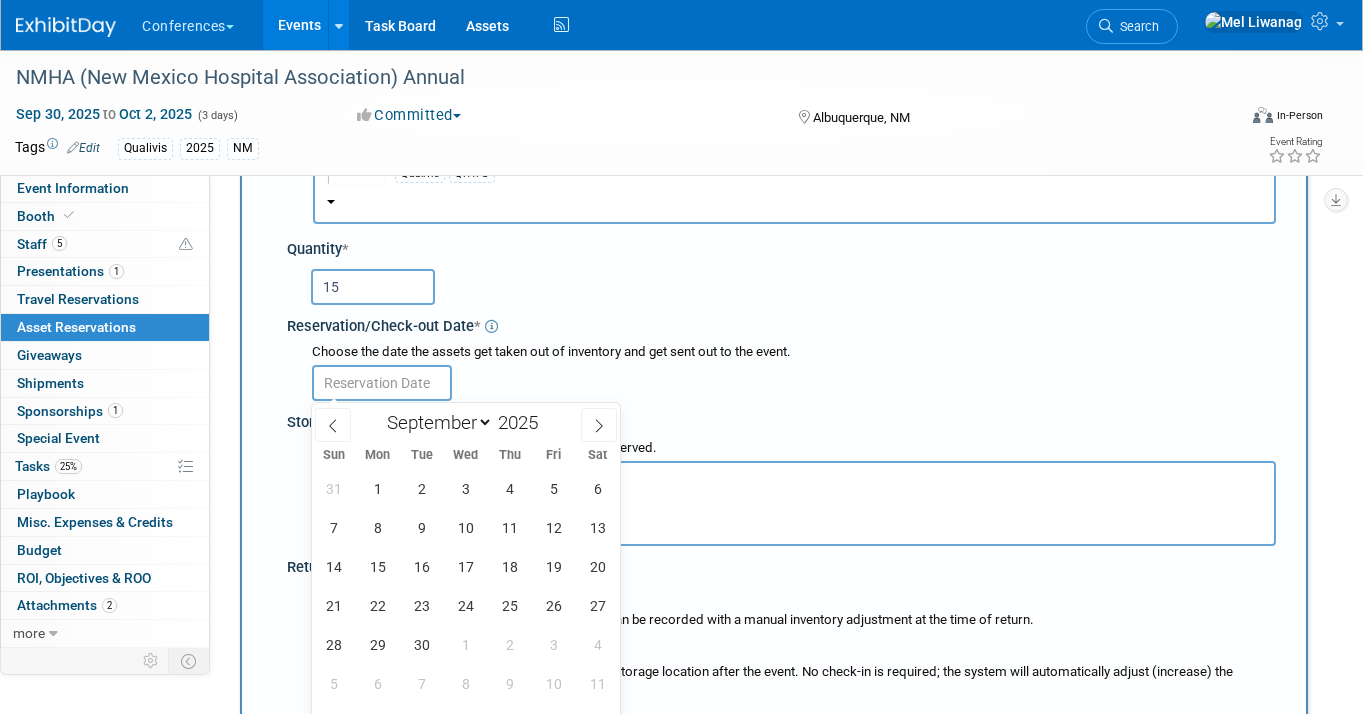 type on "Sep 22, 2025" 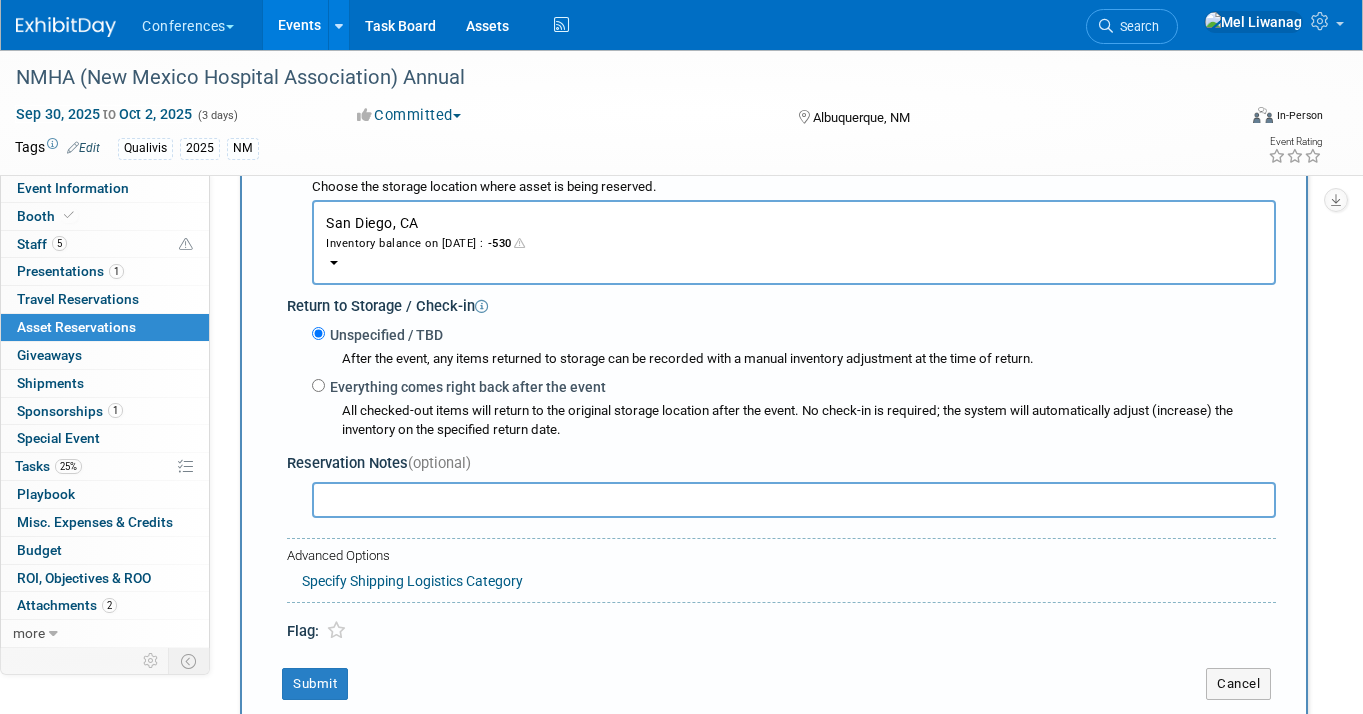 scroll, scrollTop: 541, scrollLeft: 0, axis: vertical 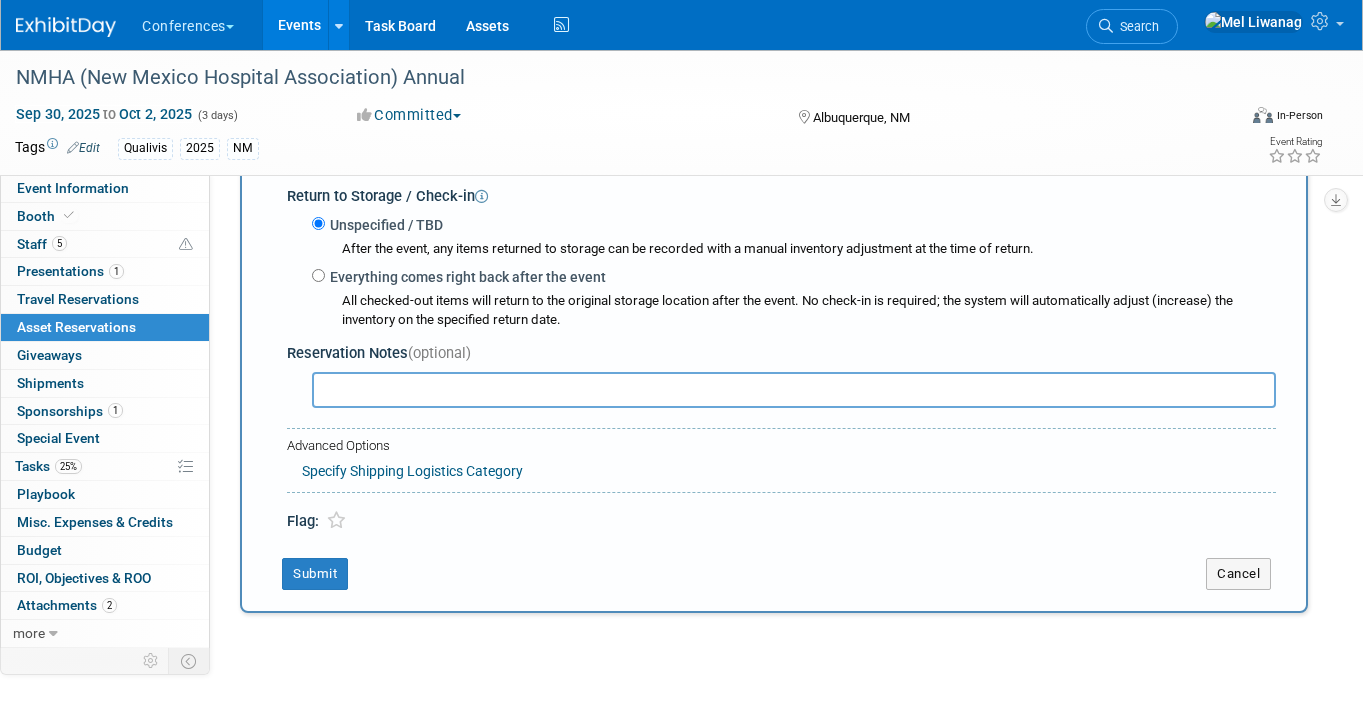 click on "Specify Shipping Logistics Category" at bounding box center (412, 471) 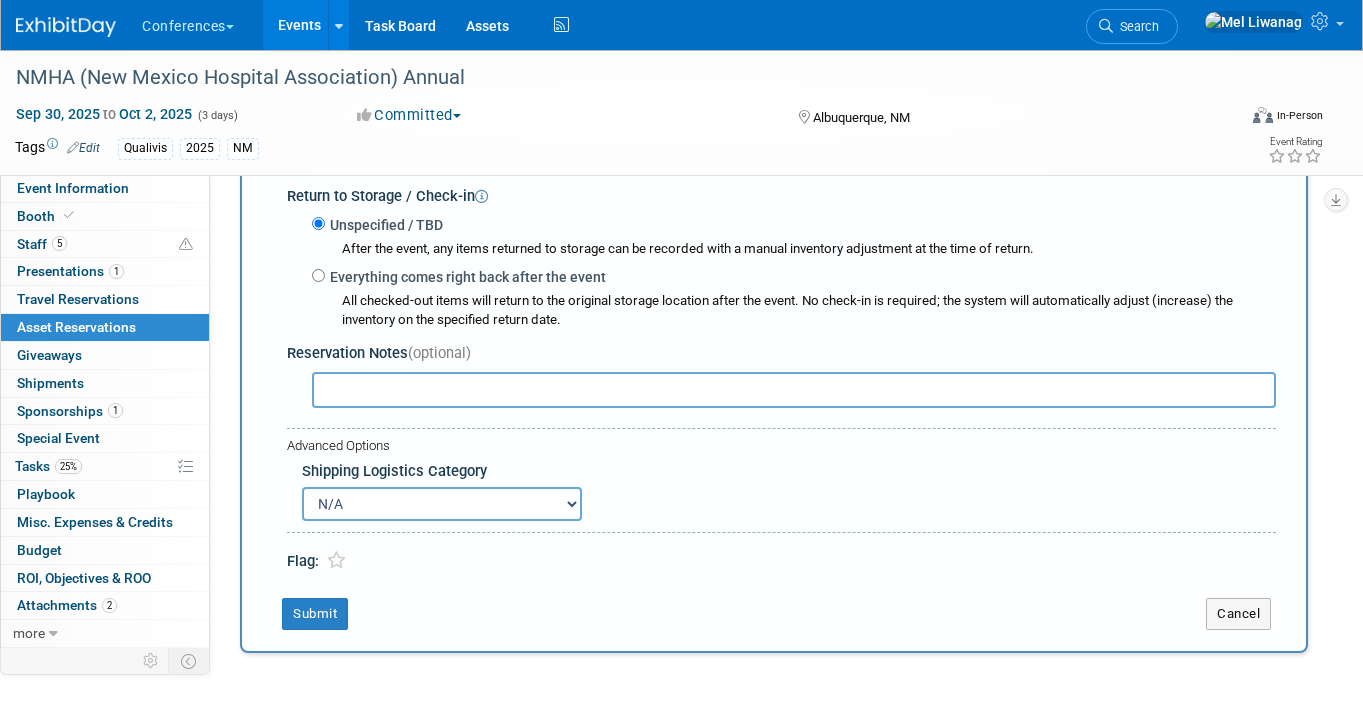 click on "N/A
Advance Warehouse
Direct Shipment
Other" at bounding box center [789, 501] 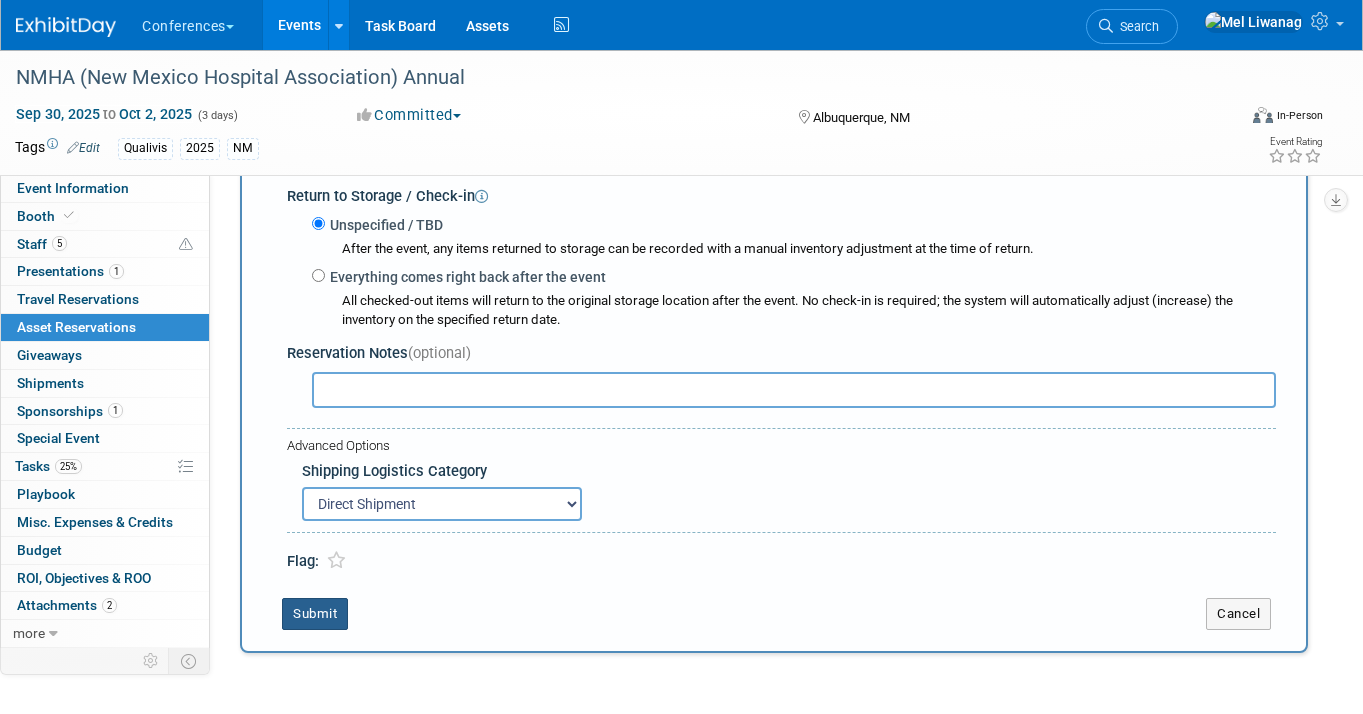 click on "Submit" at bounding box center (315, 614) 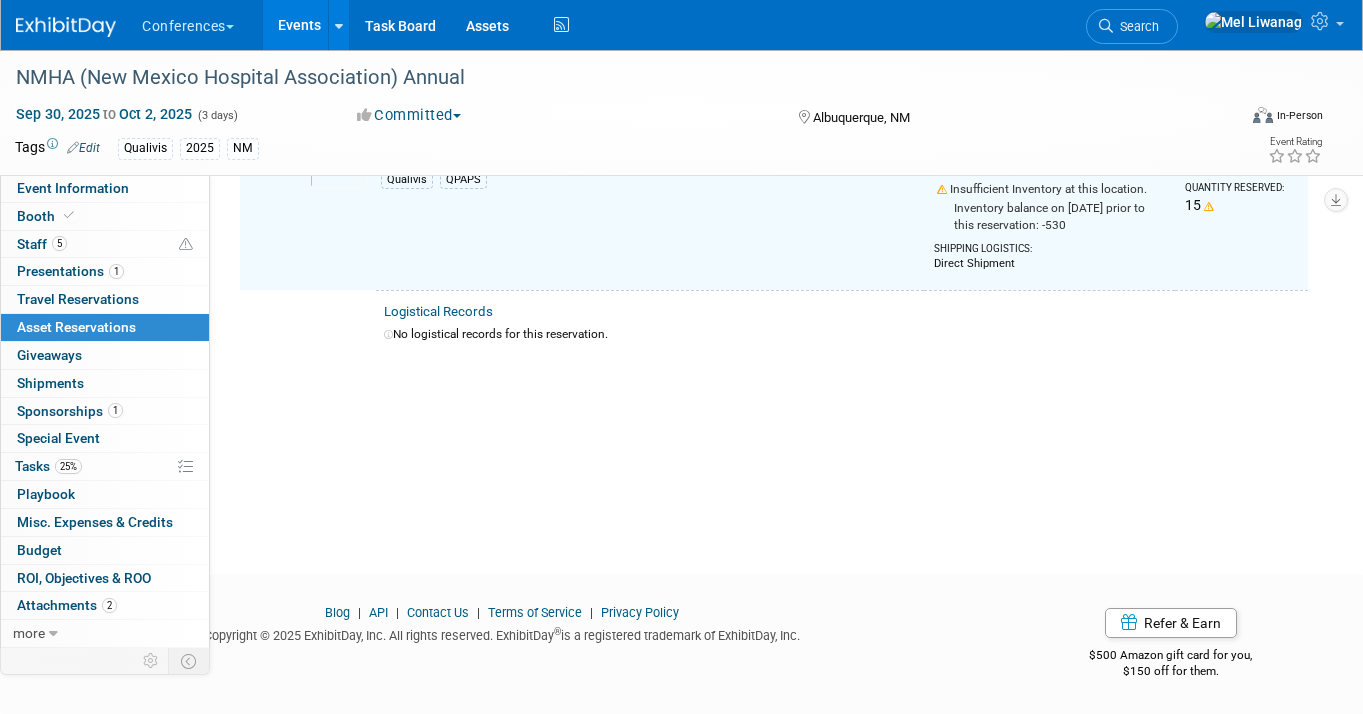 scroll, scrollTop: 25, scrollLeft: 0, axis: vertical 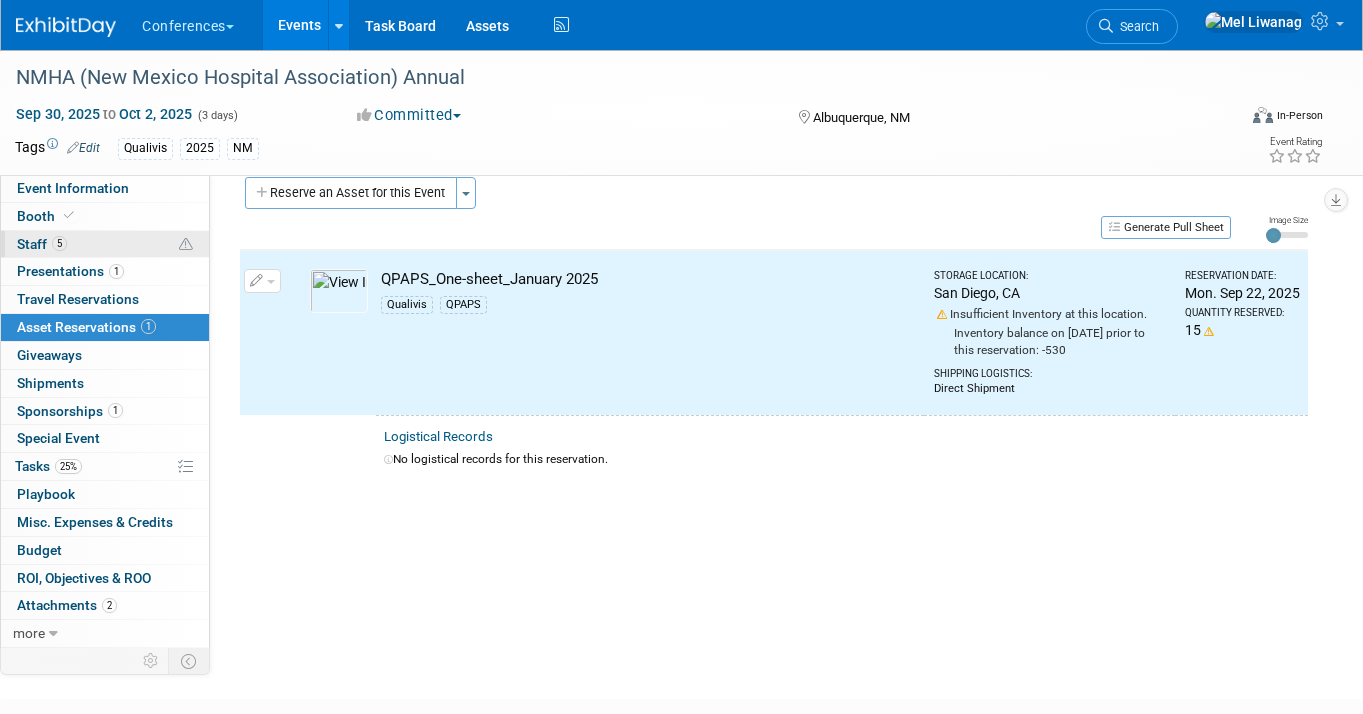 click on "5
Staff 5" at bounding box center [105, 244] 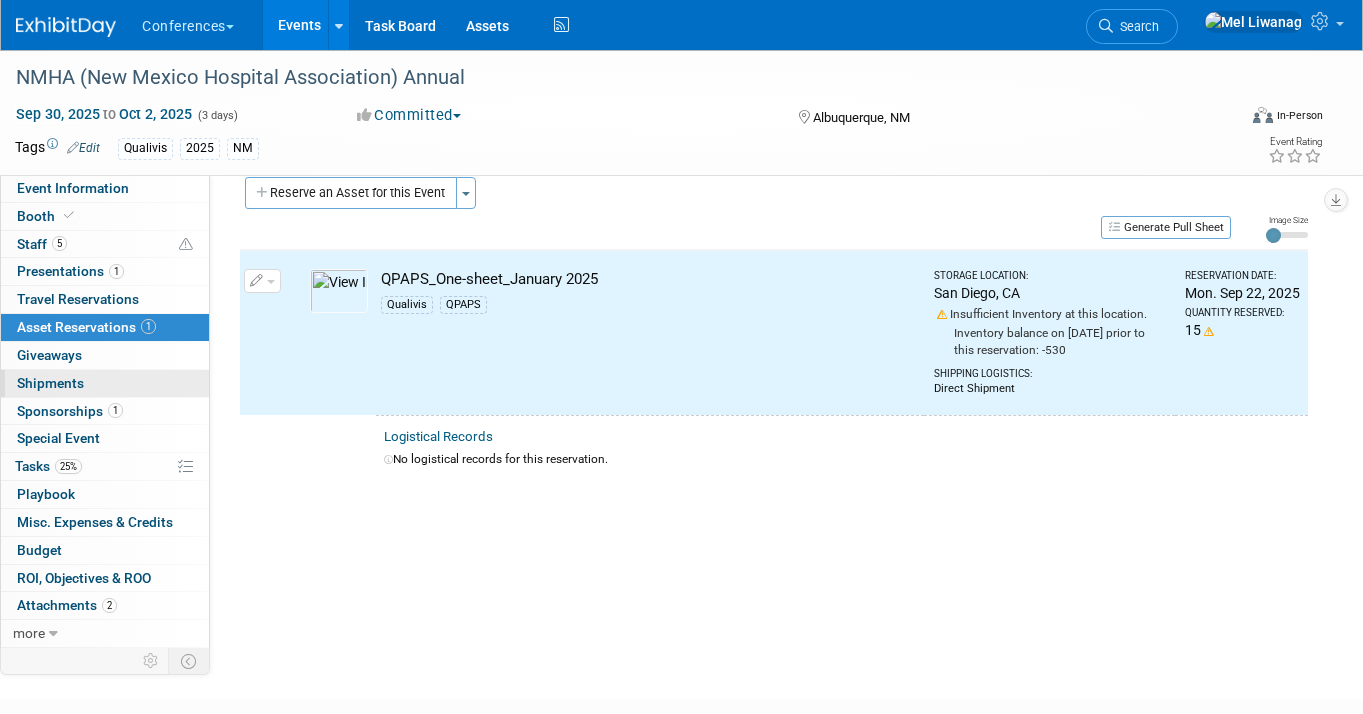 scroll, scrollTop: 0, scrollLeft: 0, axis: both 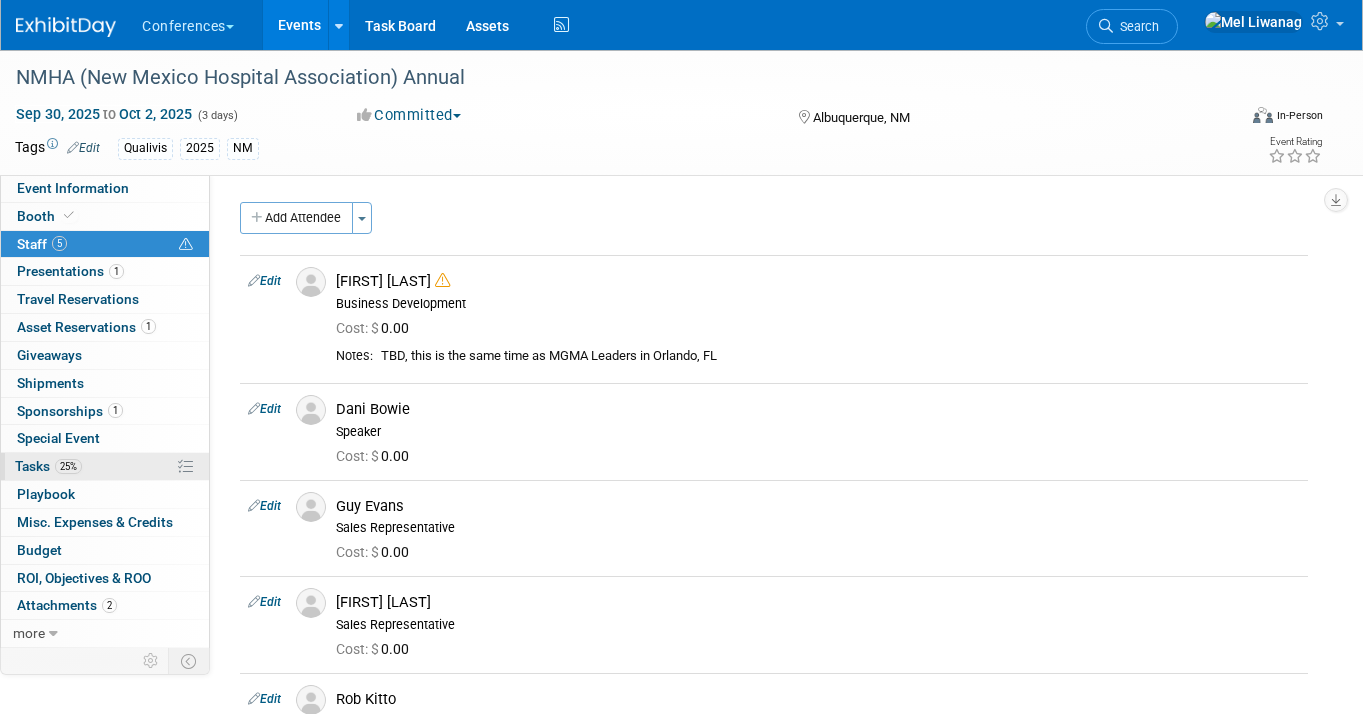 click on "25%" at bounding box center (68, 466) 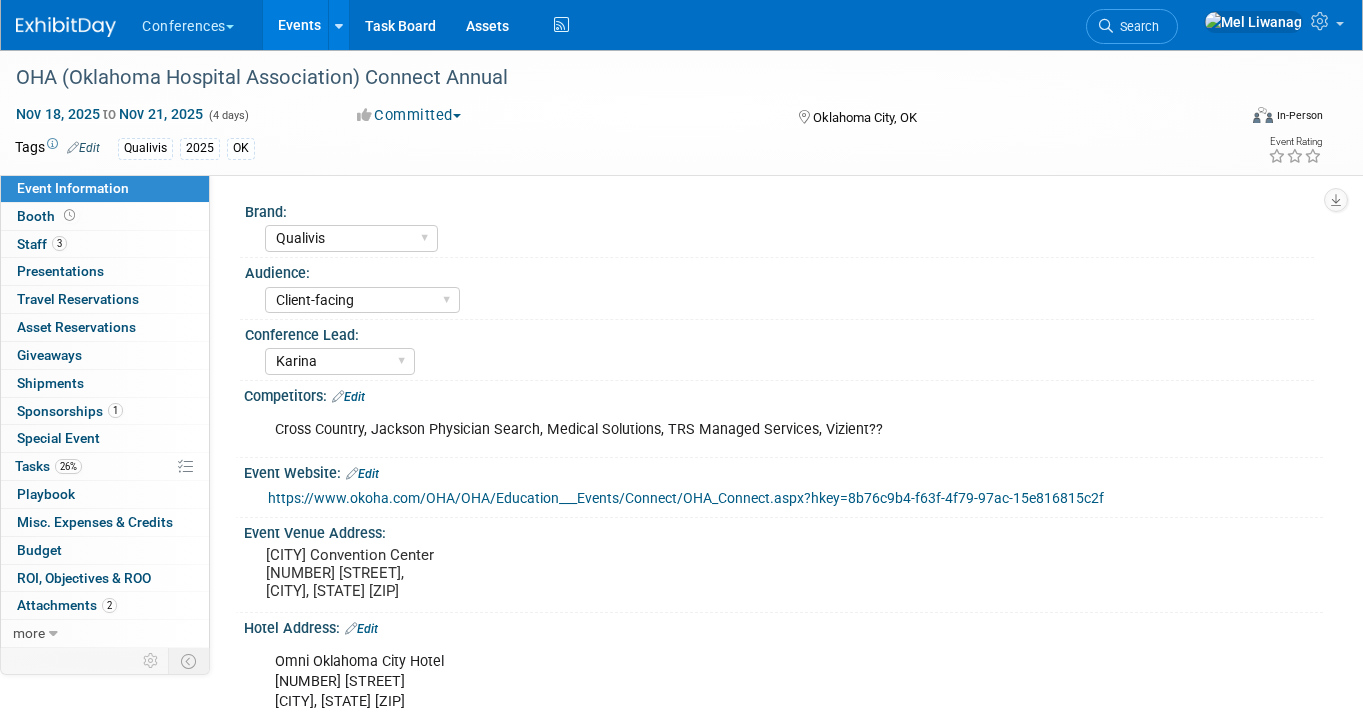 select on "Qualivis" 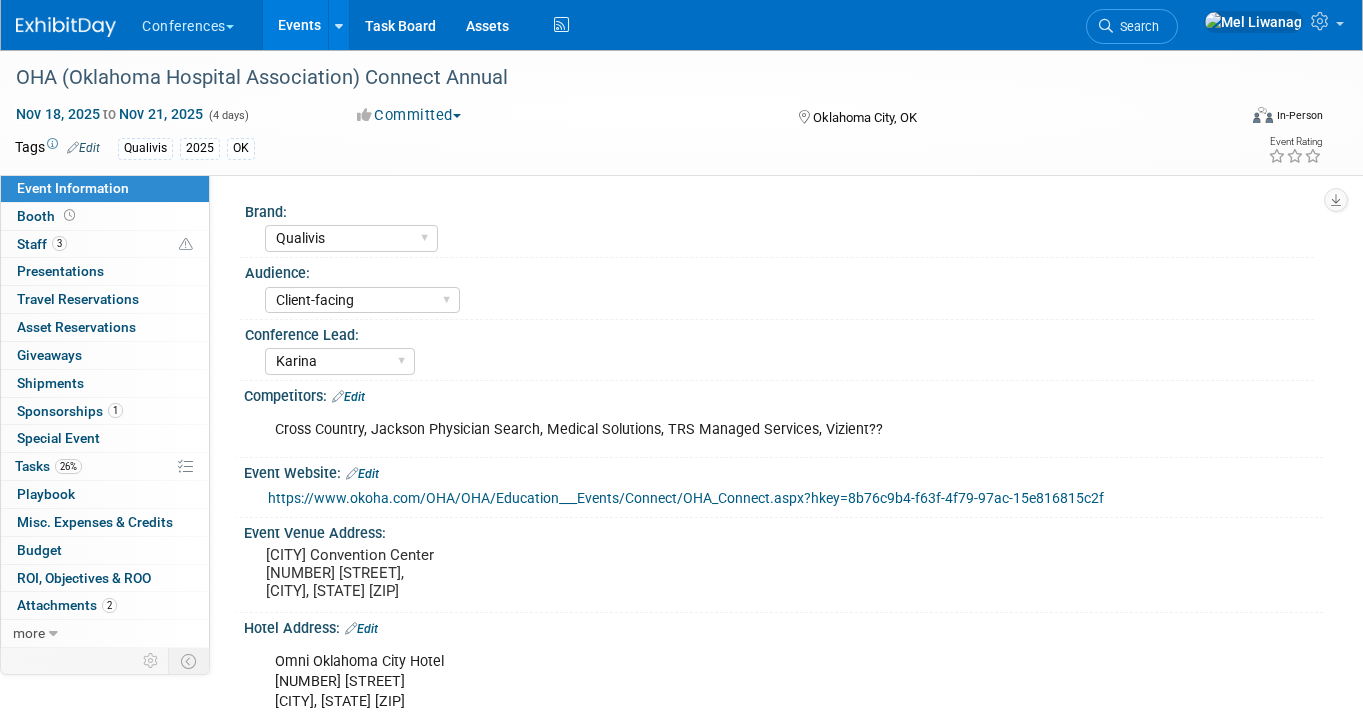 scroll, scrollTop: 0, scrollLeft: 0, axis: both 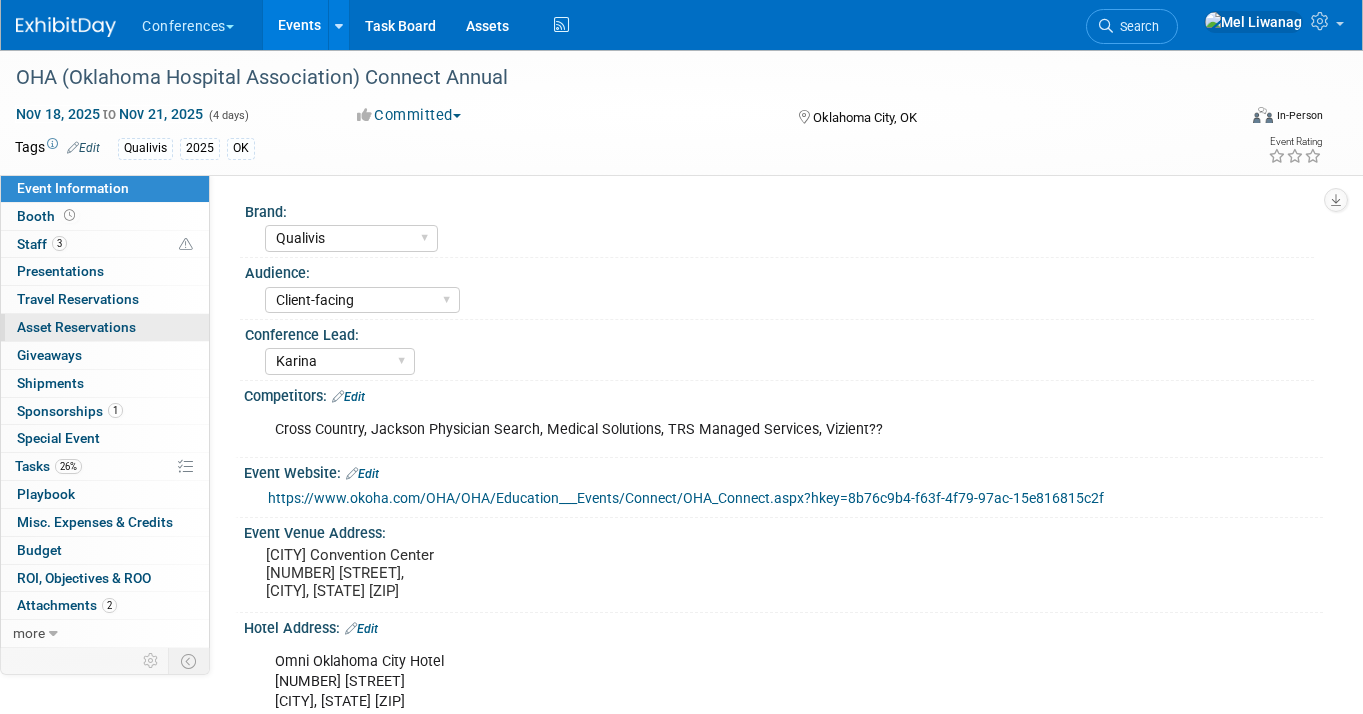 click on "Asset Reservations 0" at bounding box center [76, 327] 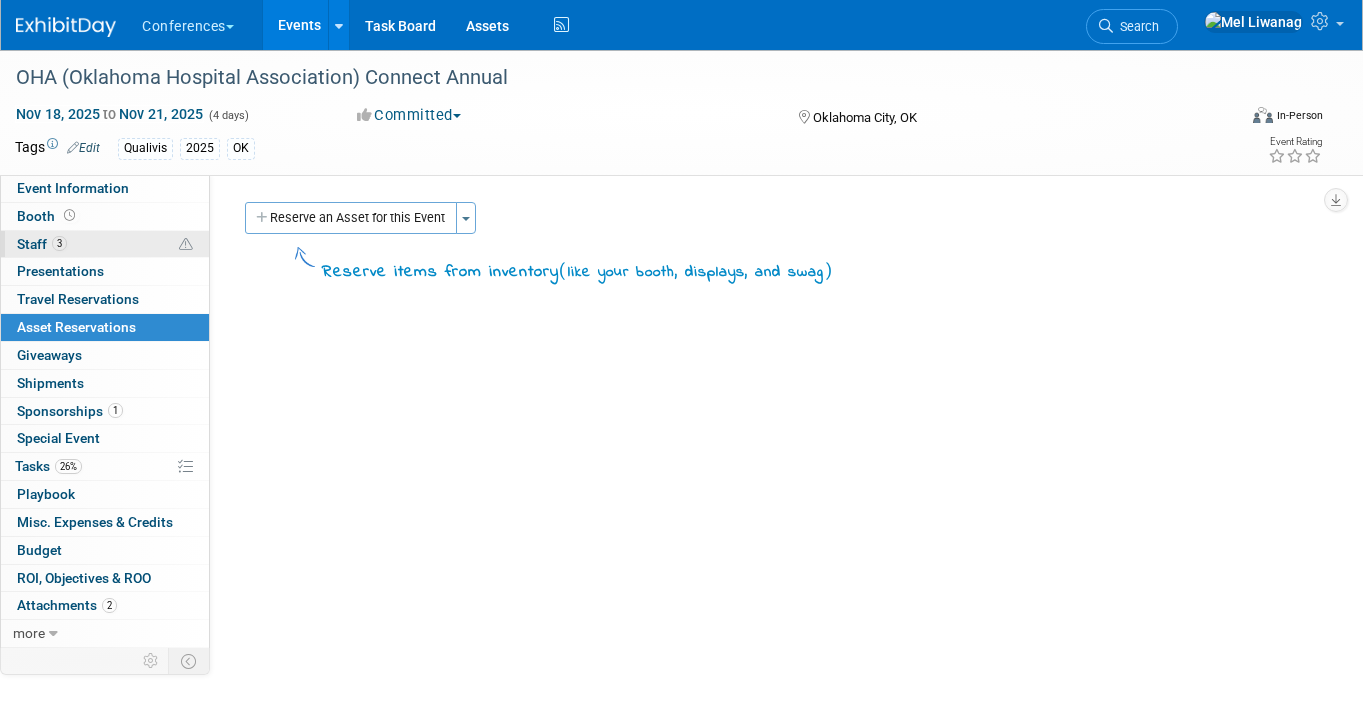 click on "3
Staff 3" at bounding box center (105, 244) 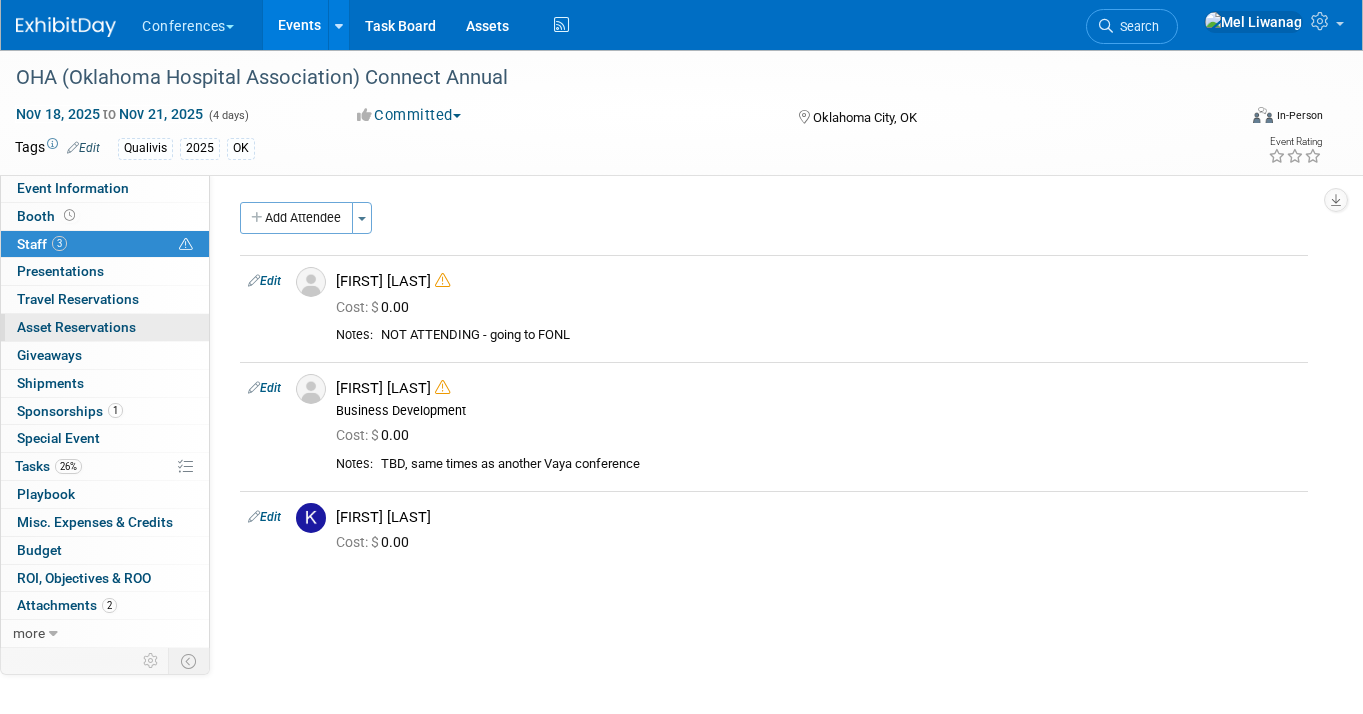 click on "Asset Reservations 0" at bounding box center (76, 327) 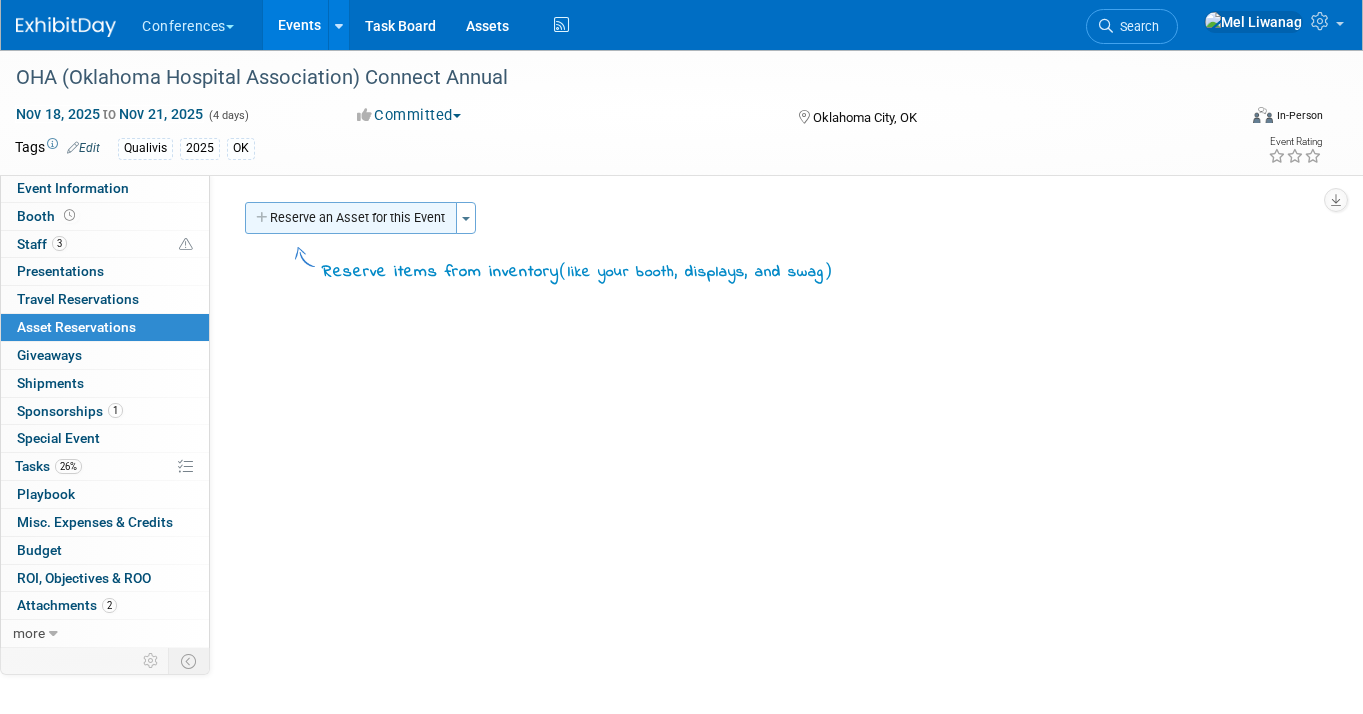 click on "Reserve an Asset for this Event" at bounding box center (351, 218) 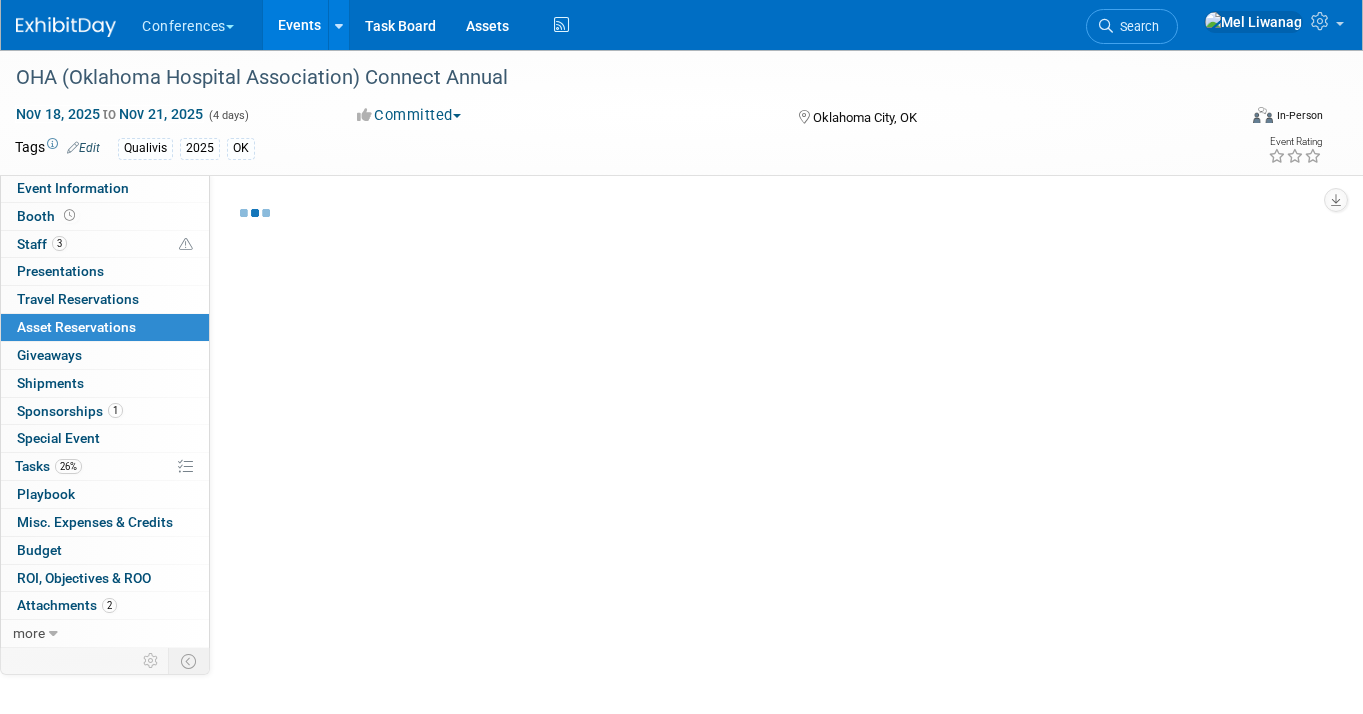 select on "10" 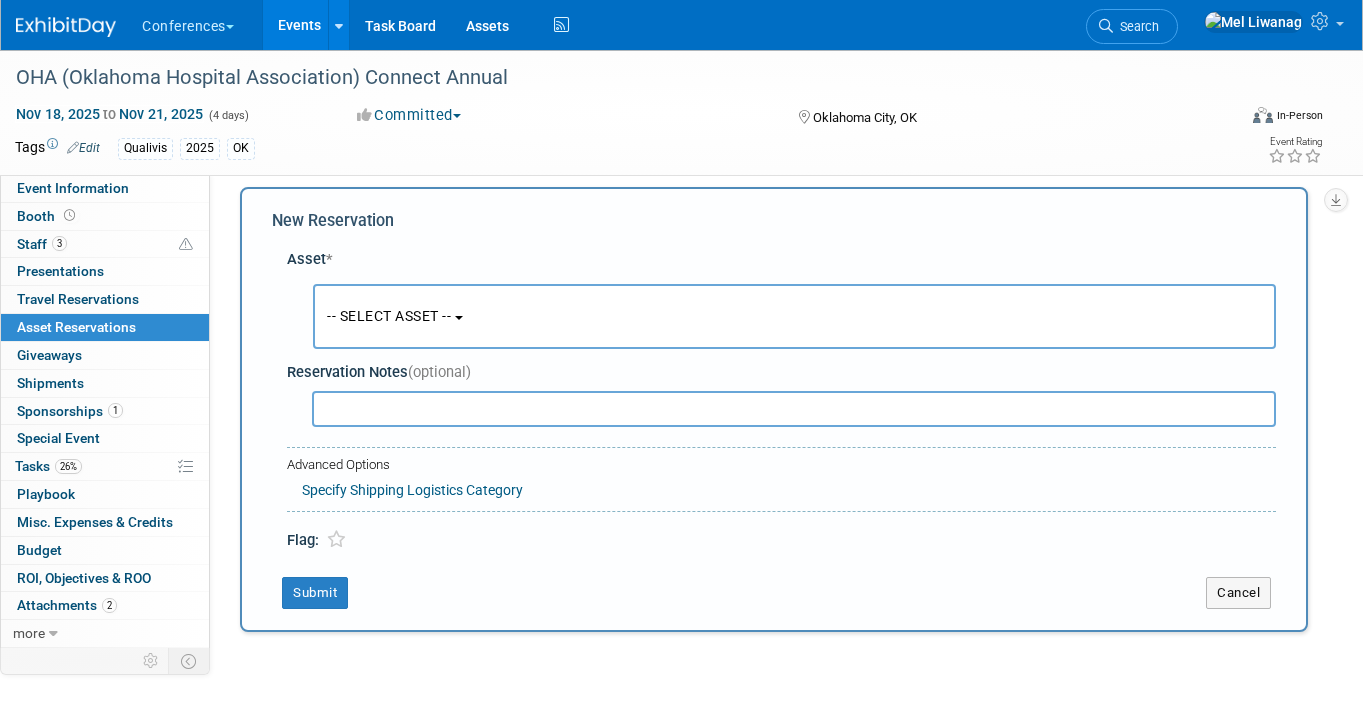 scroll, scrollTop: 19, scrollLeft: 0, axis: vertical 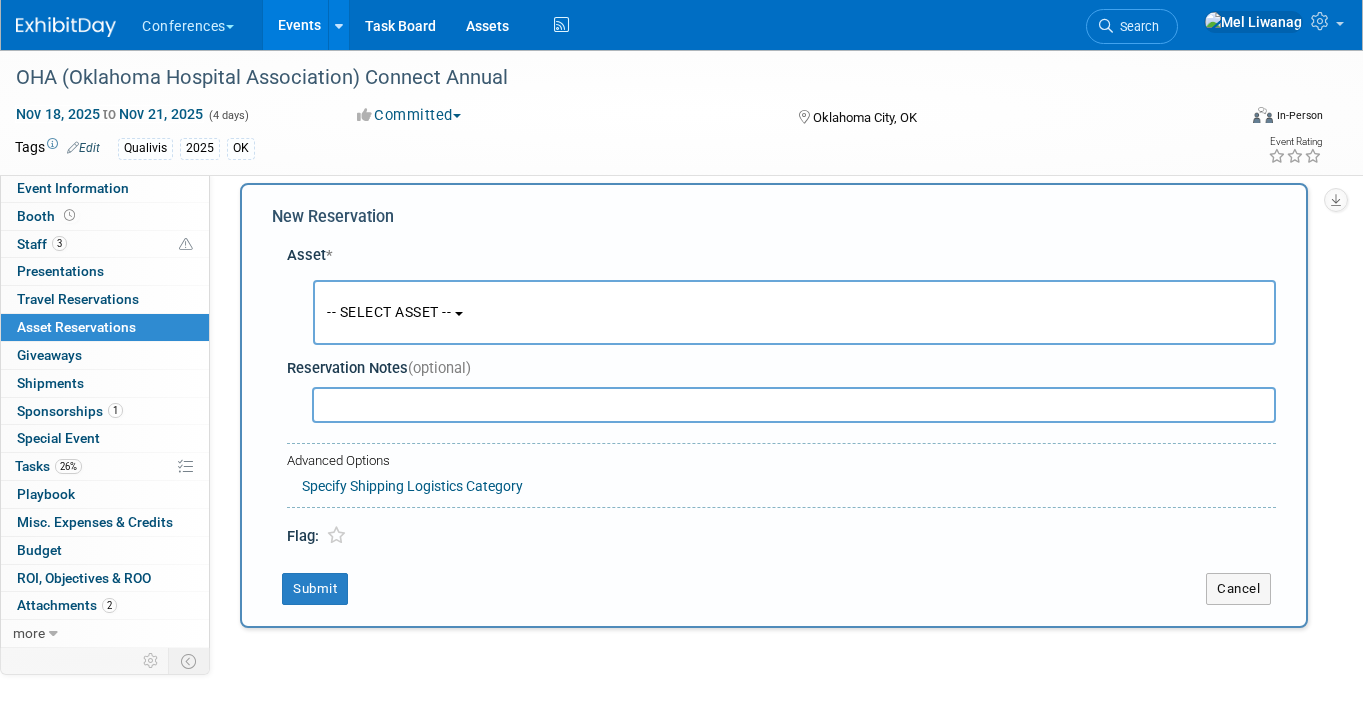 click on "-- SELECT ASSET --" at bounding box center (794, 312) 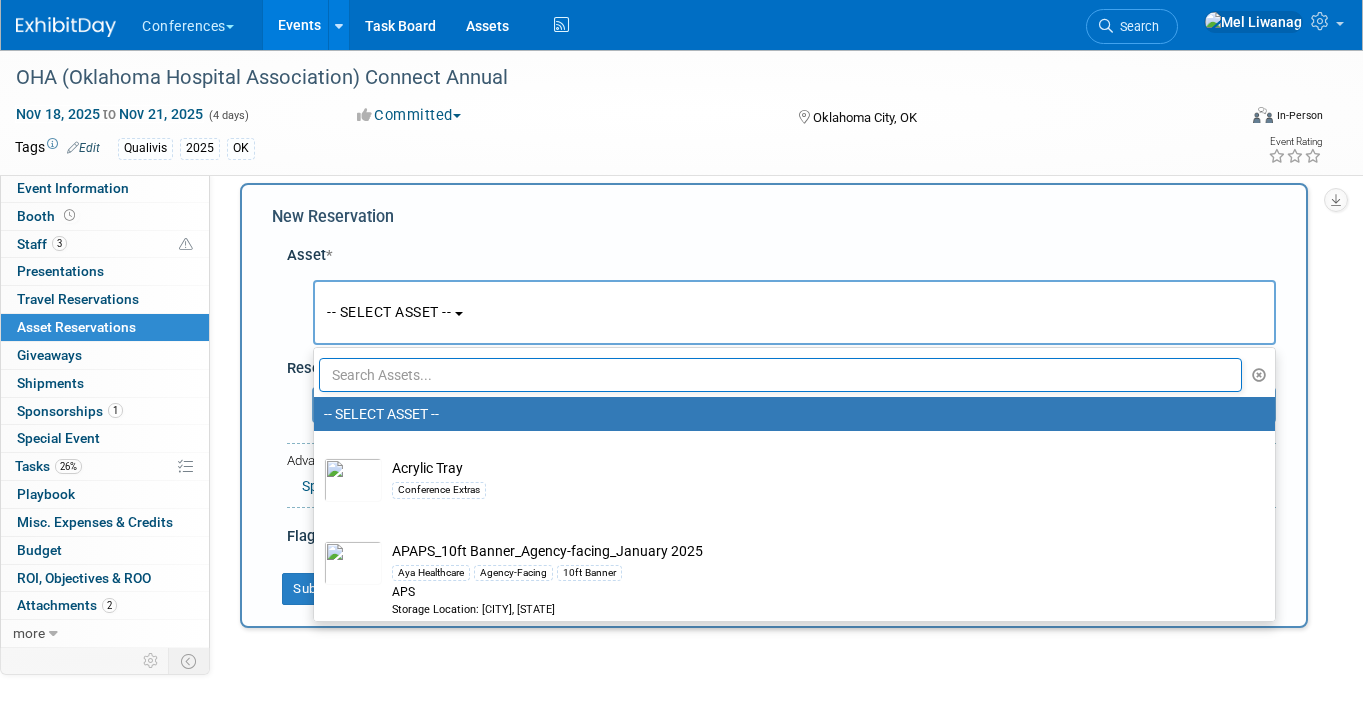 click on "-- SELECT ASSET --      Acrylic Tray Conference Extras   APAPS_10ft Banner_Agency-facing_January 2025 Aya Healthcare Agency-Facing 10ft Banner APS Storage Location: San Diego, CA   APAPS_10ft Banner_Client-facing_December 2024 APAPS Client-Facing 10ft Banner Asset Identifier: APAPS (Aya Physician & Advanced Practice Solutions) and Locums   APAPS_10ft Banner_Comm.Health-focused_Client-facing_June 2025 10ft Banner APAPS Client-Facing   APAPS_10ft Banner_Radiology-focused_Client-facing_March 2024 10ft Banner Client-Facing Radiology APAPS Storage Location: San Diego, CA   APAPS_Giveaway Flyer APAPS Giveaway Flyer   APAPS_Mini Pull-up_Anesthesia-focused_Client-facing_January 2024 Pull-Up Anesthesia APAPS   APAPS_Mini Pull-up_Hospitalist-focused_Client-facing_? 2024 Aya Provider Services Client-Facing Pull-Up Hospitalist   APAPS_Mini Pull-up_Radiology-focused_Client-facing_March 2024 Client-Facing Pull-Up APAPS   APAPS_One-Sheet_Anesthesia Management Staffing Solutions_Client-facing_August 2025 APAPS One-Sheet" at bounding box center [794, 484] 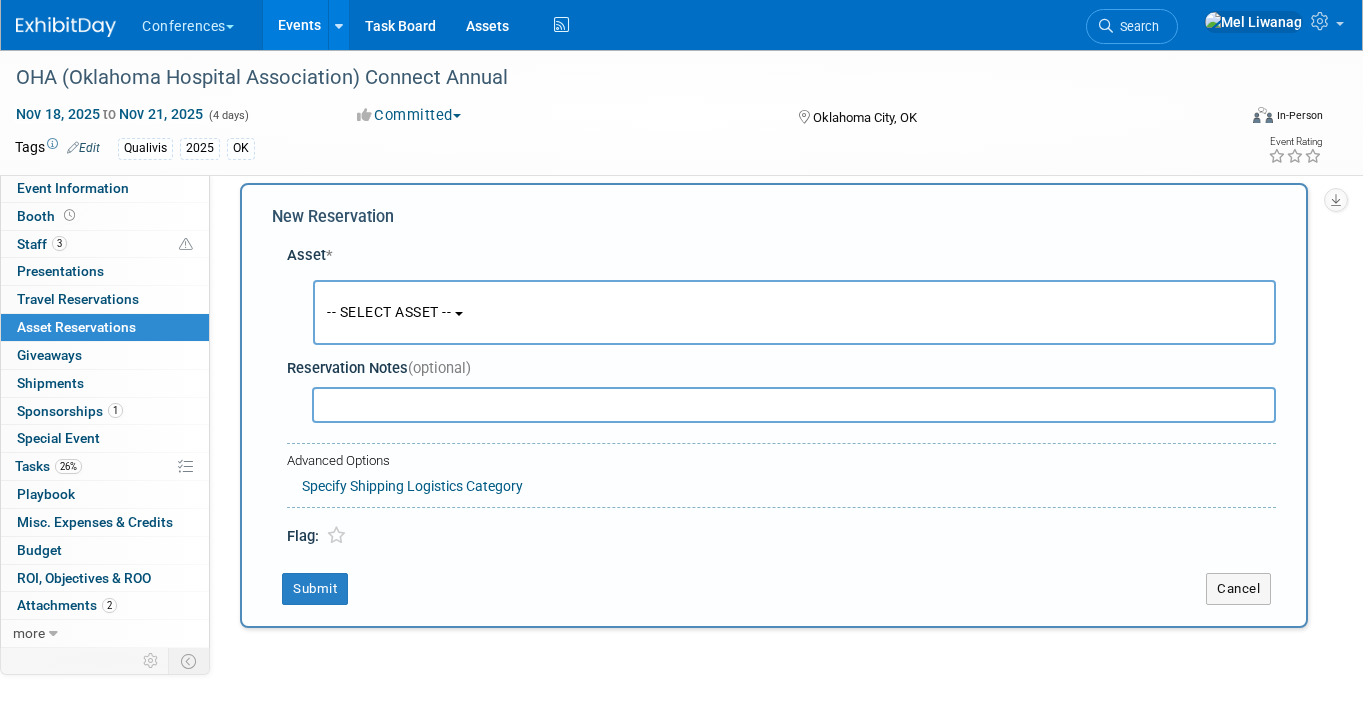click on "-- SELECT ASSET --" at bounding box center [389, 312] 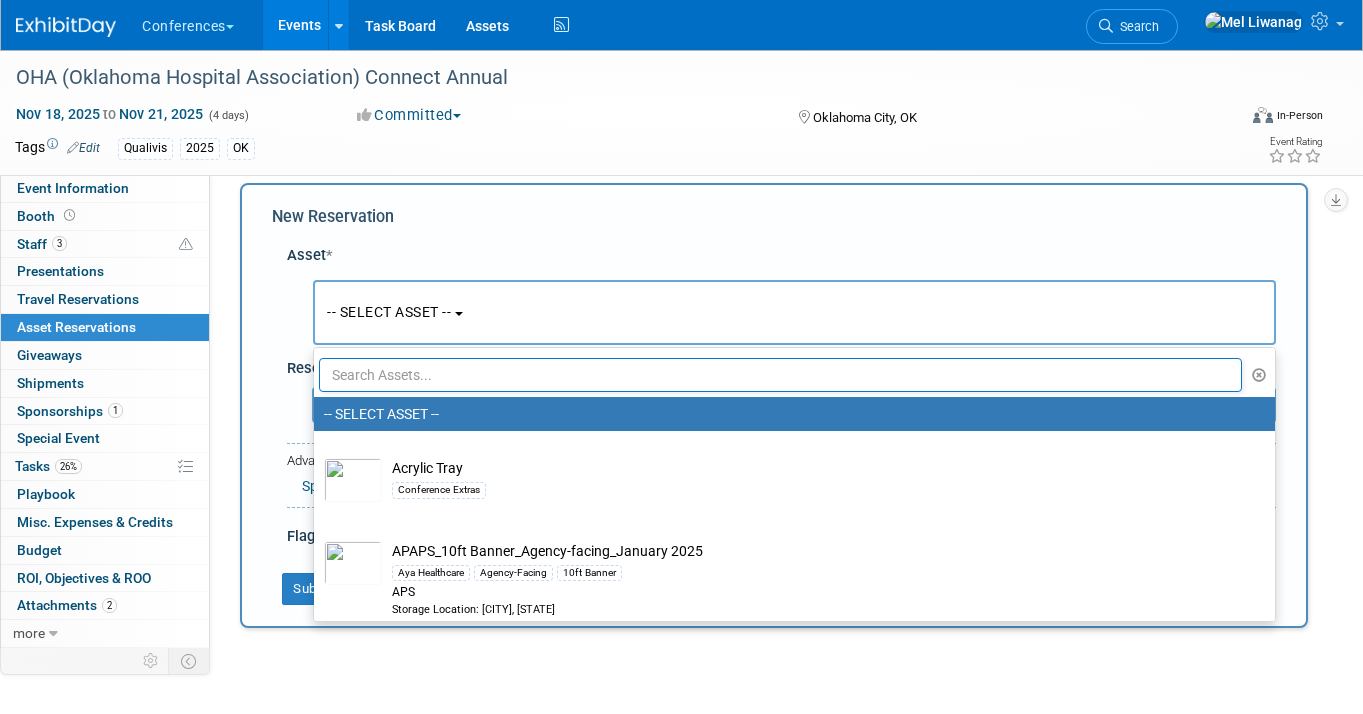 click at bounding box center (780, 375) 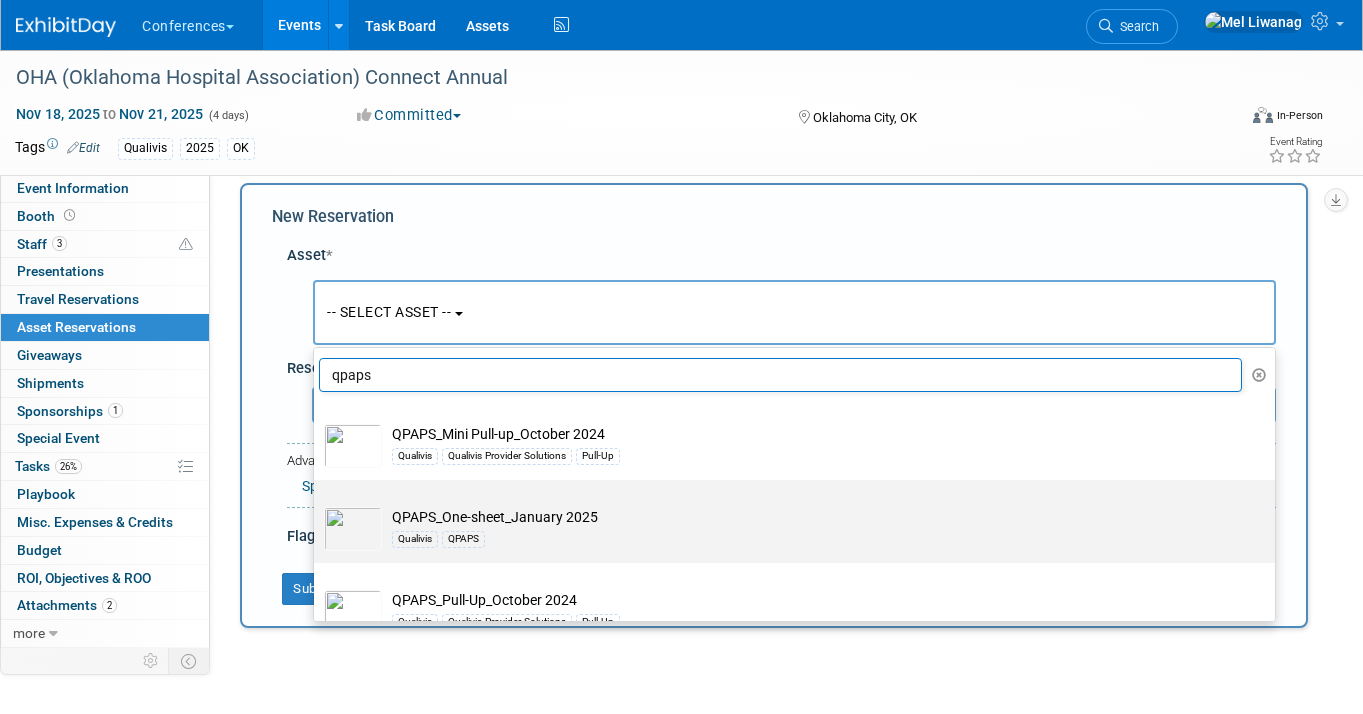 type on "qpaps" 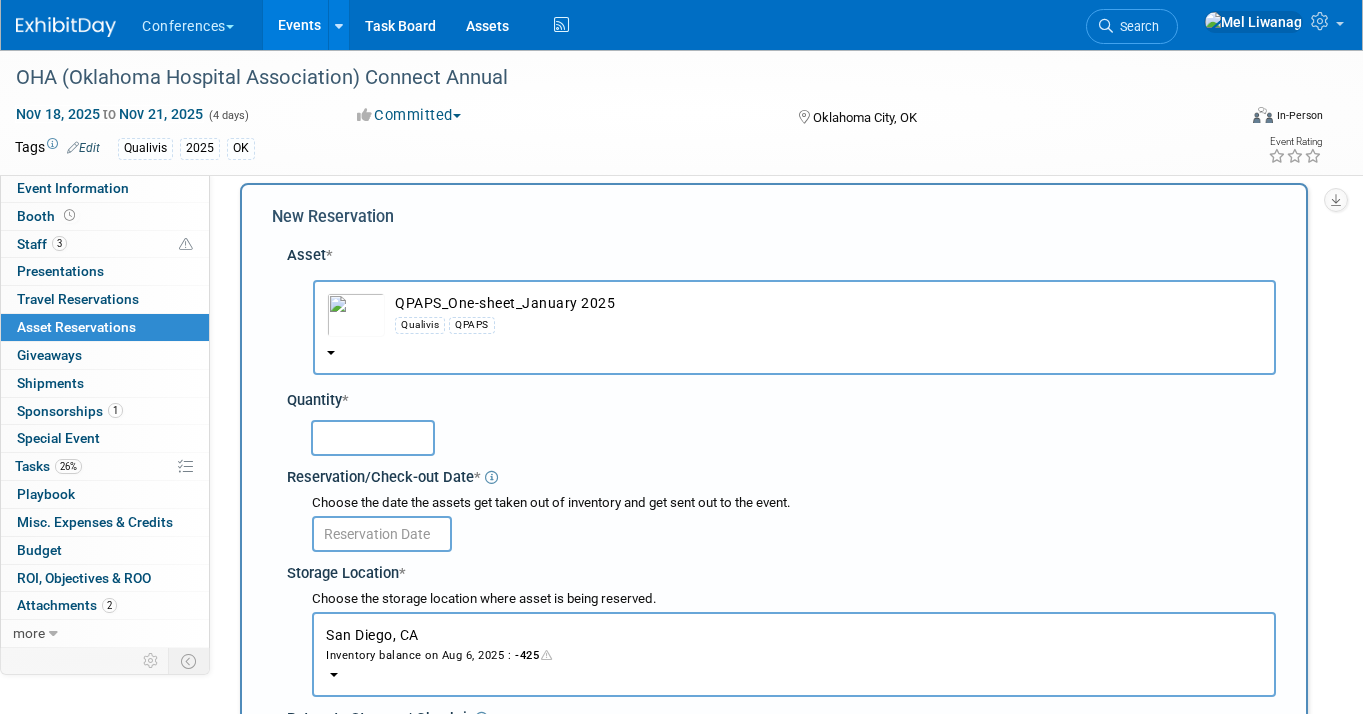 click at bounding box center [373, 438] 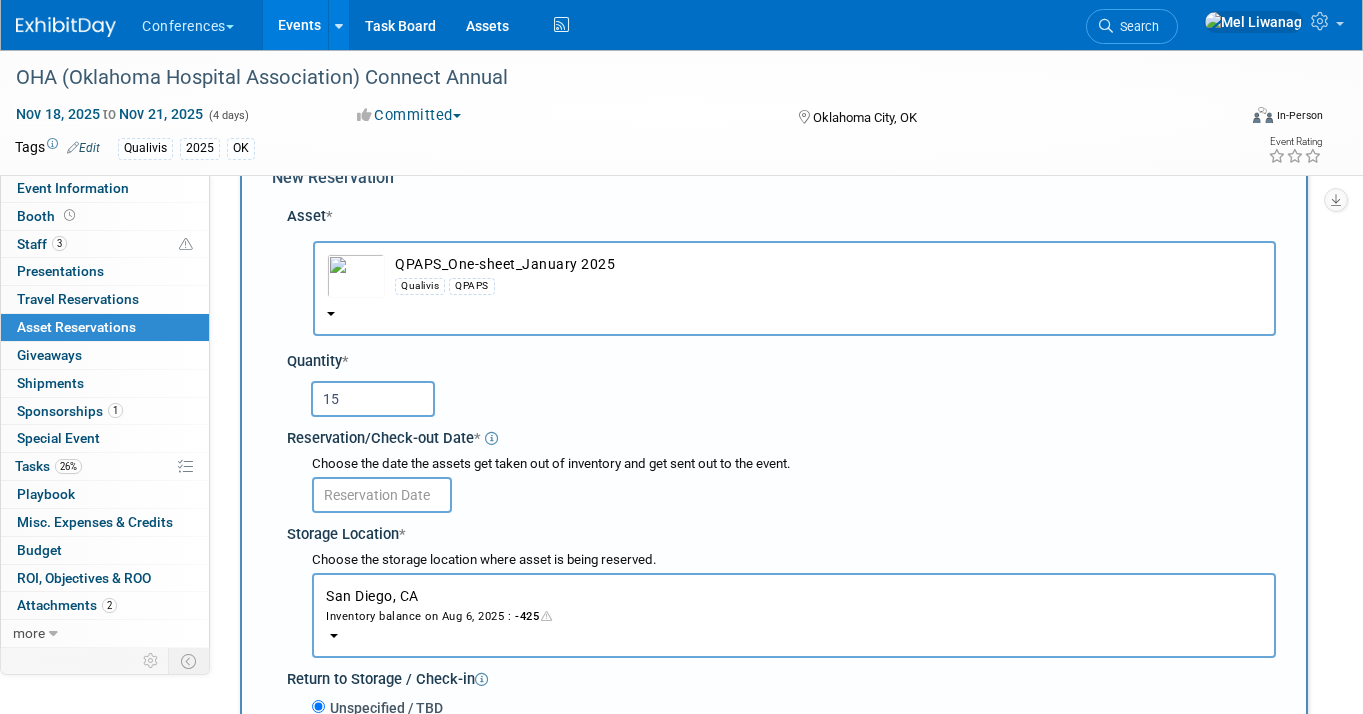 type on "15" 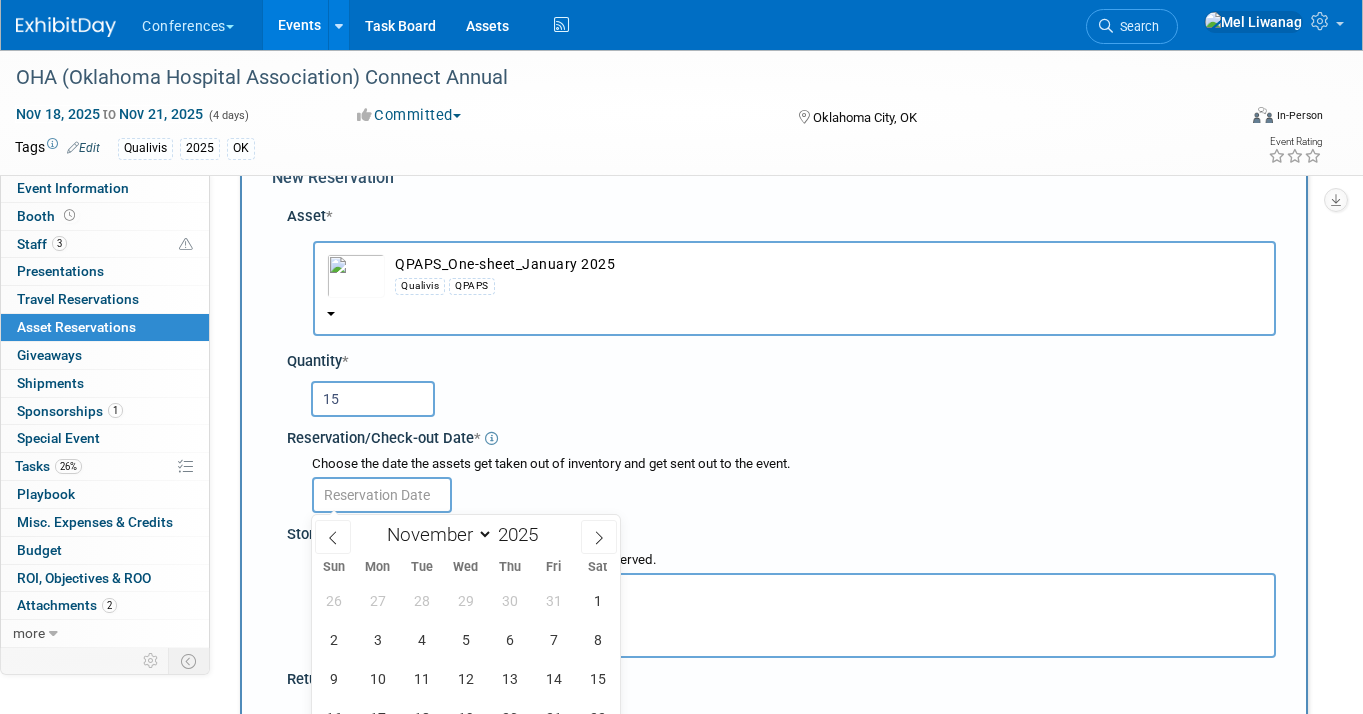 click at bounding box center [382, 495] 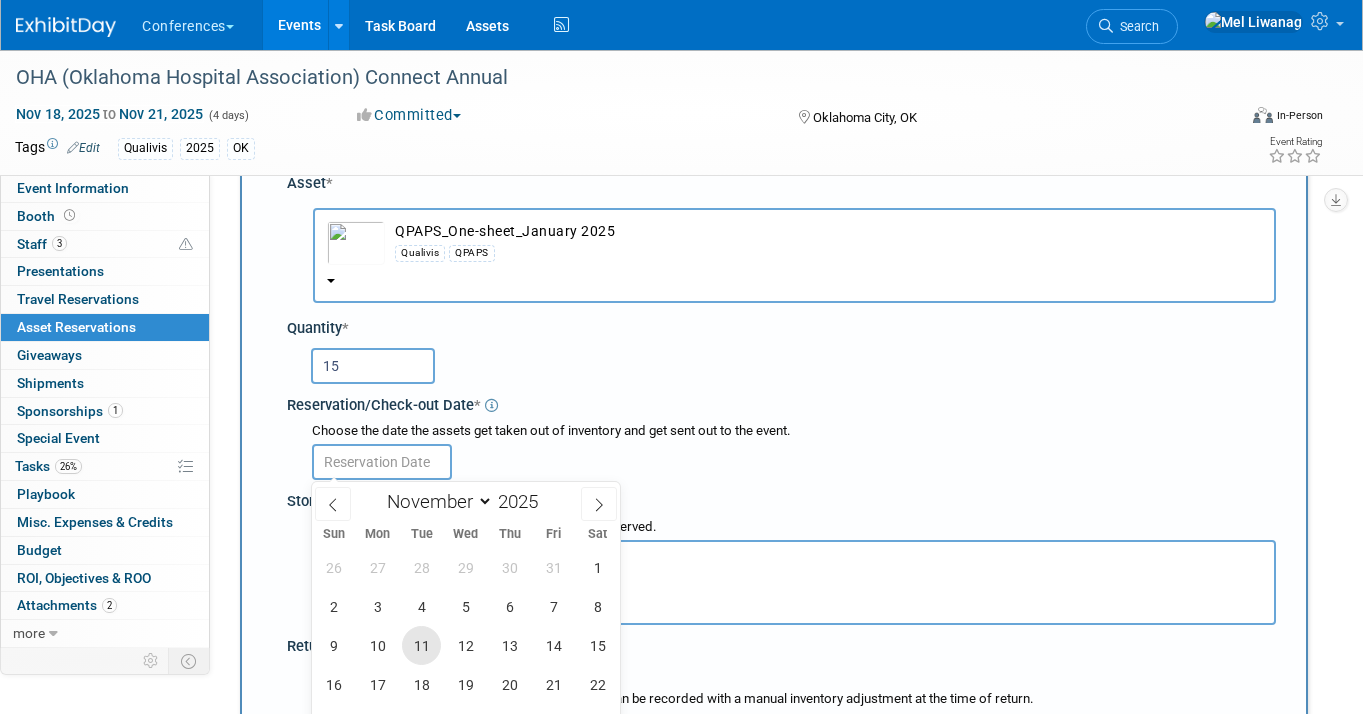 scroll, scrollTop: 225, scrollLeft: 0, axis: vertical 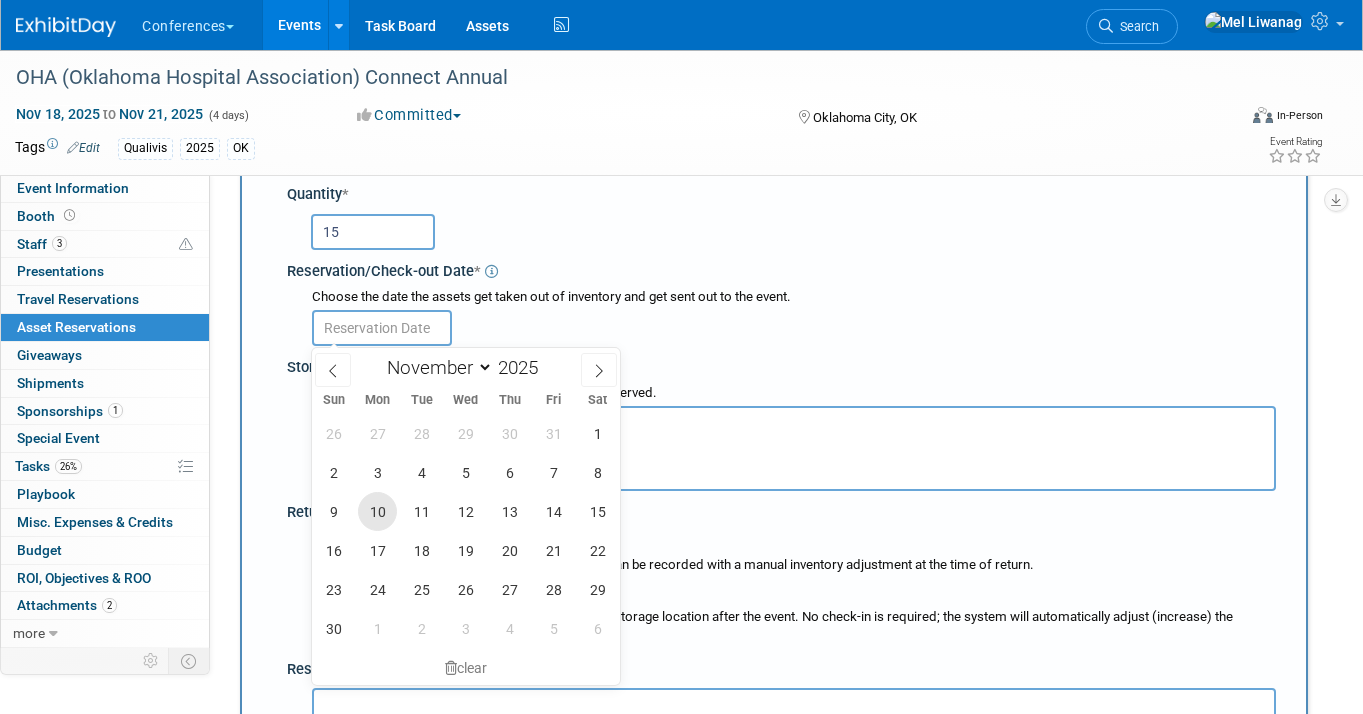 click on "10" at bounding box center (377, 511) 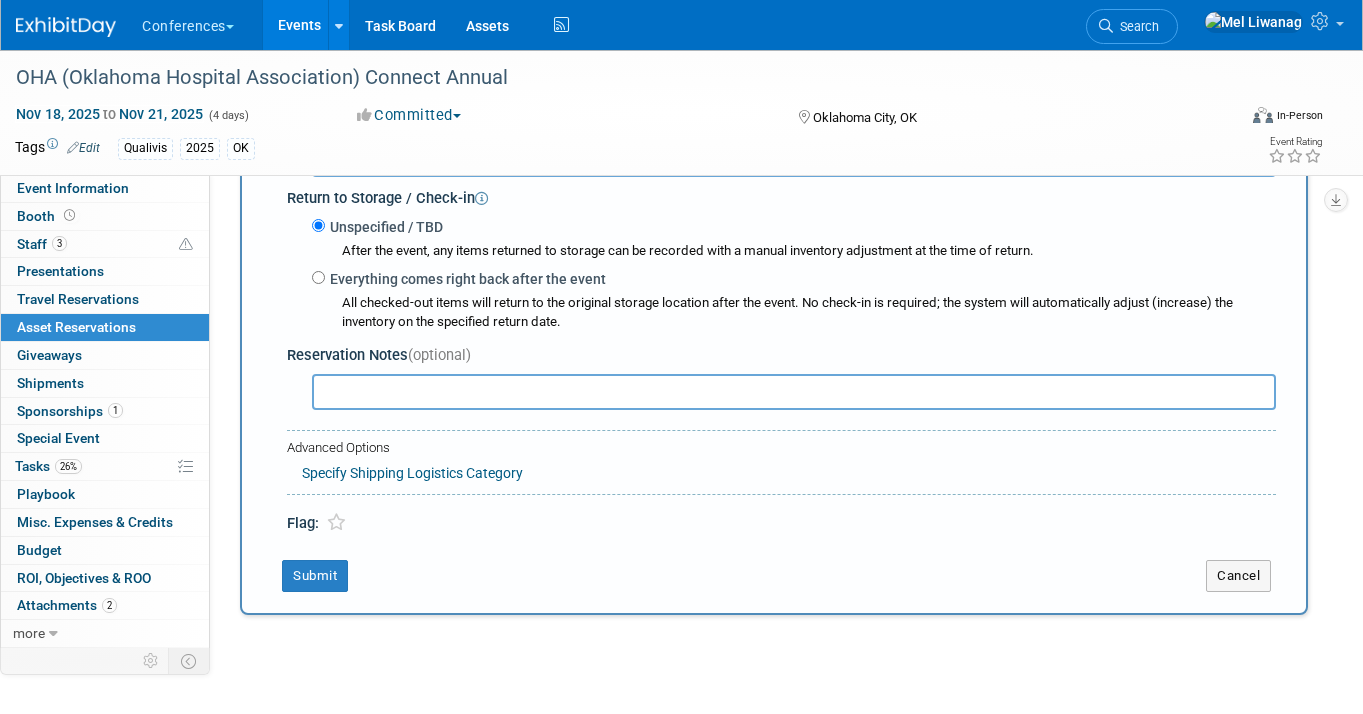 scroll, scrollTop: 540, scrollLeft: 0, axis: vertical 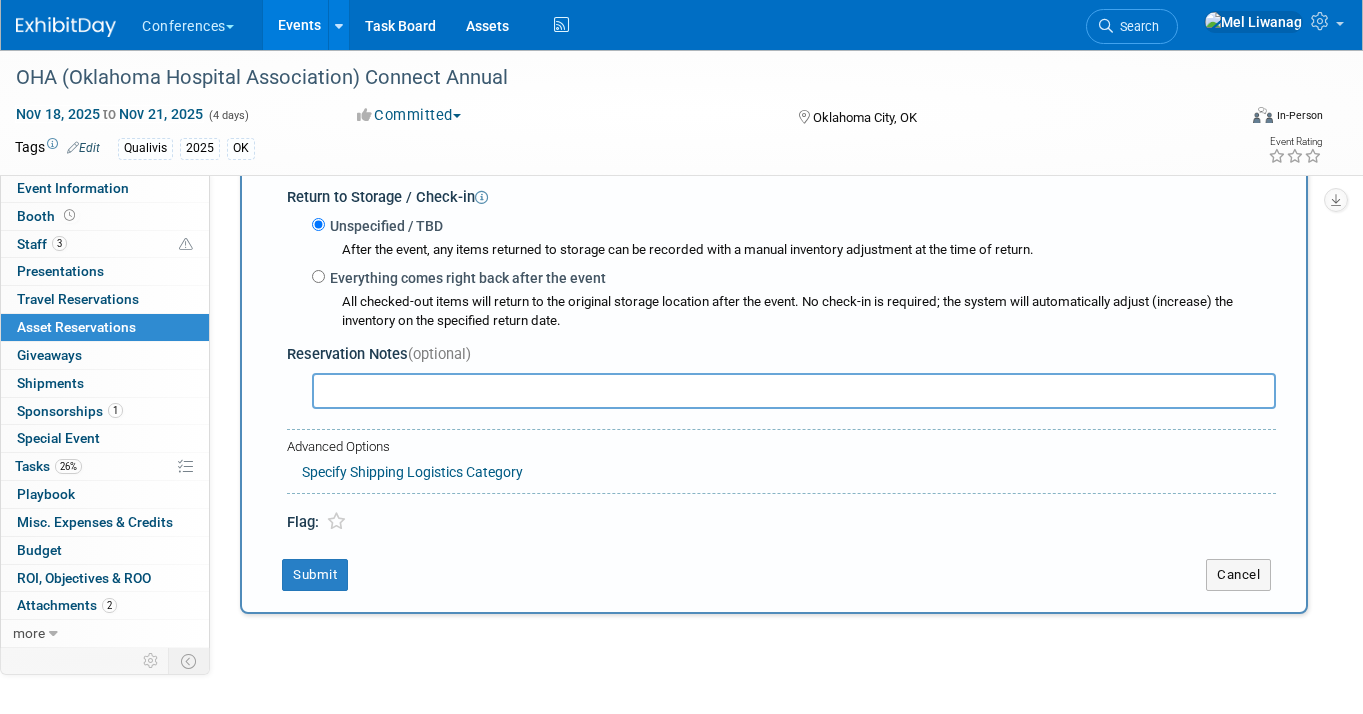 click on "Specify Shipping Logistics Category" at bounding box center (412, 472) 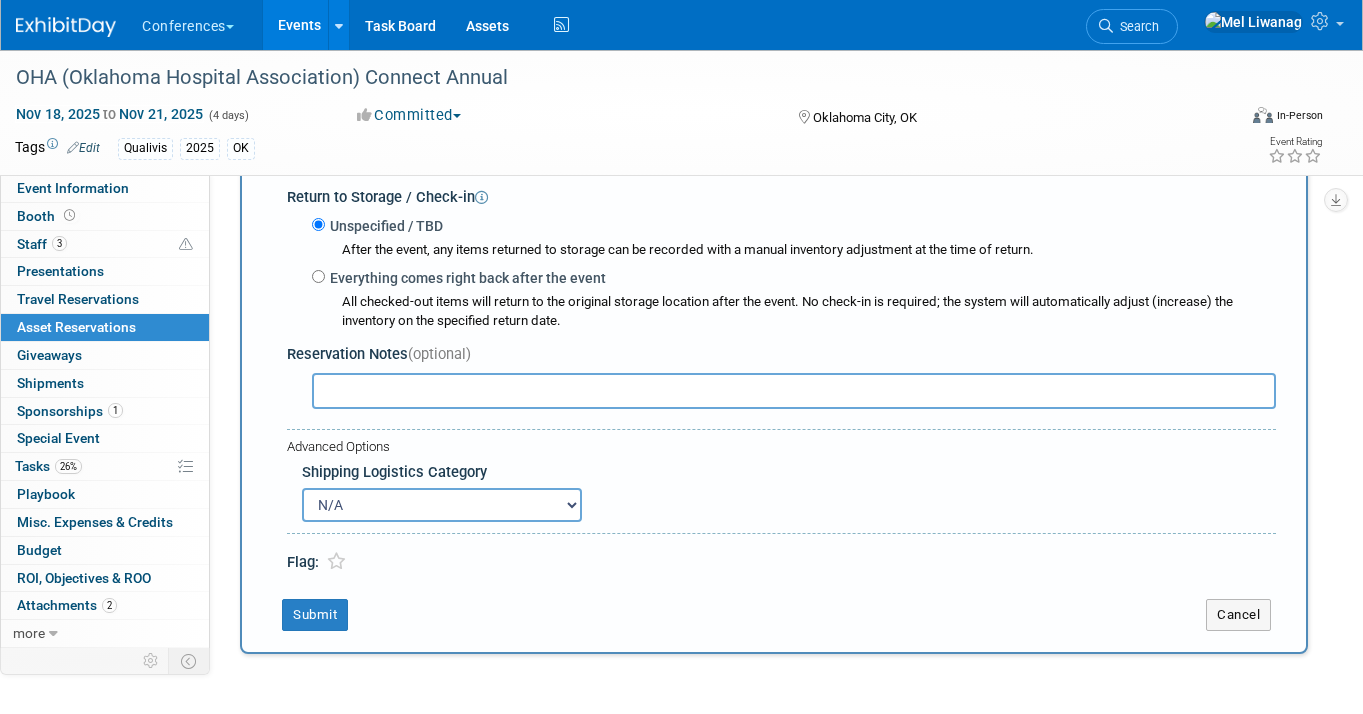 click on "N/A
Advance Warehouse
Direct Shipment
Other" at bounding box center [442, 505] 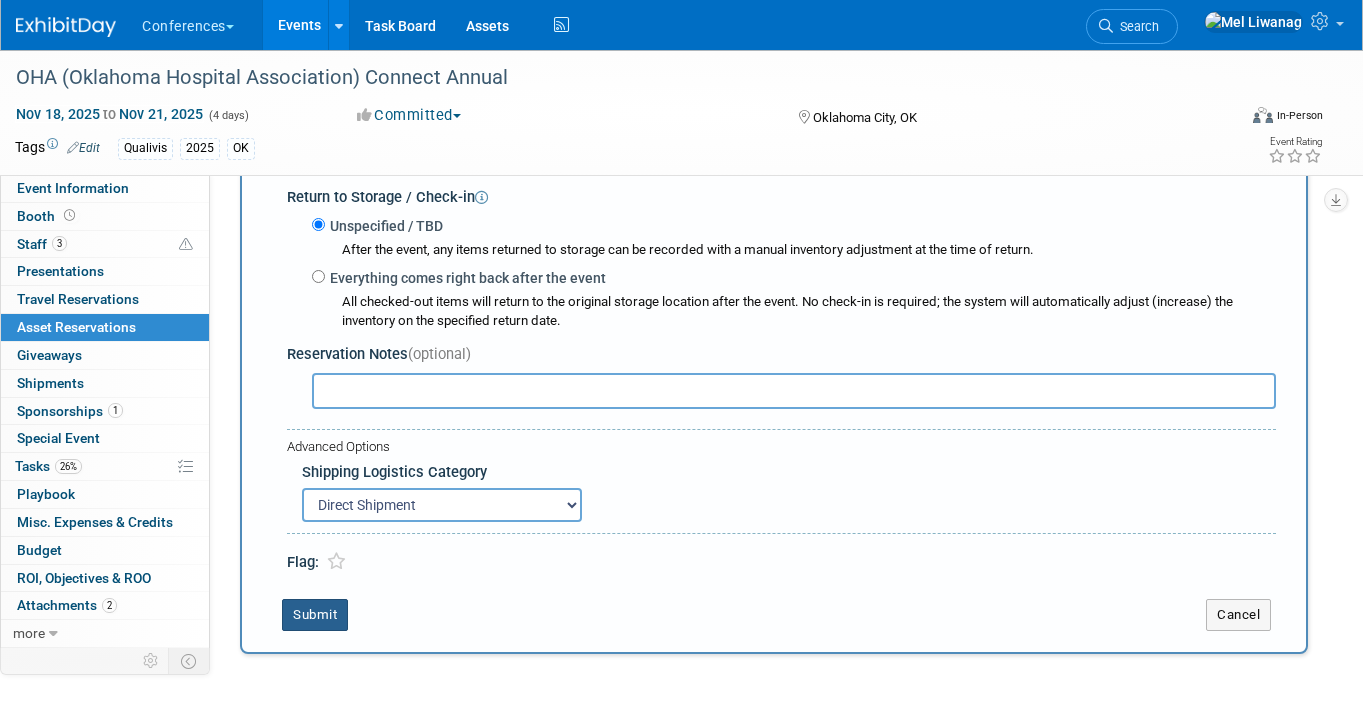 click on "Submit" at bounding box center [315, 615] 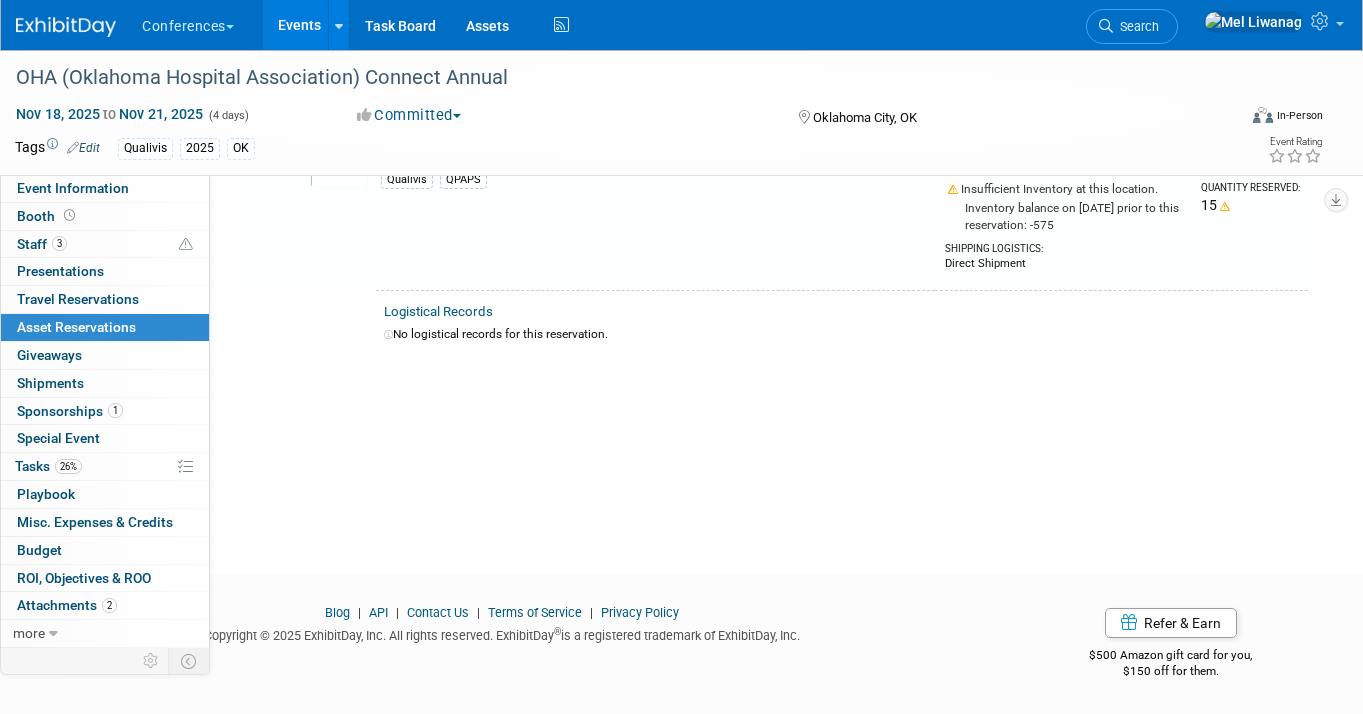 scroll, scrollTop: 25, scrollLeft: 0, axis: vertical 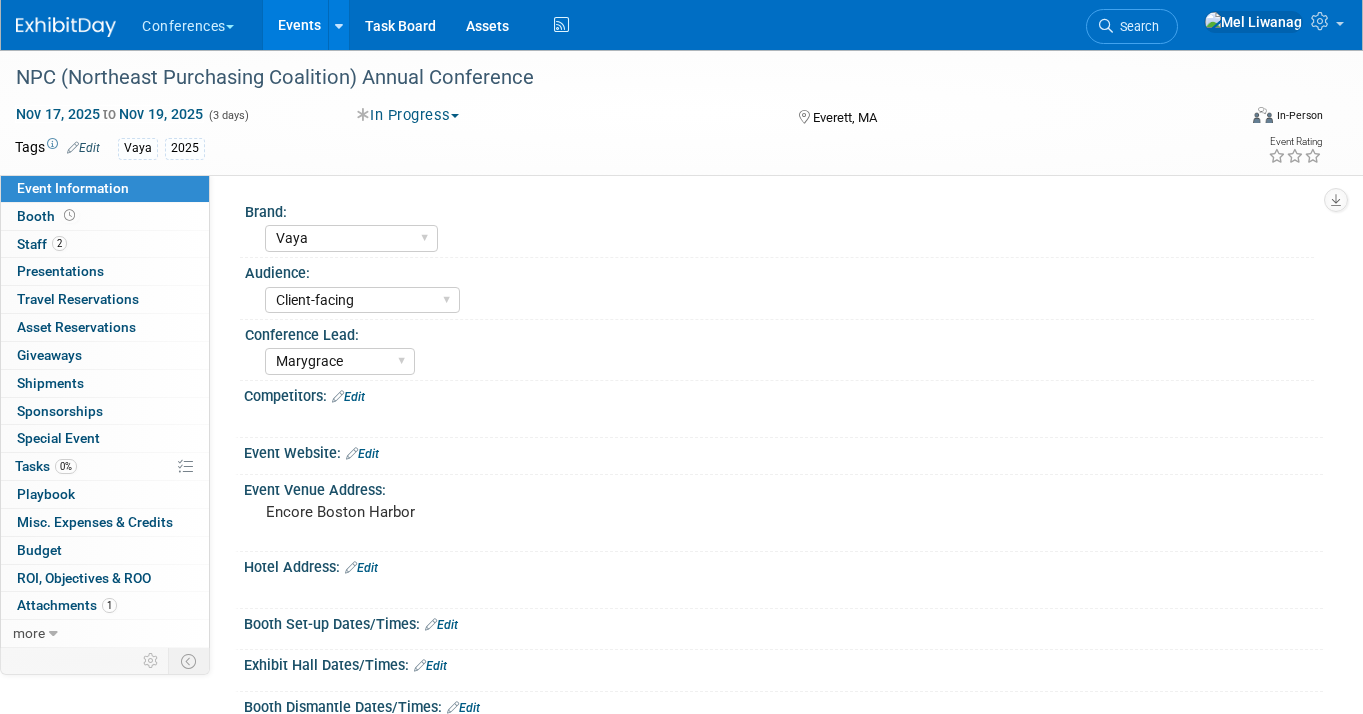select on "Vaya" 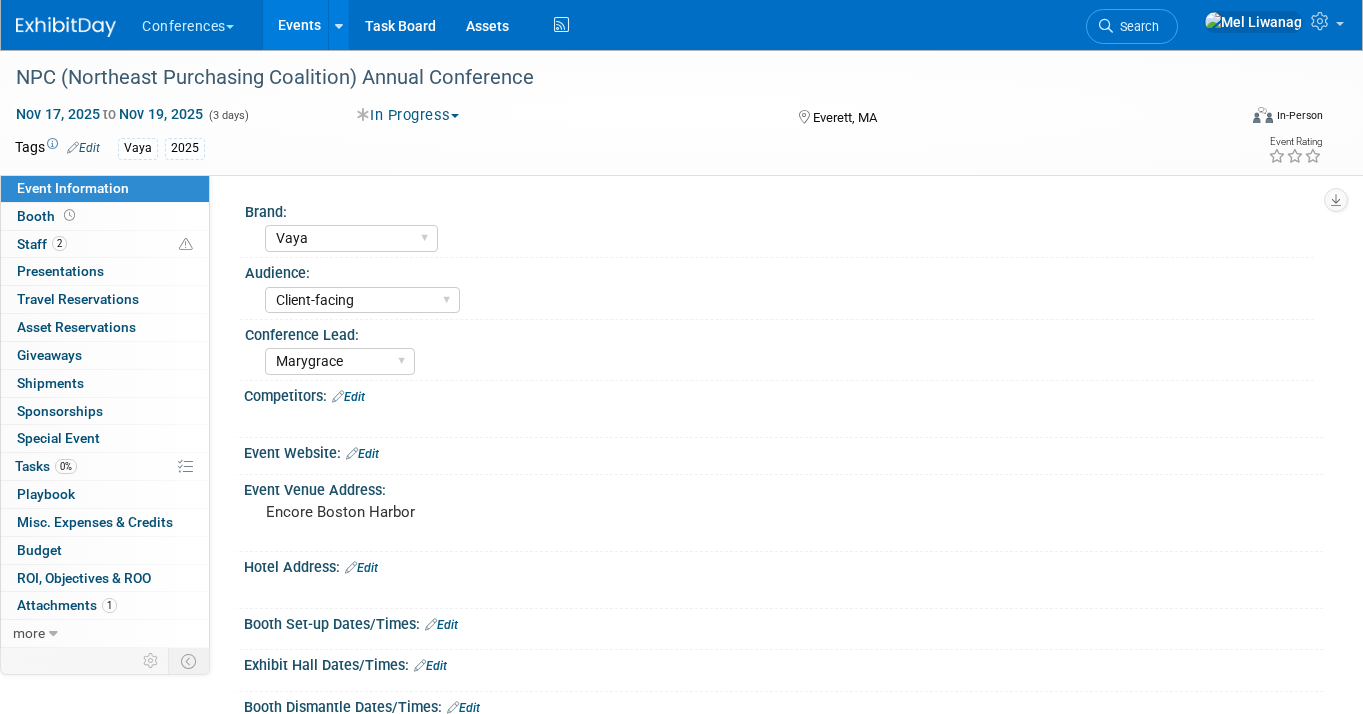 scroll, scrollTop: 0, scrollLeft: 0, axis: both 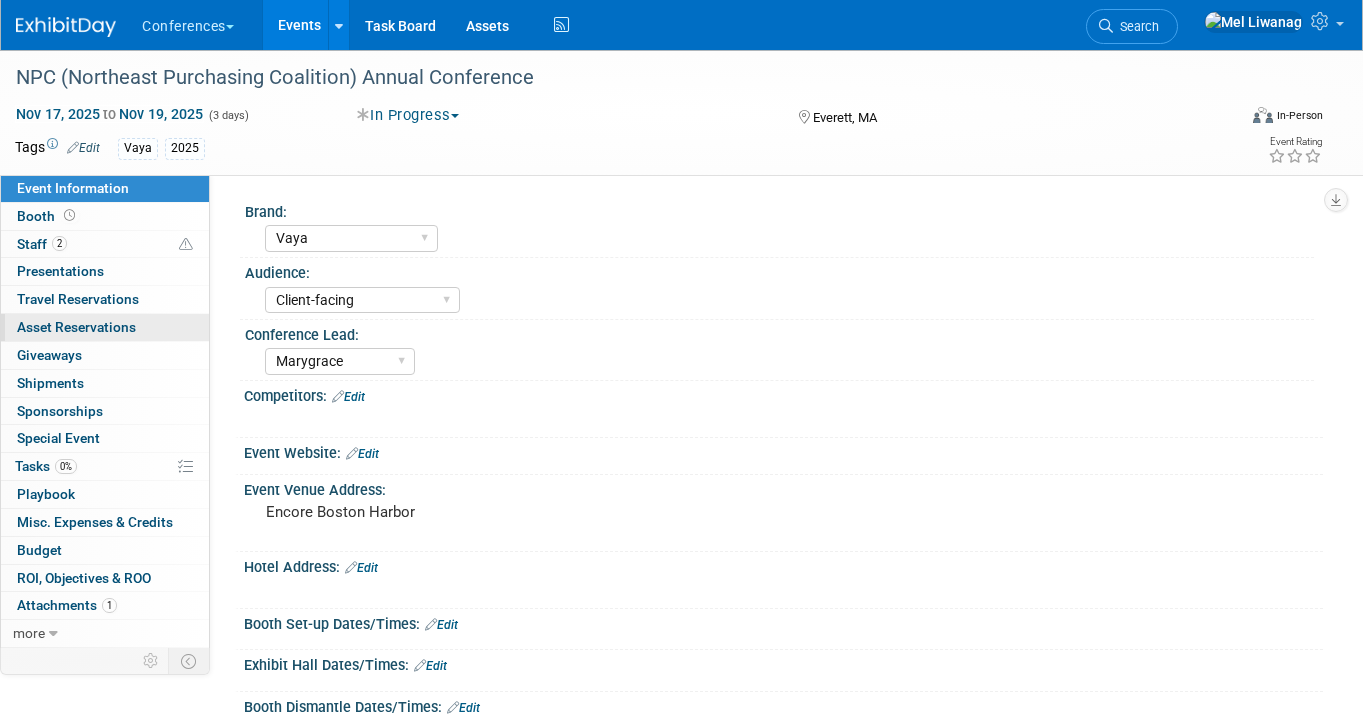 click on "Asset Reservations 0" at bounding box center [76, 327] 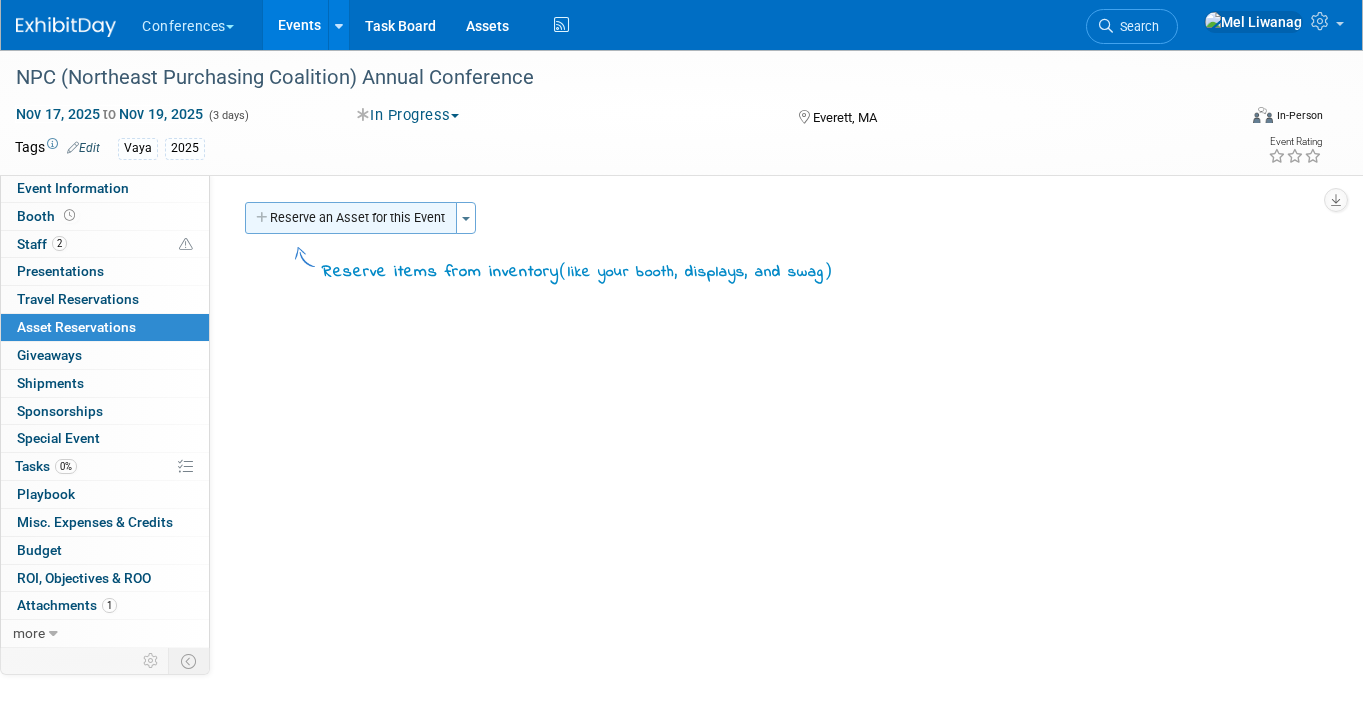 click on "Reserve an Asset for this Event" at bounding box center [351, 218] 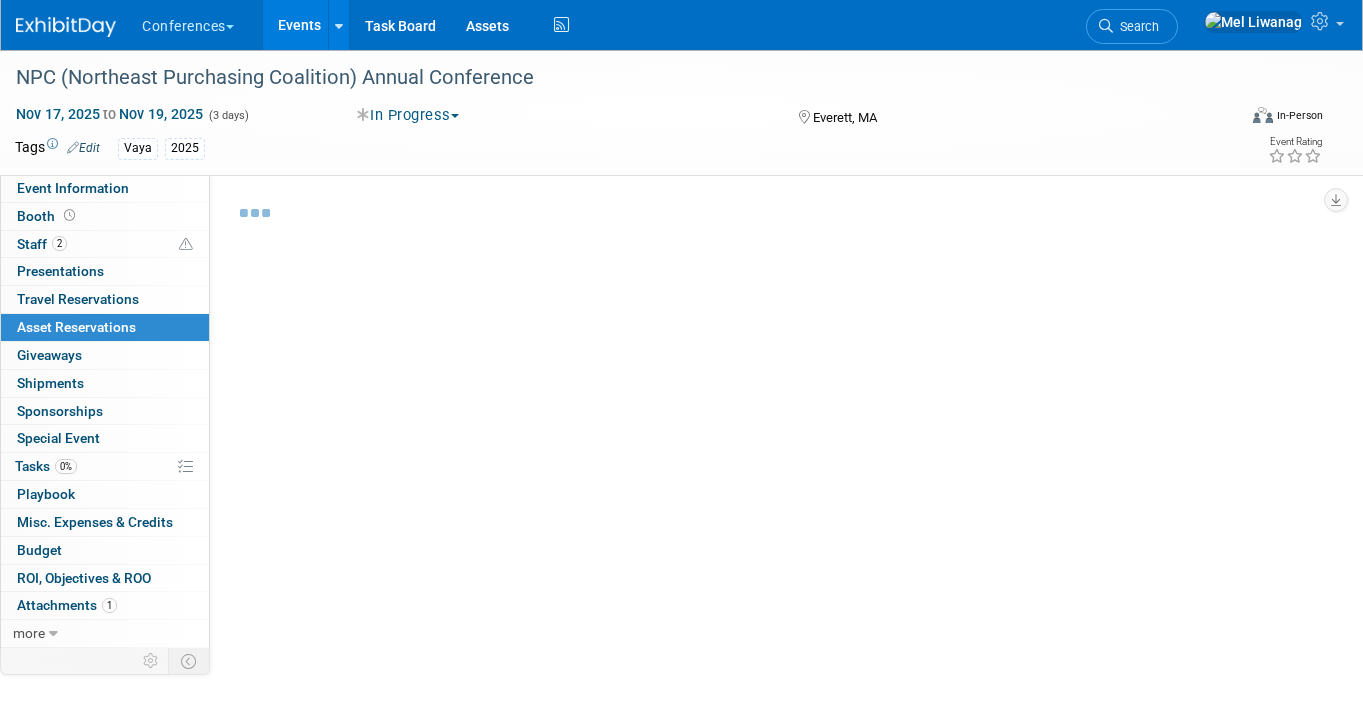 select on "10" 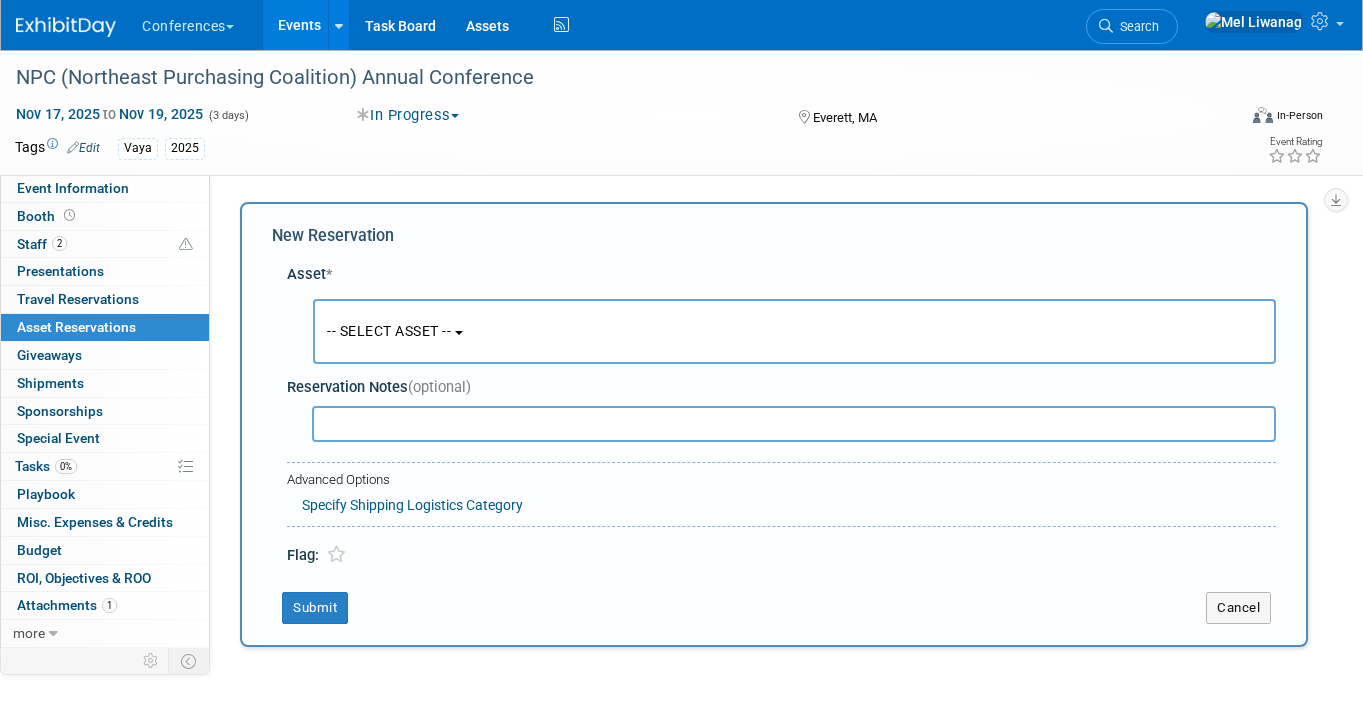 scroll, scrollTop: 19, scrollLeft: 0, axis: vertical 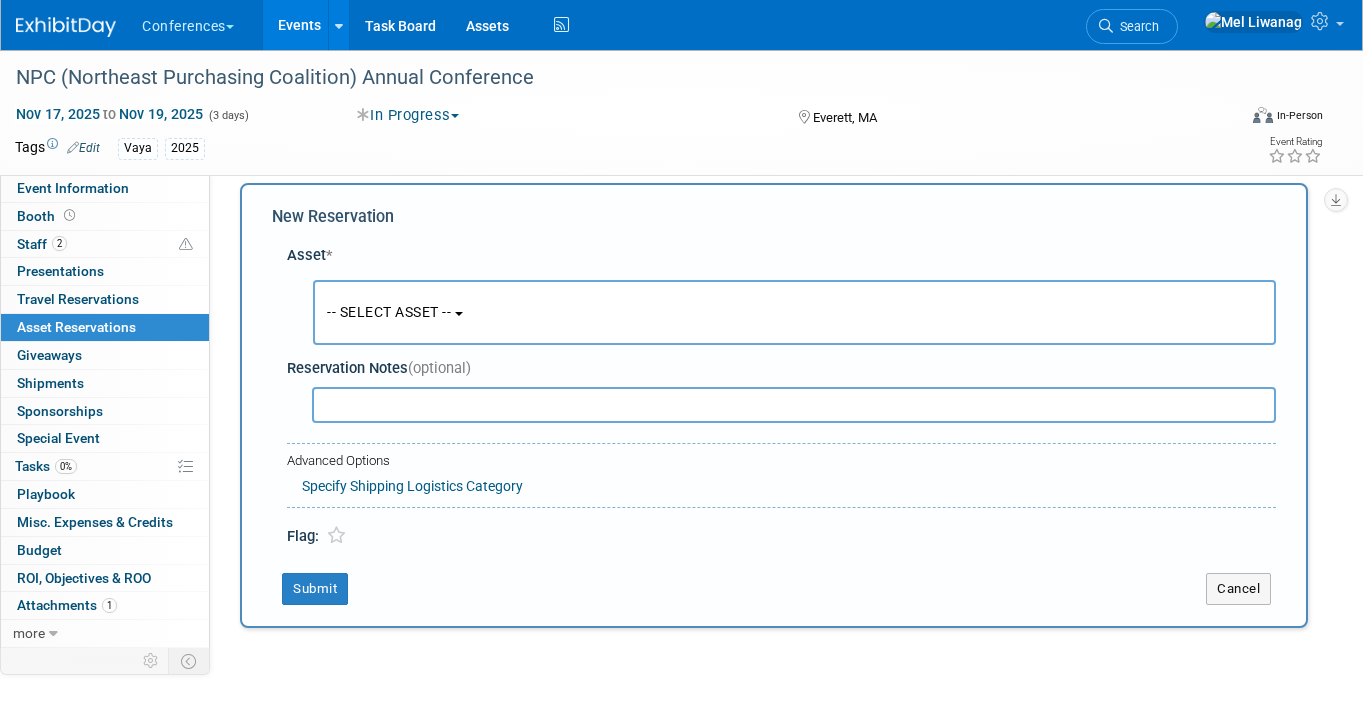 click on "-- SELECT ASSET --" at bounding box center [794, 312] 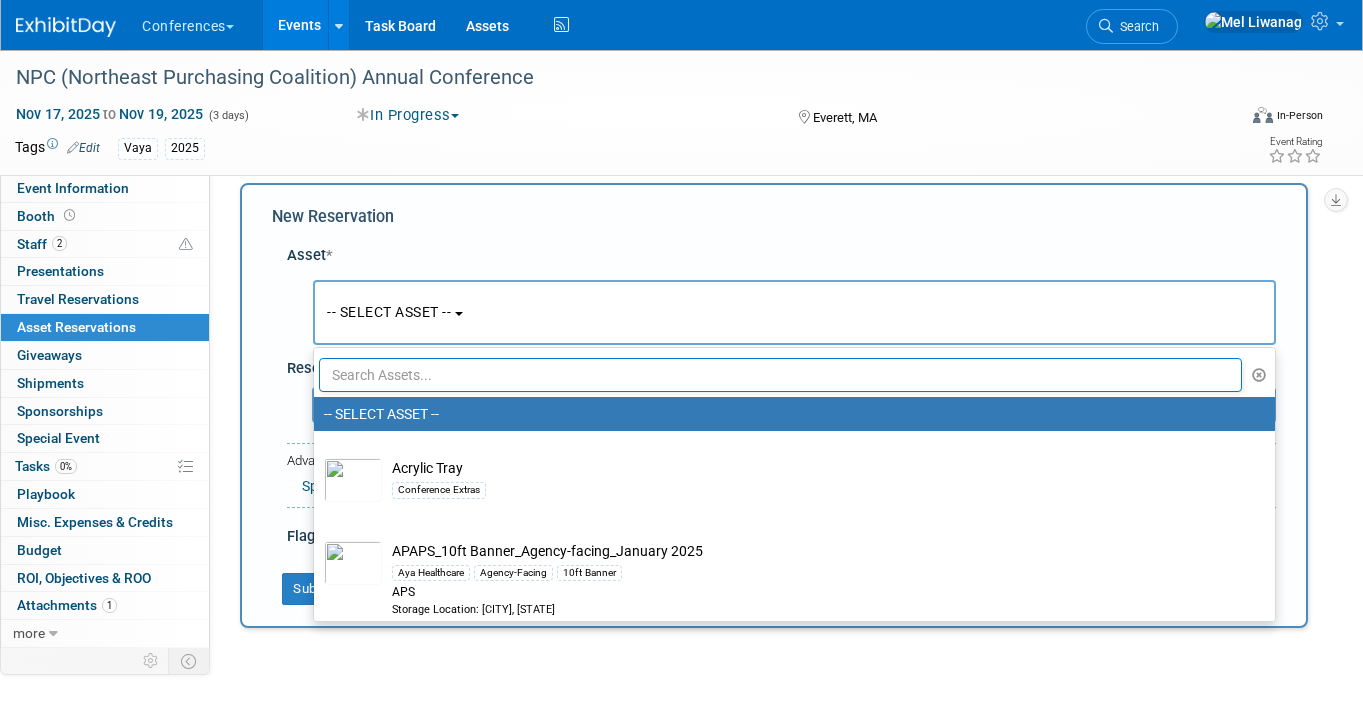 click at bounding box center [780, 375] 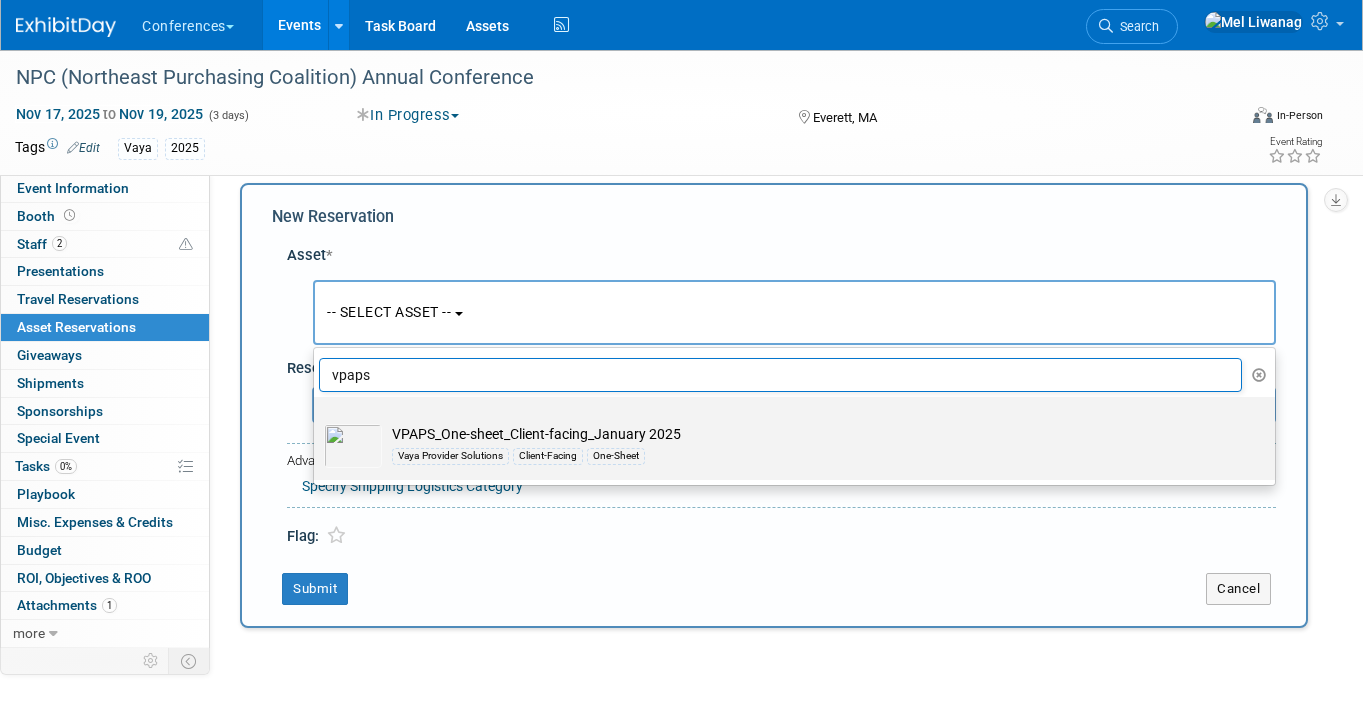 type on "vpaps" 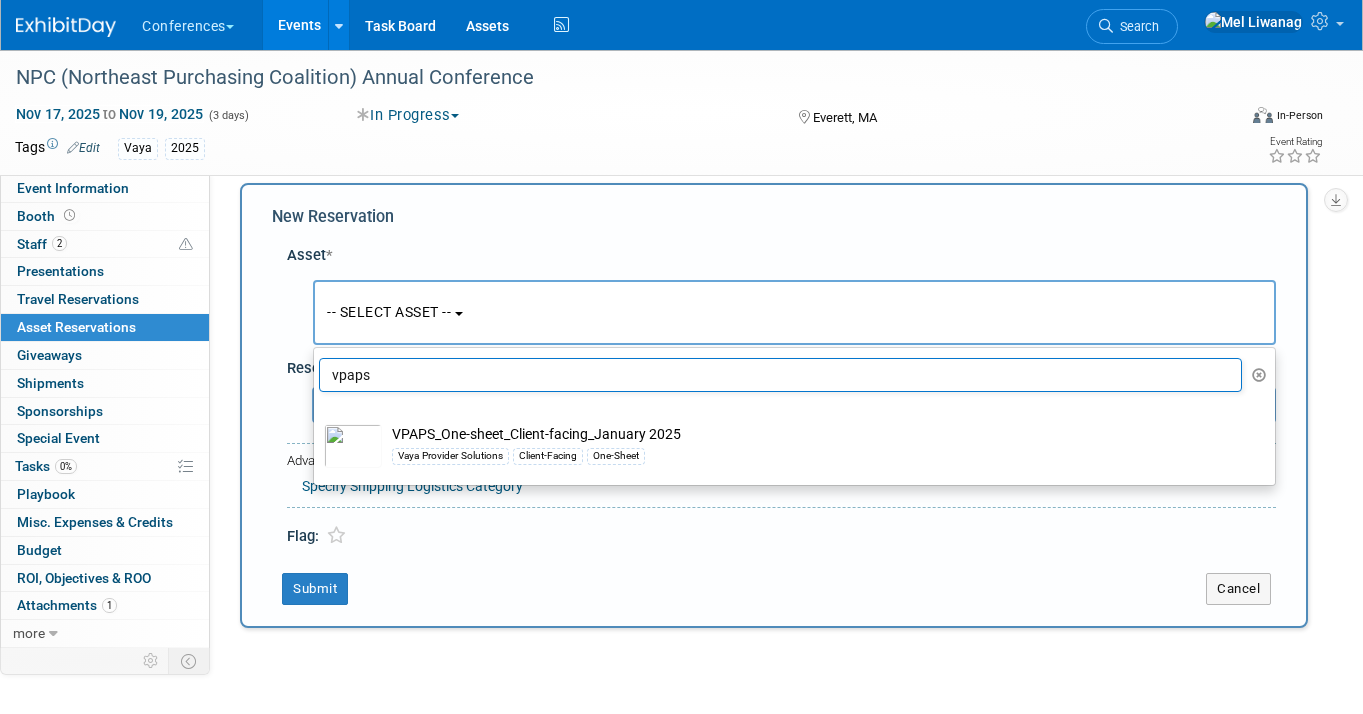 select on "10" 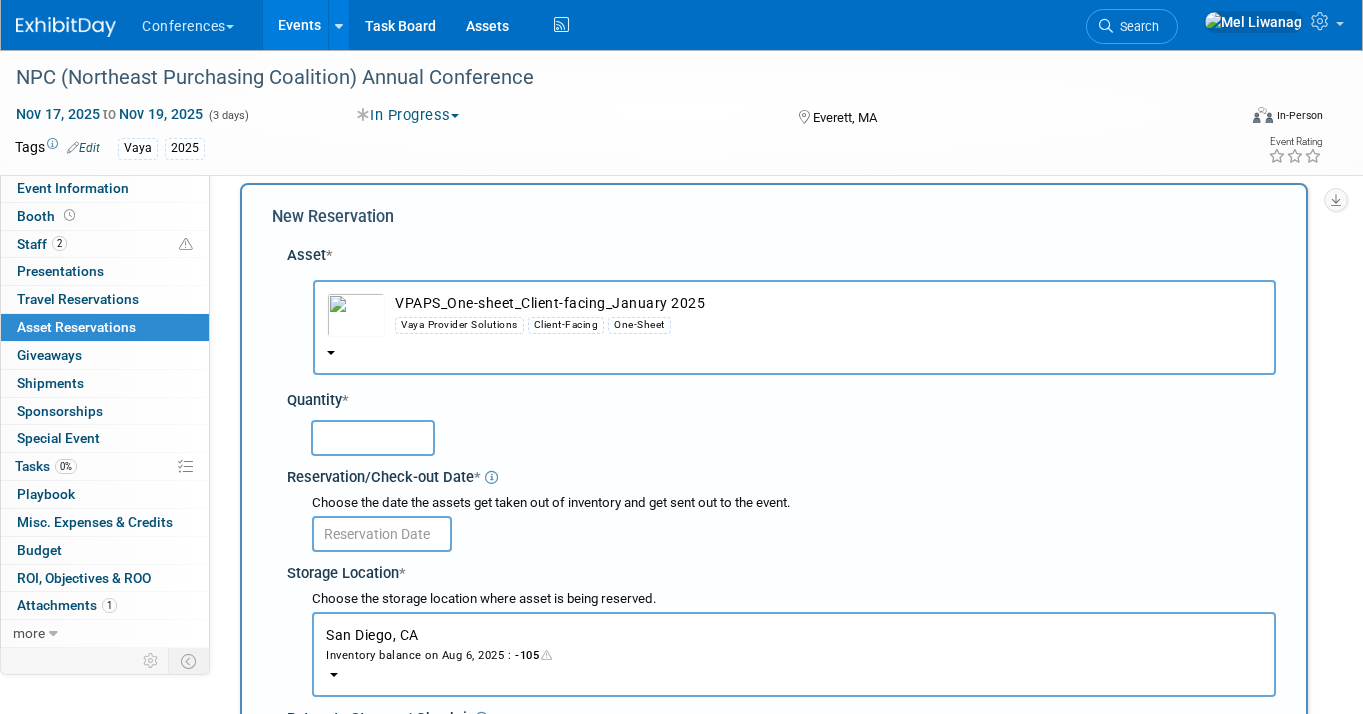 click at bounding box center (373, 438) 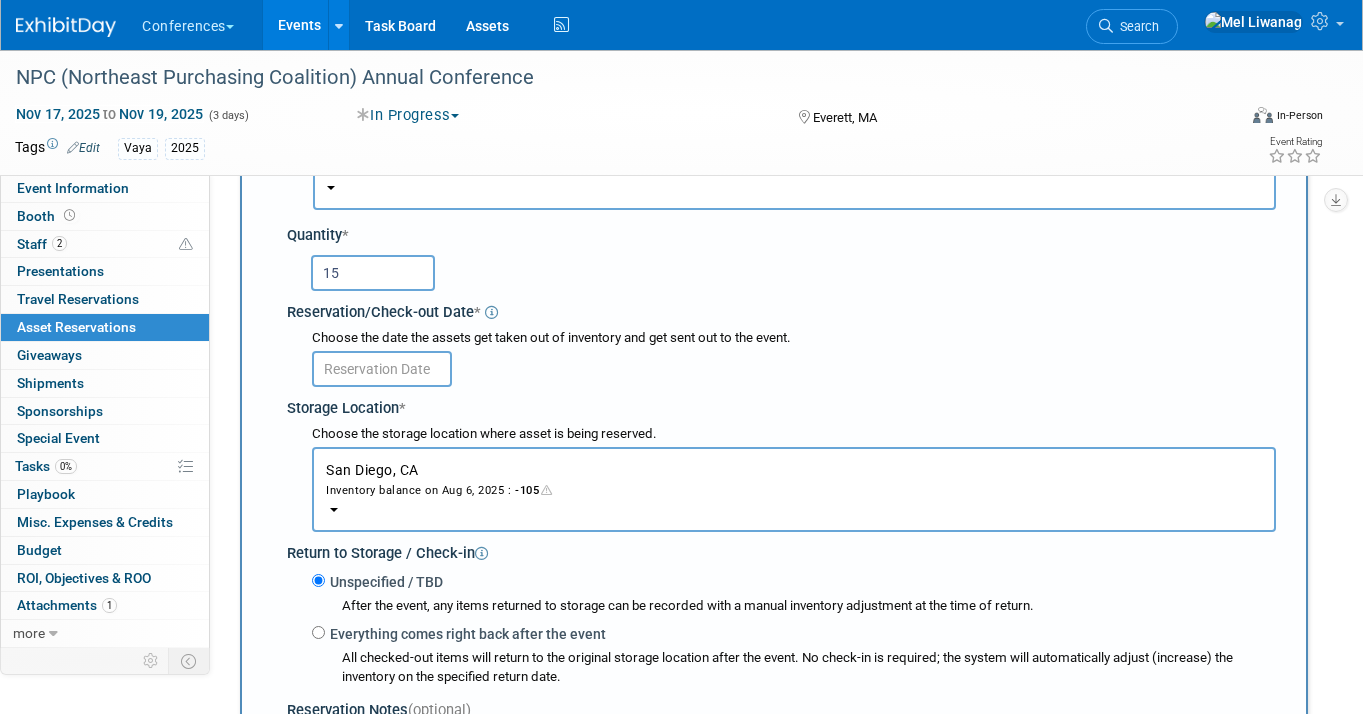 scroll, scrollTop: 186, scrollLeft: 0, axis: vertical 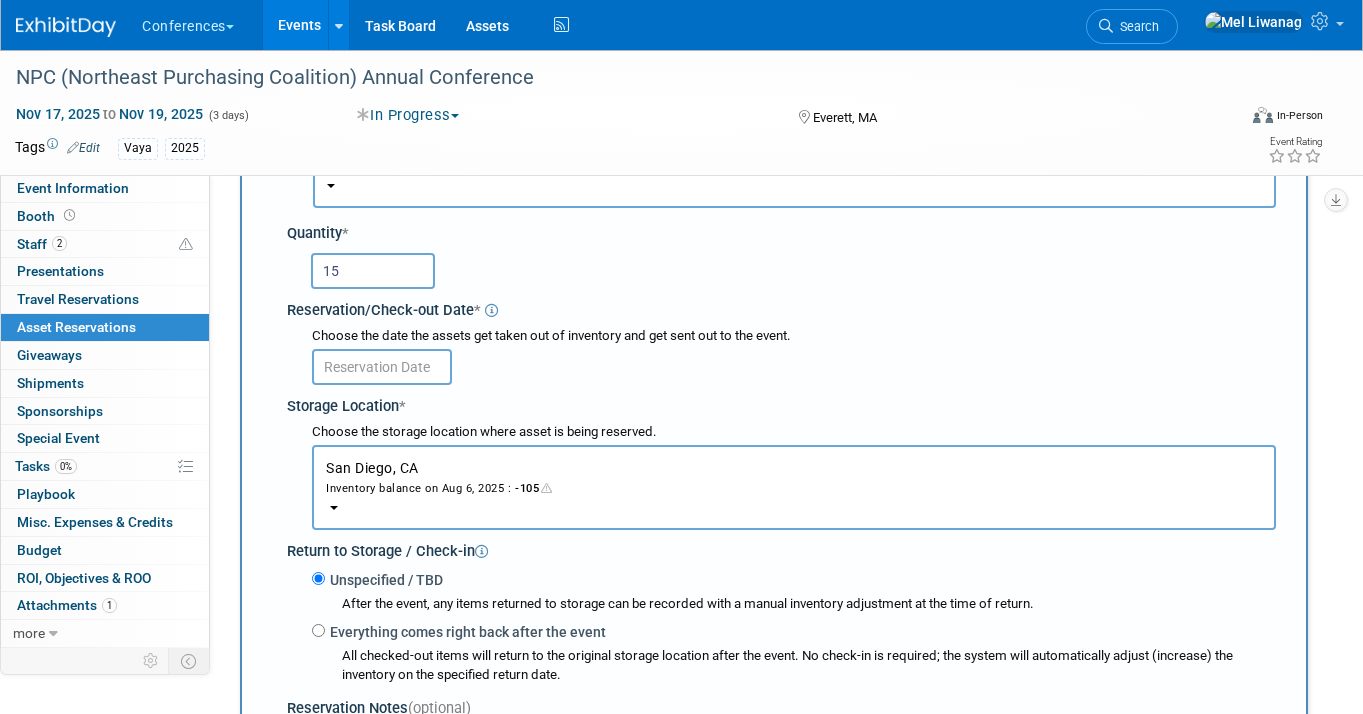 type on "15" 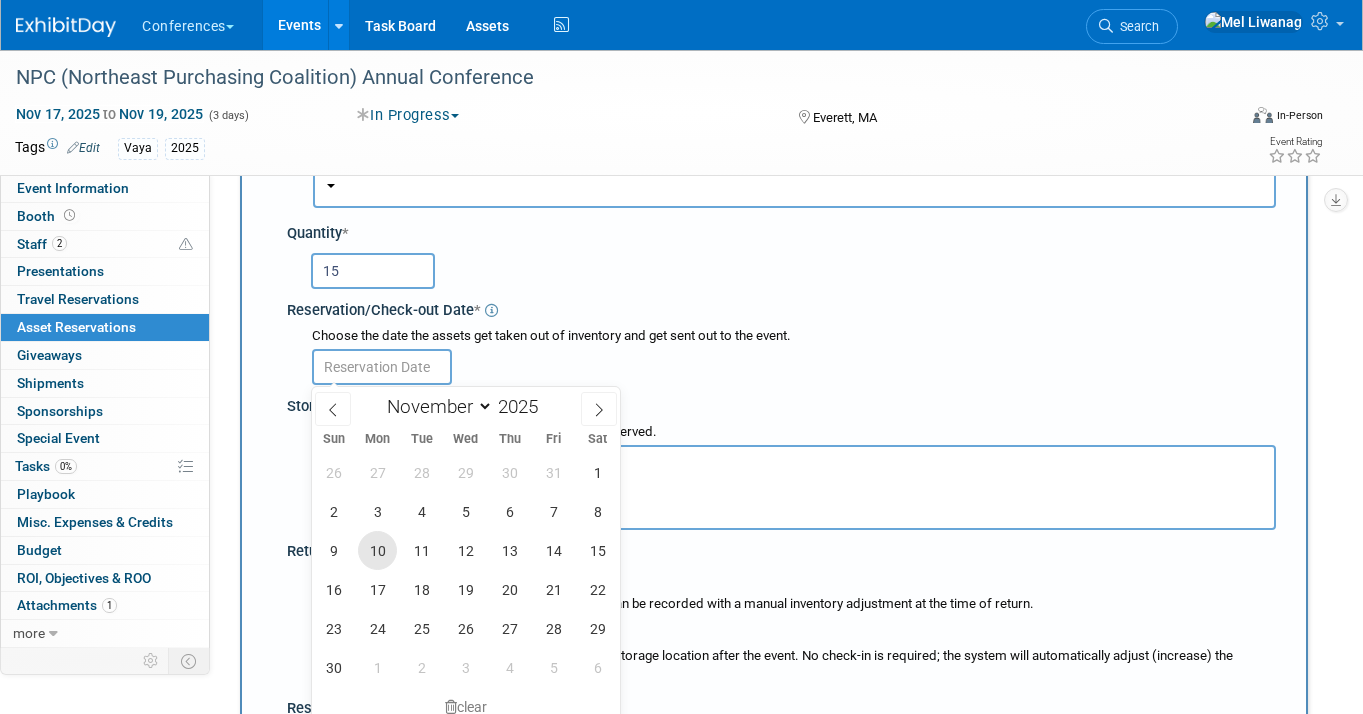 click on "10" at bounding box center [377, 550] 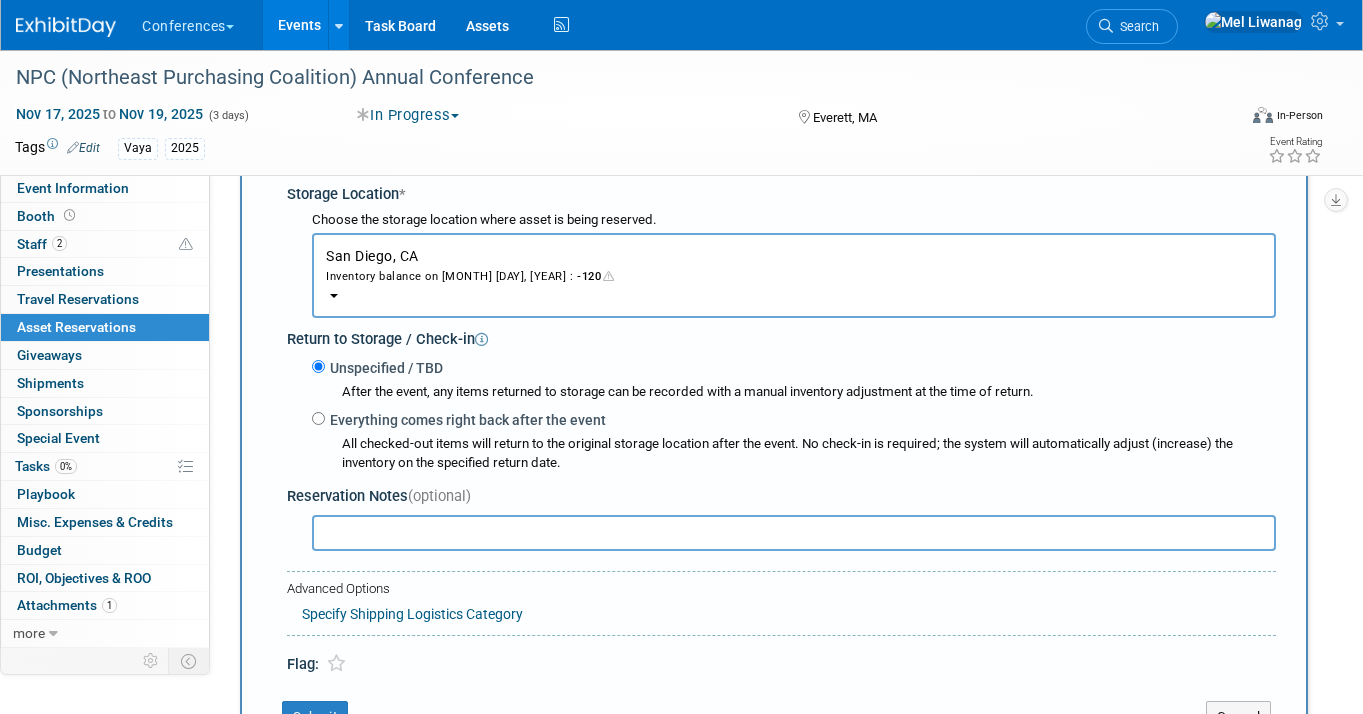 click on "Specify Shipping Logistics Category" at bounding box center (412, 614) 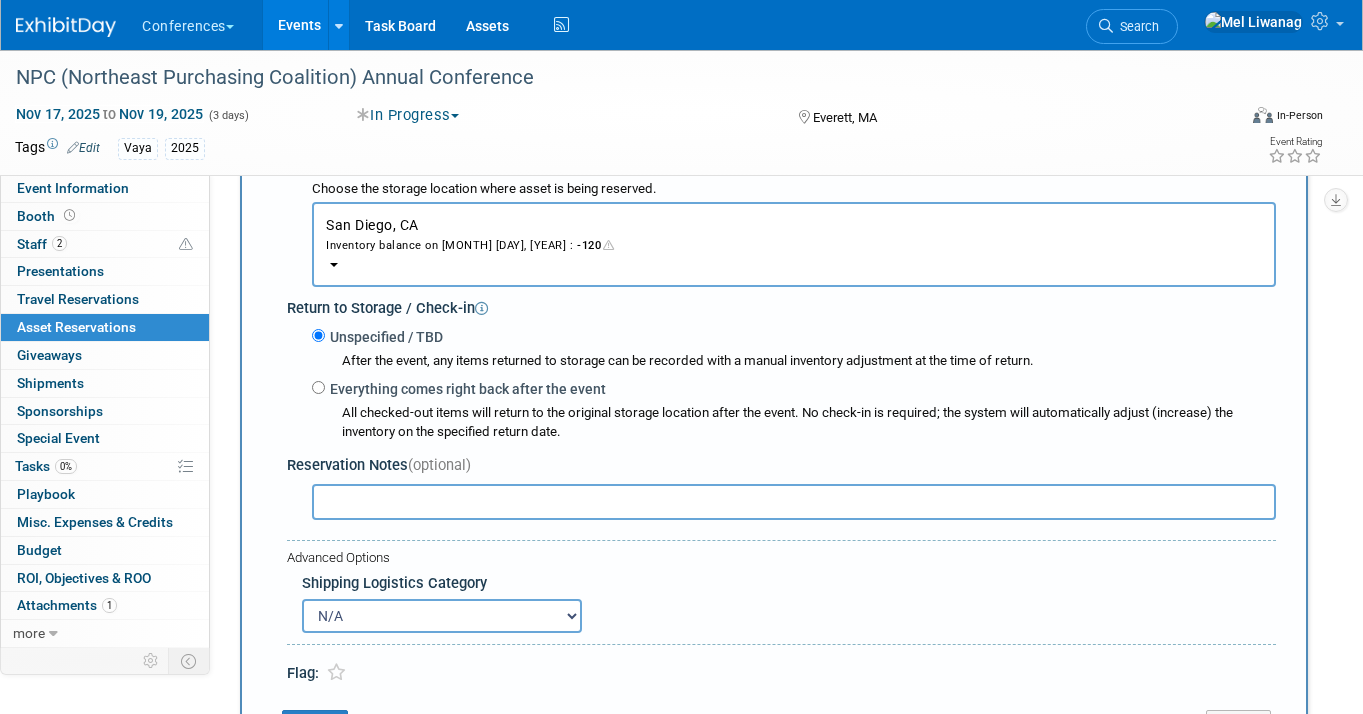 scroll, scrollTop: 435, scrollLeft: 0, axis: vertical 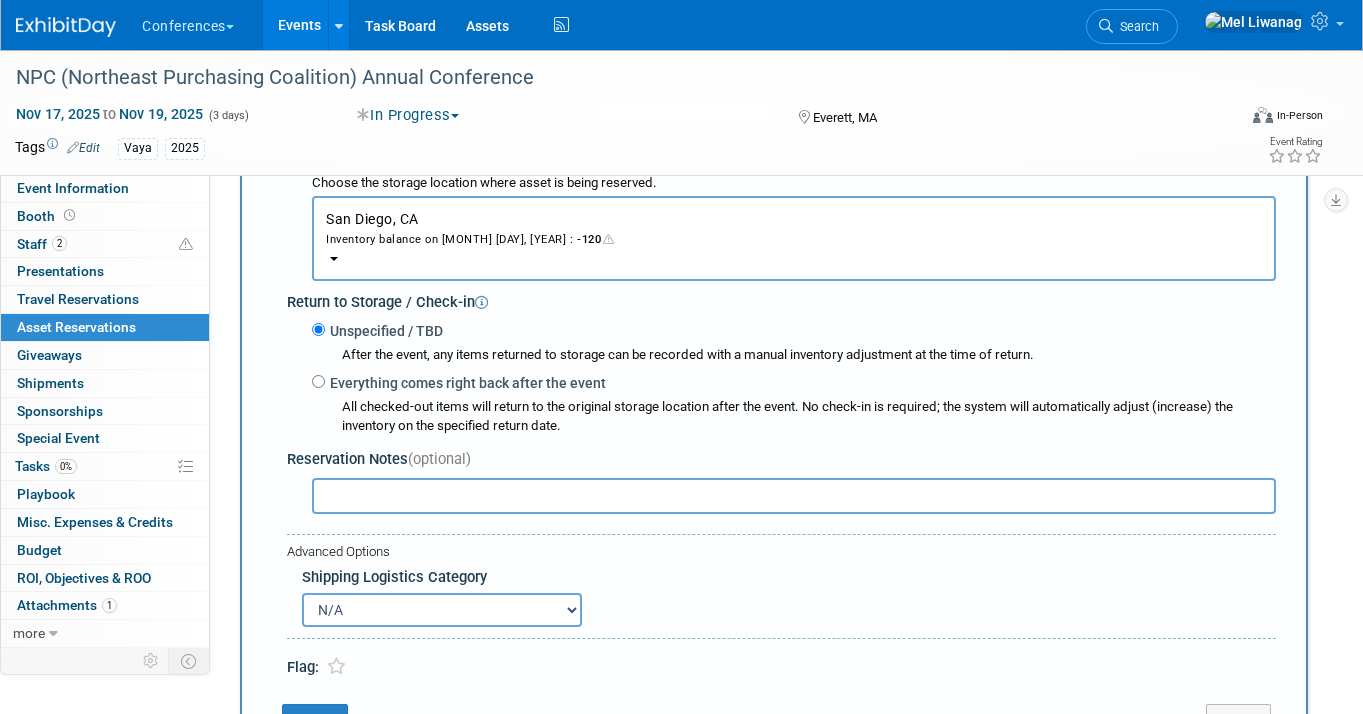 click on "N/A
Advance Warehouse
Direct Shipment
Other" at bounding box center [442, 610] 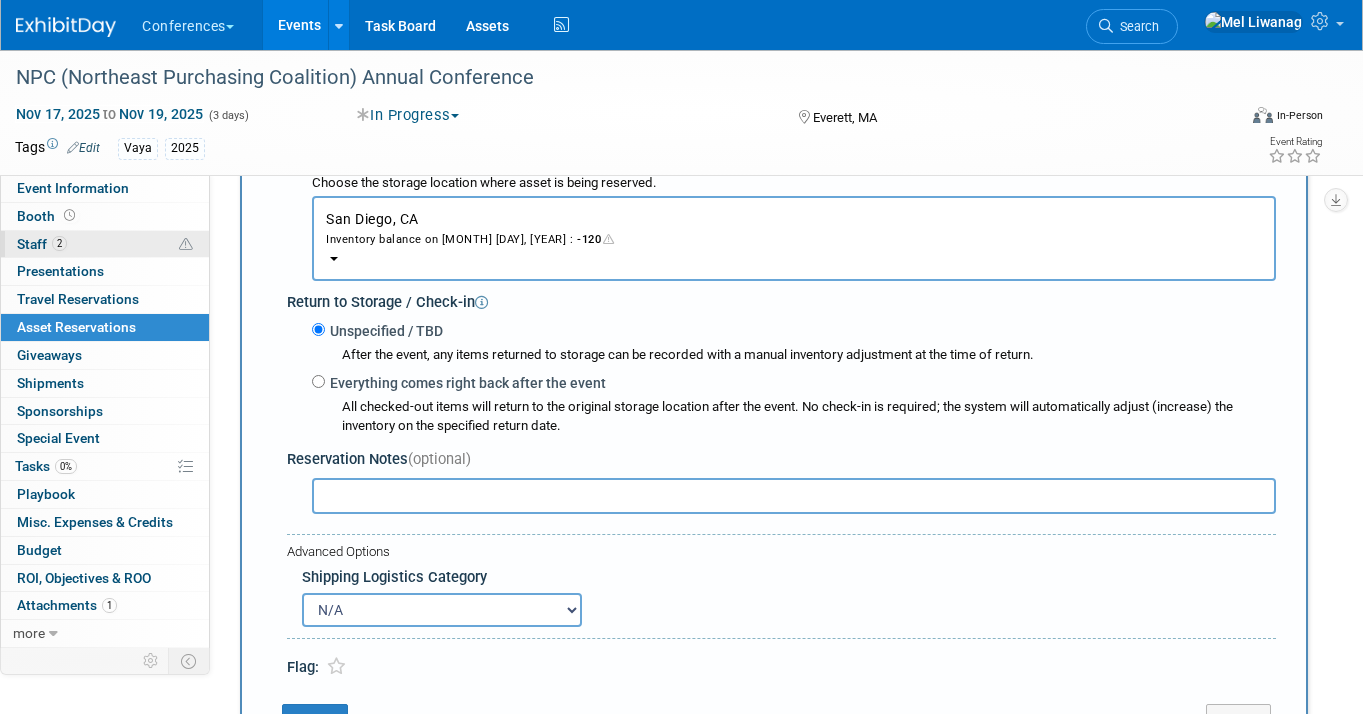 click on "2
Staff 2" at bounding box center [105, 244] 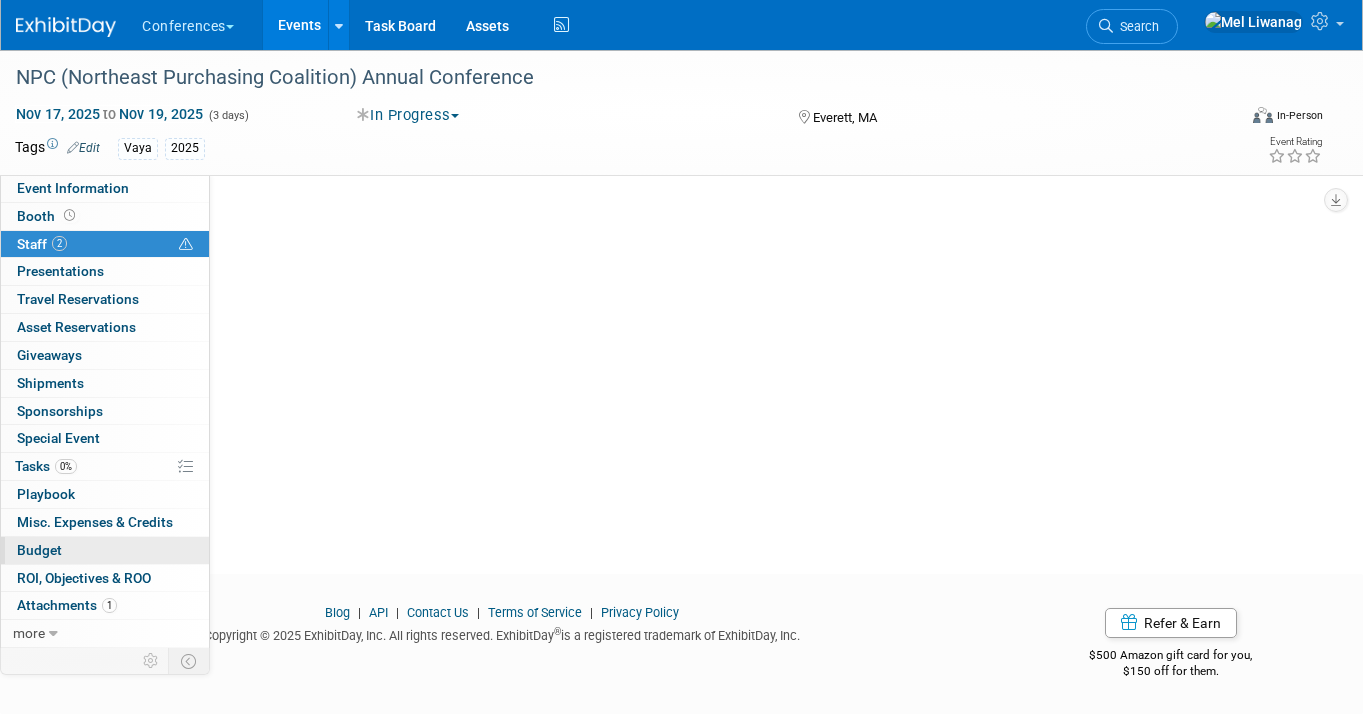 scroll, scrollTop: 0, scrollLeft: 0, axis: both 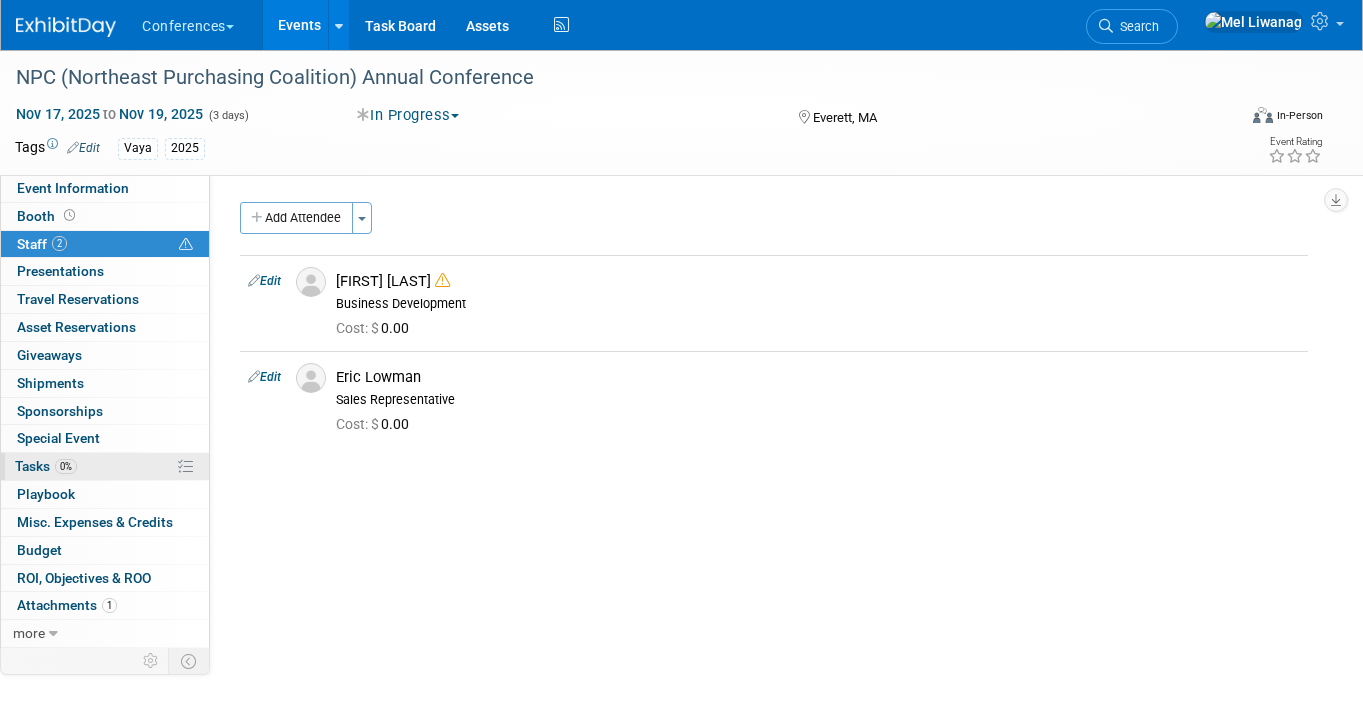 click on "0%
Tasks 0%" at bounding box center (105, 466) 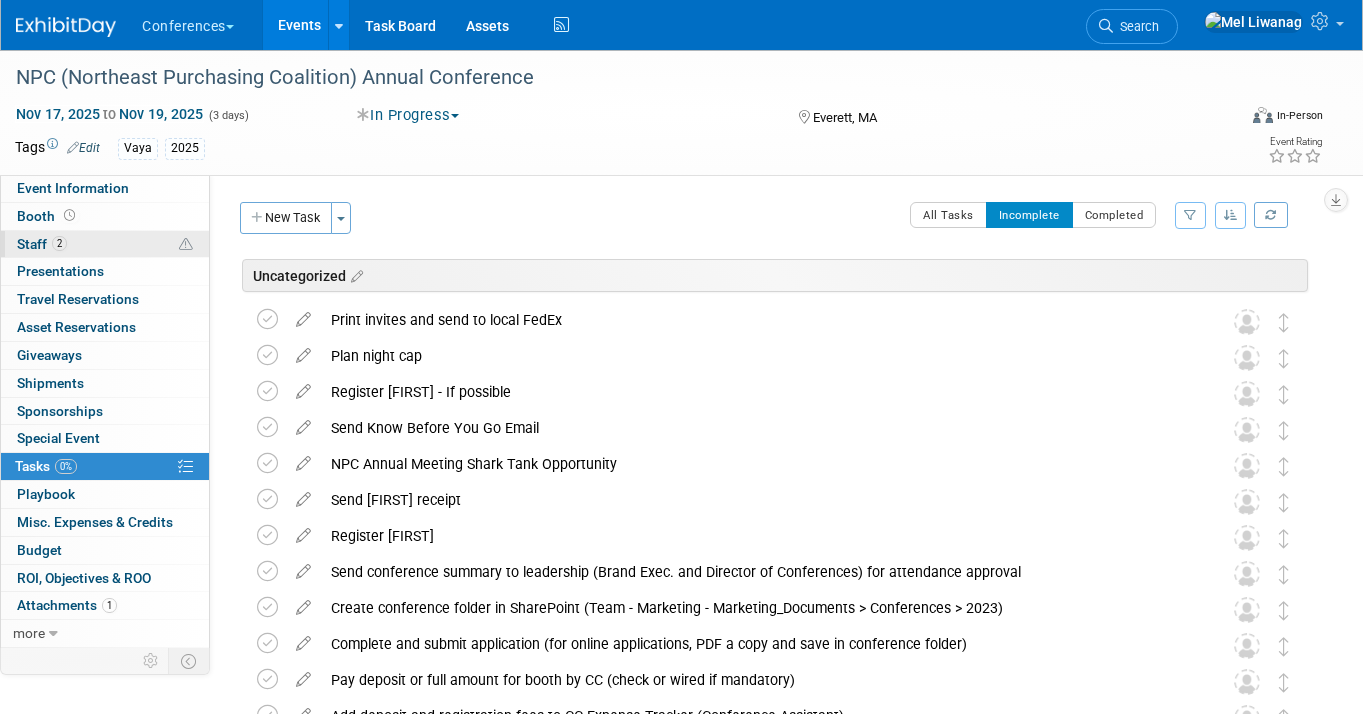 click on "2
Staff 2" at bounding box center [105, 244] 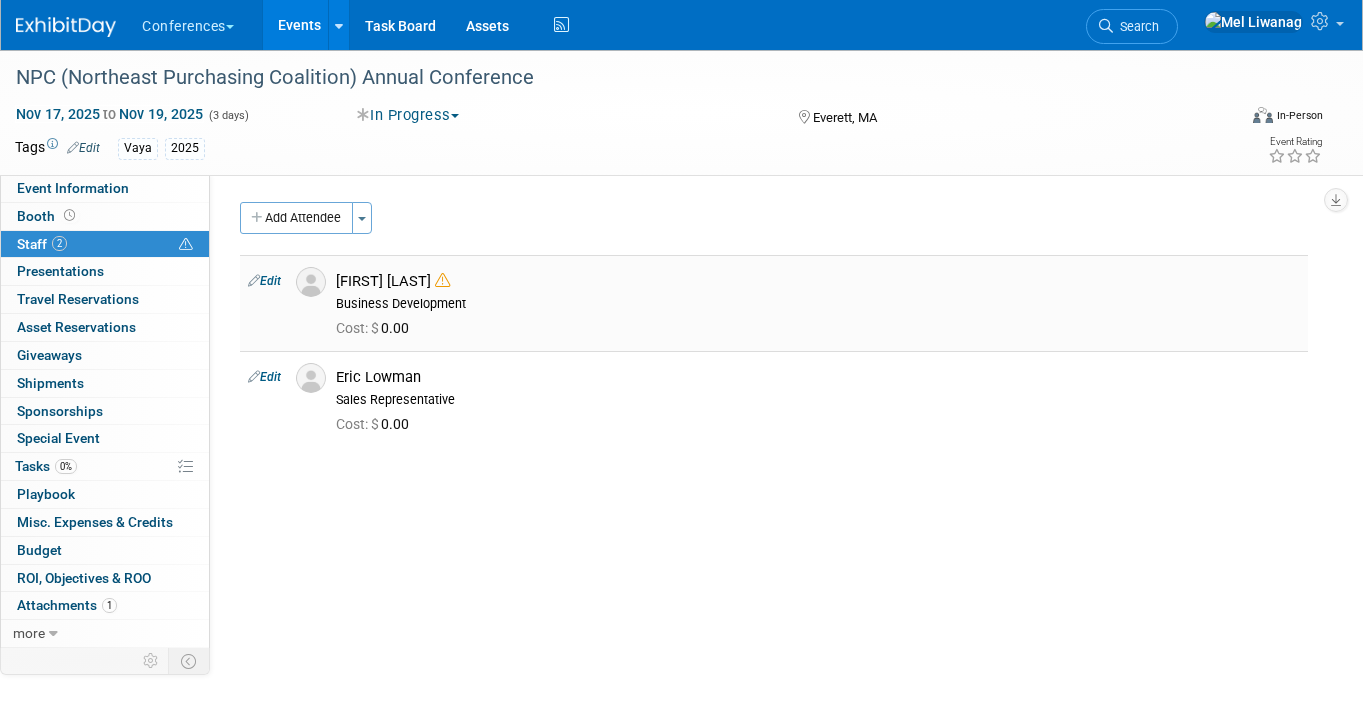 click at bounding box center (442, 280) 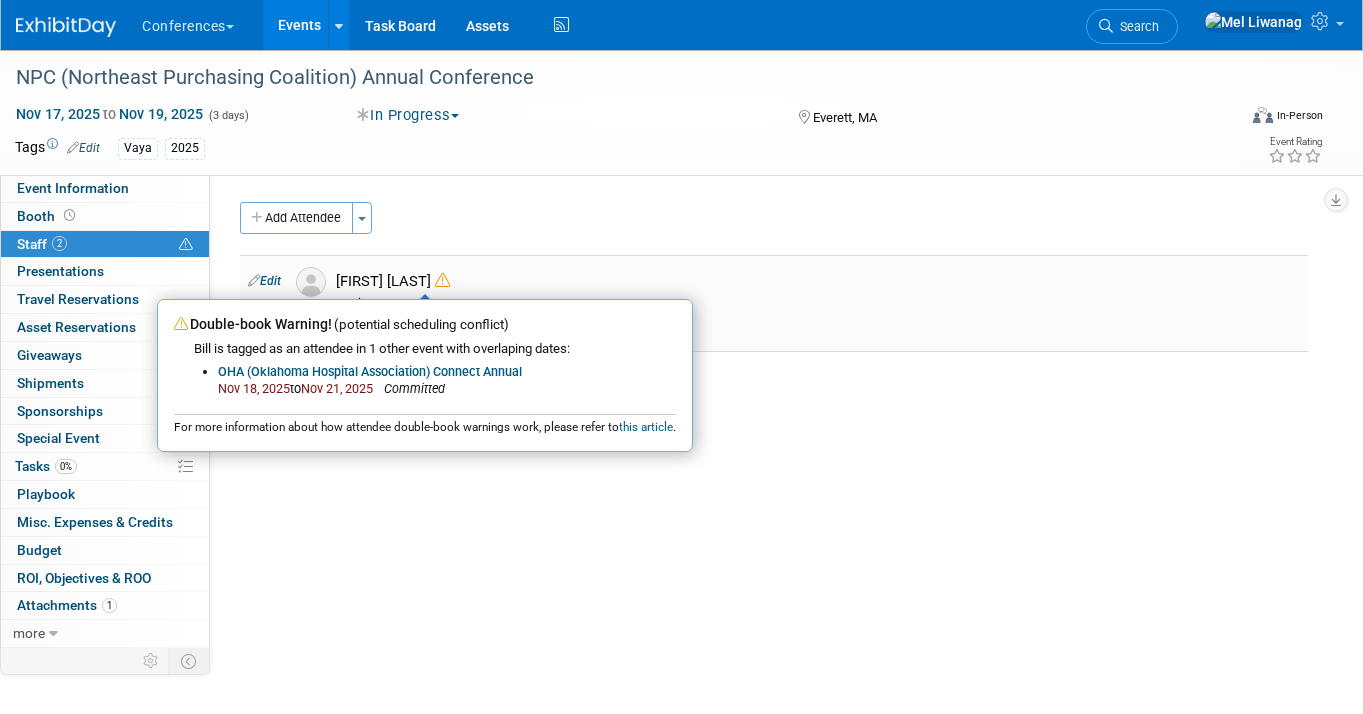click at bounding box center [442, 280] 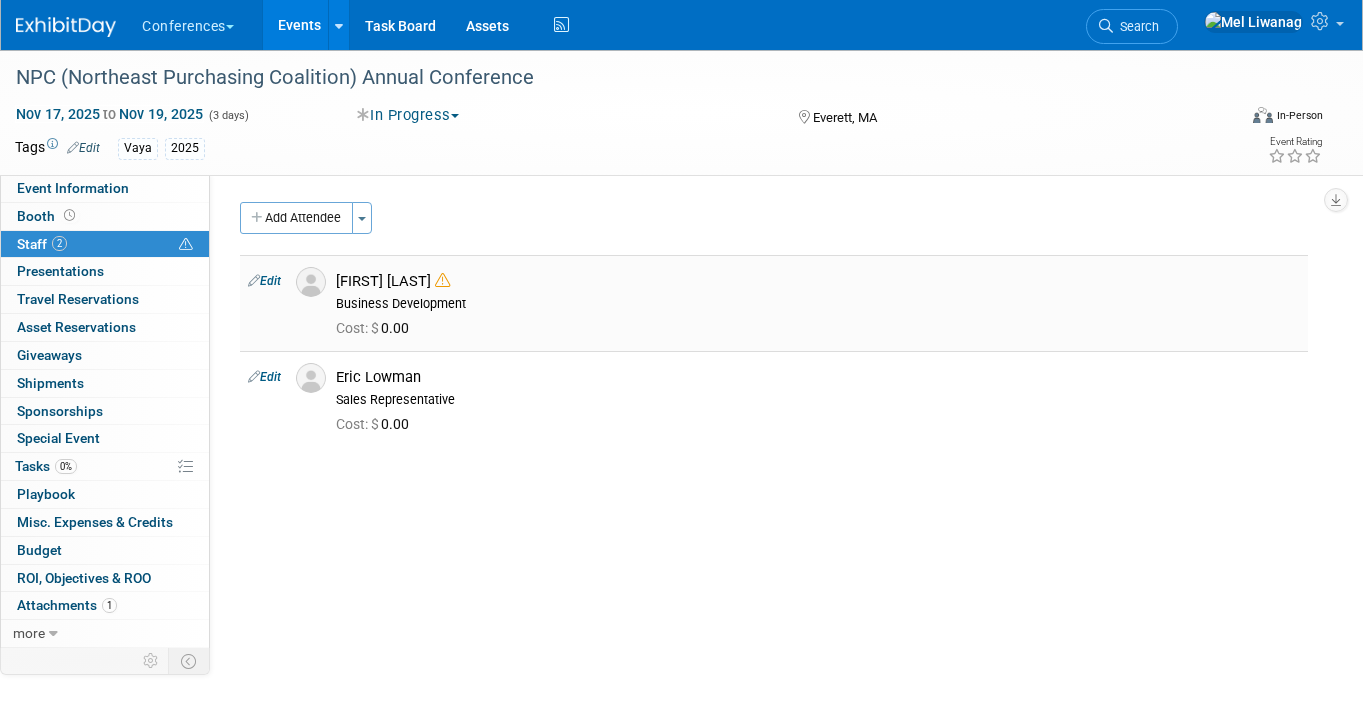 click on "[FIRST] [LAST]" at bounding box center (818, 281) 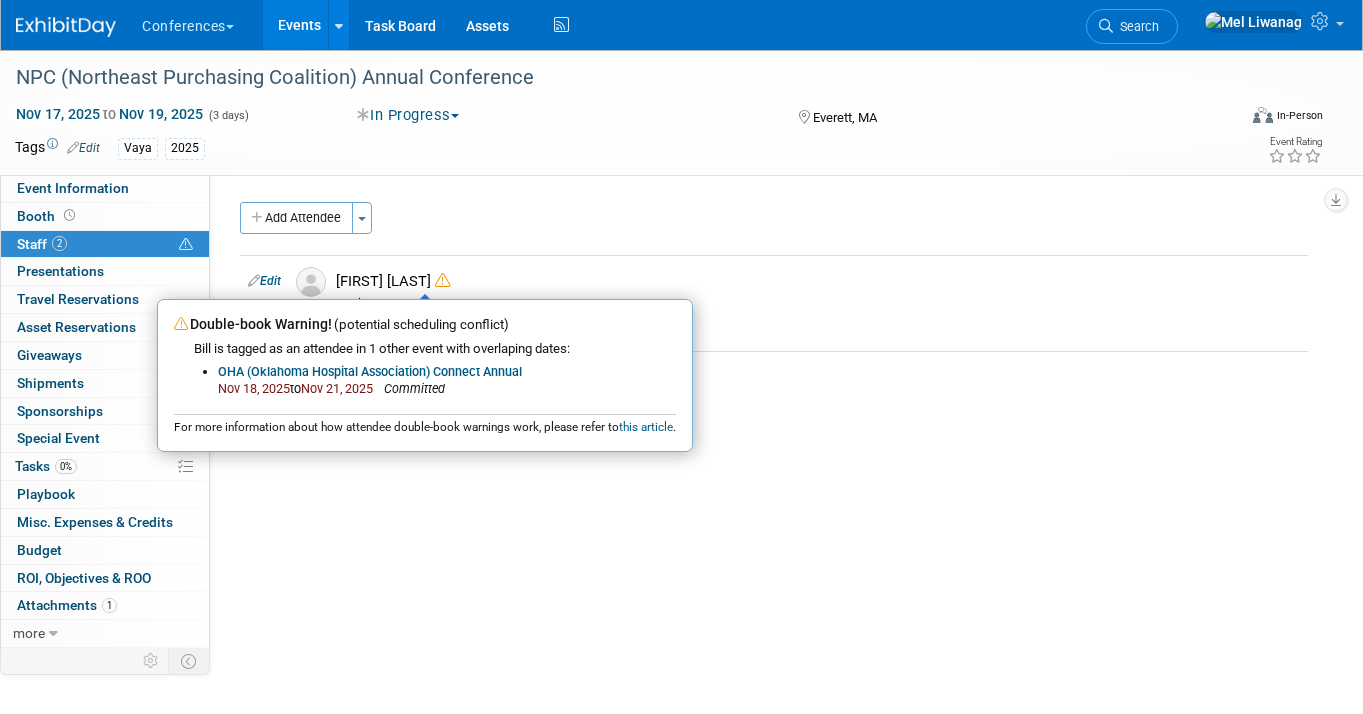 click on "Search" at bounding box center [1132, 24] 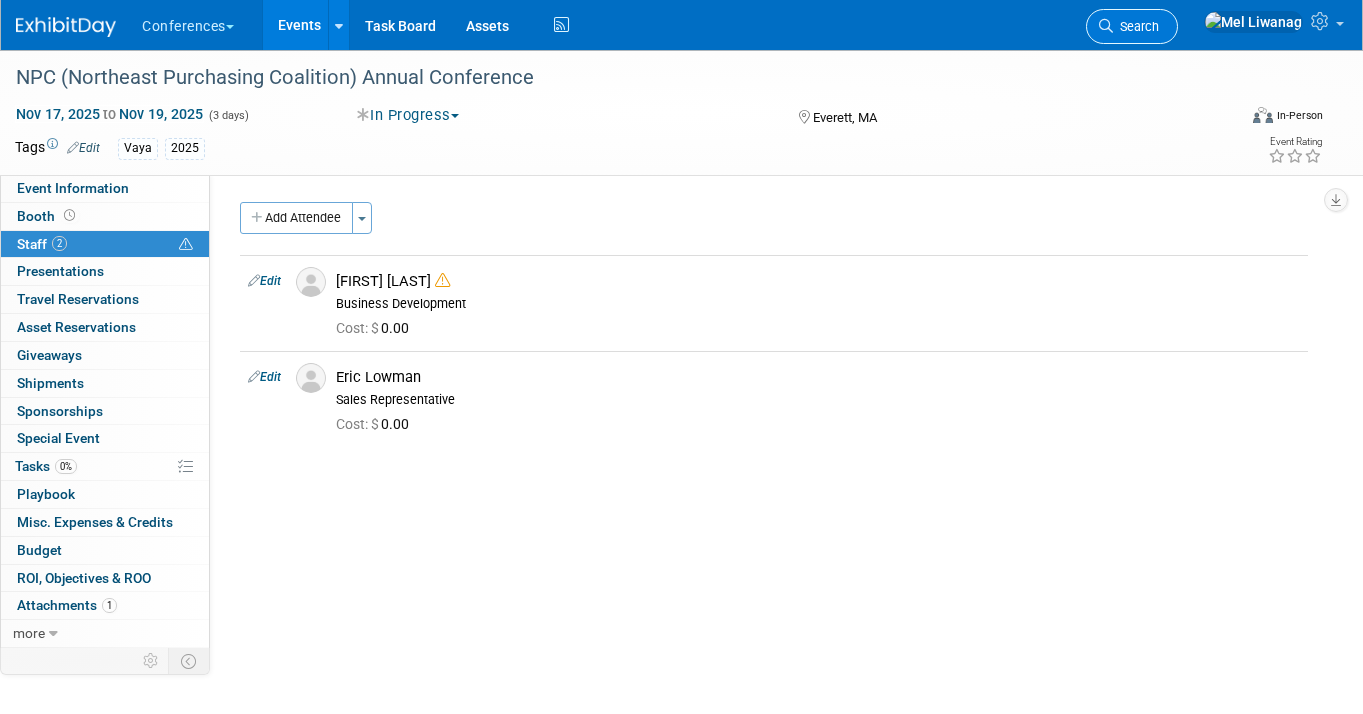 click at bounding box center (1106, 26) 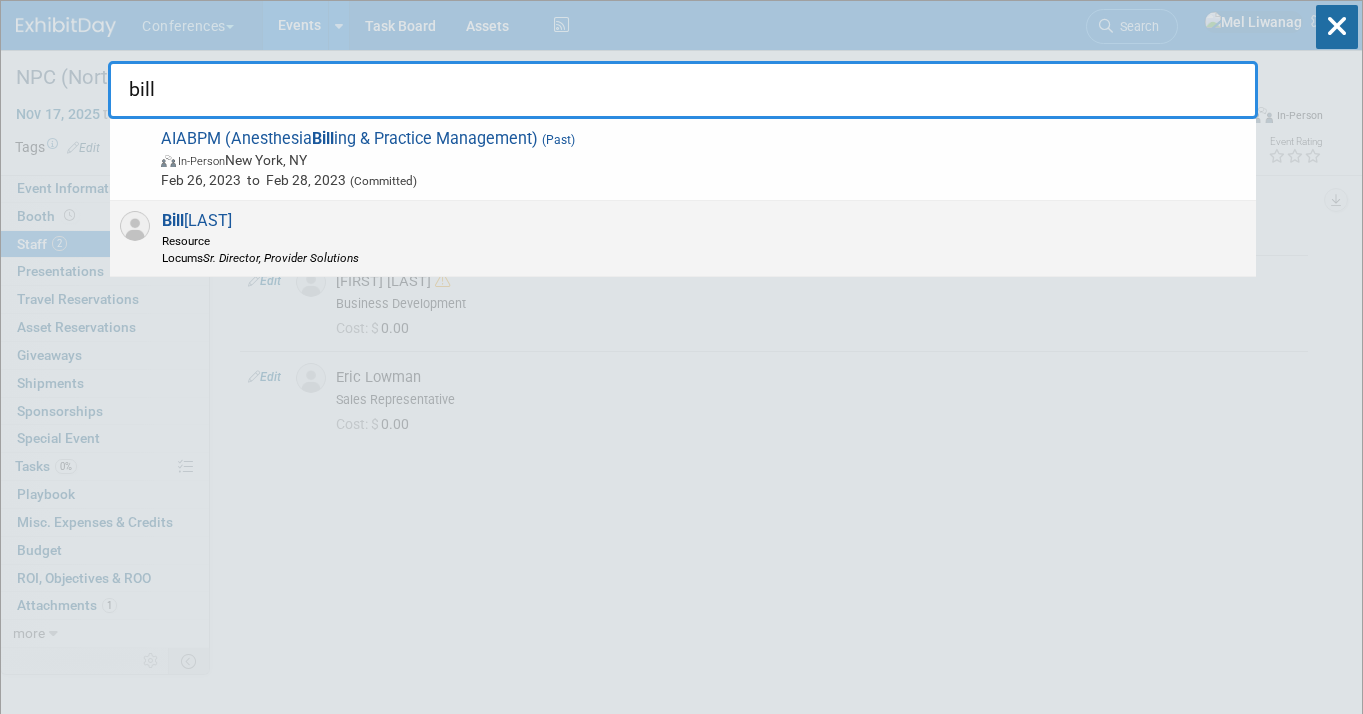 click on "Sr. Director, Provider Solutions" at bounding box center (281, 258) 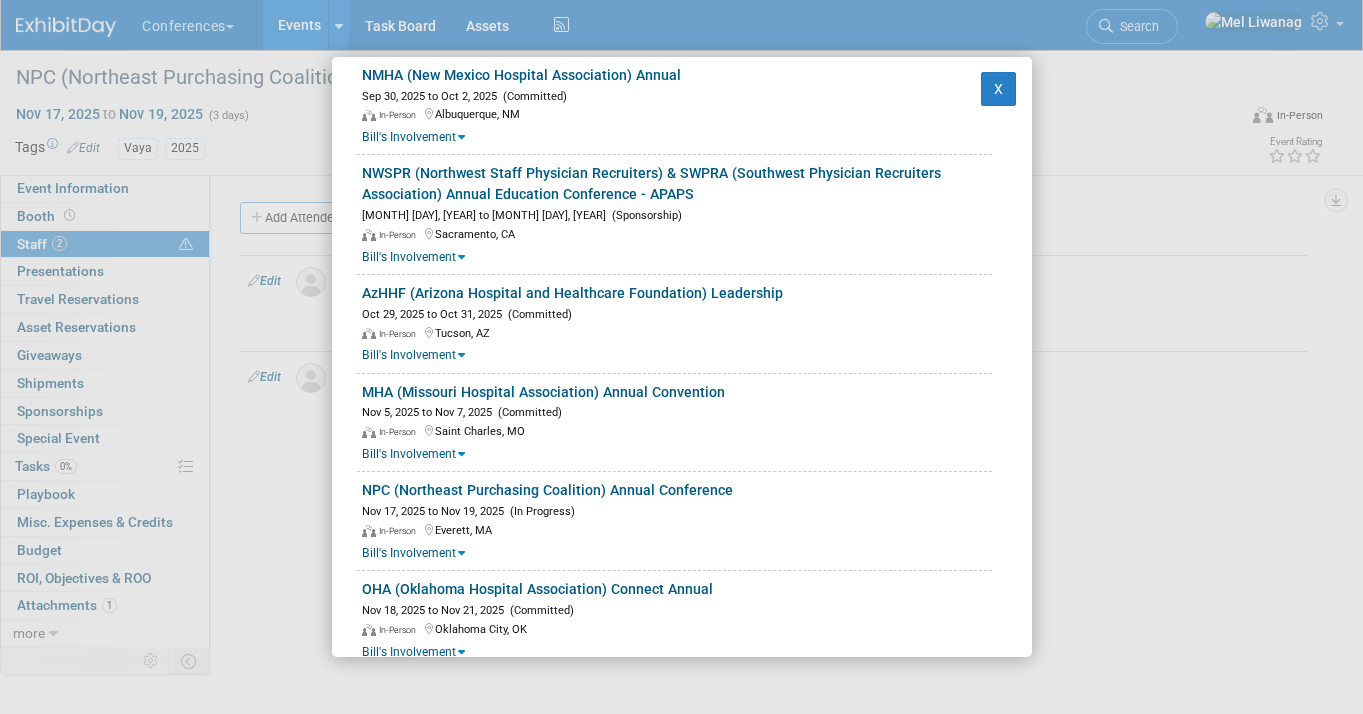 scroll, scrollTop: 821, scrollLeft: 0, axis: vertical 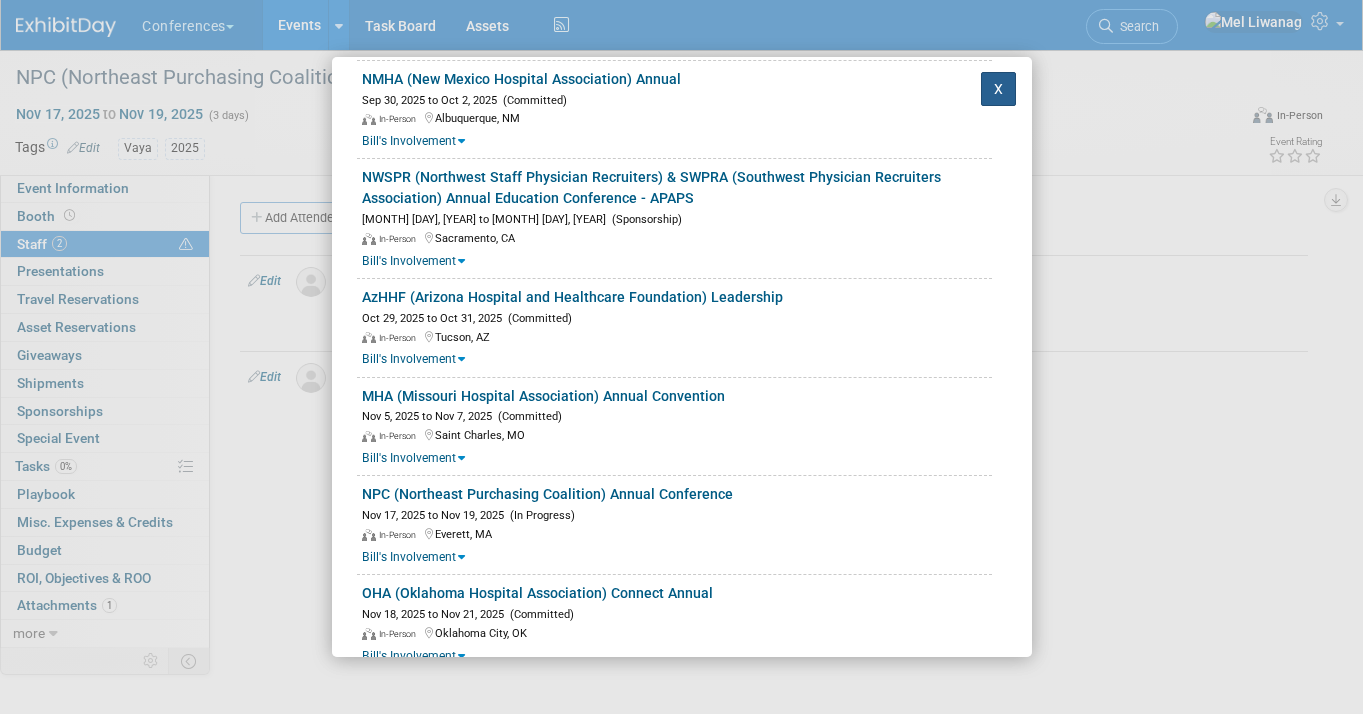 click on "X" at bounding box center (999, 89) 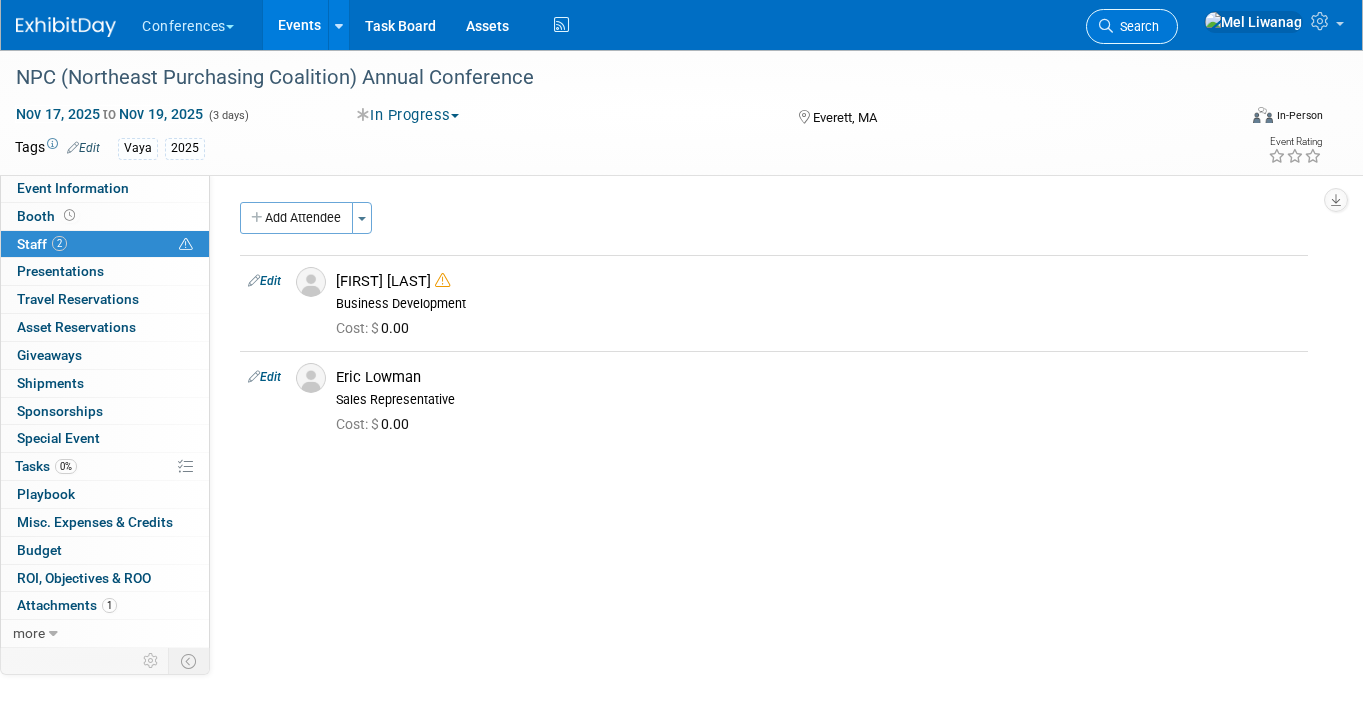 click on "Search" at bounding box center [1136, 26] 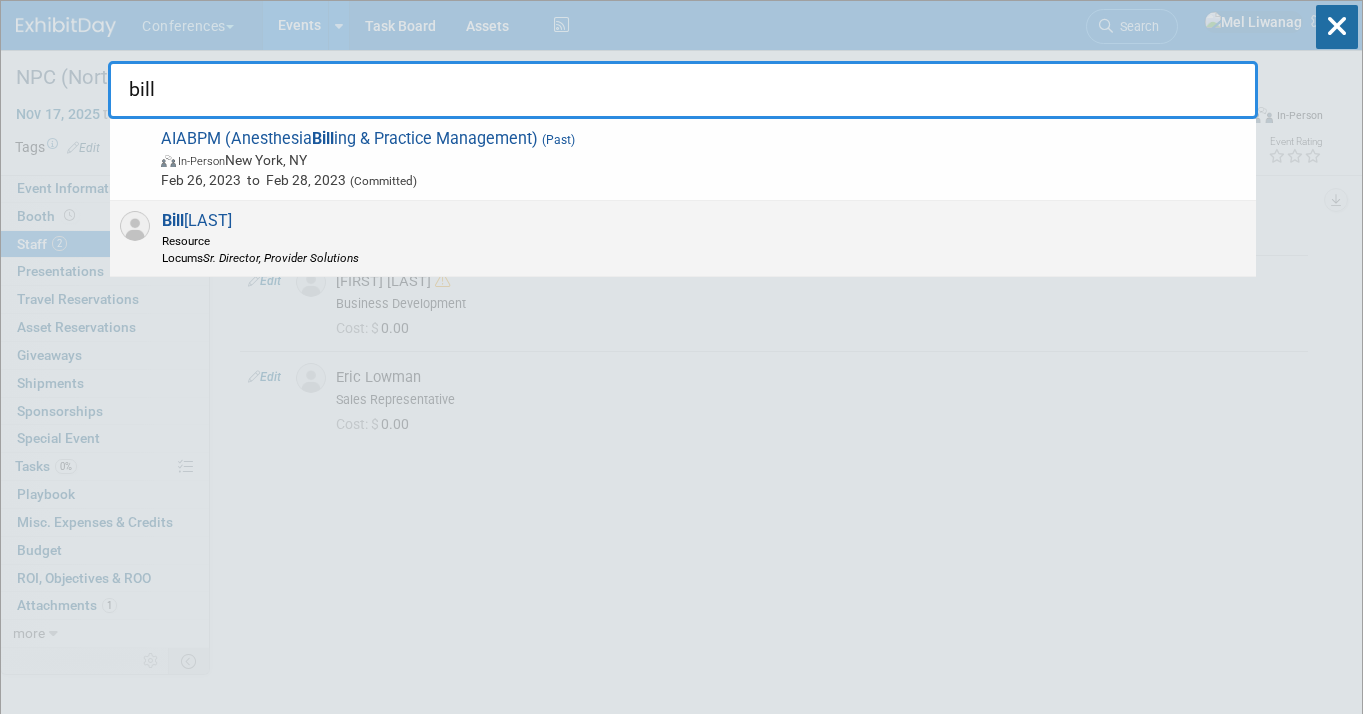 type on "bill" 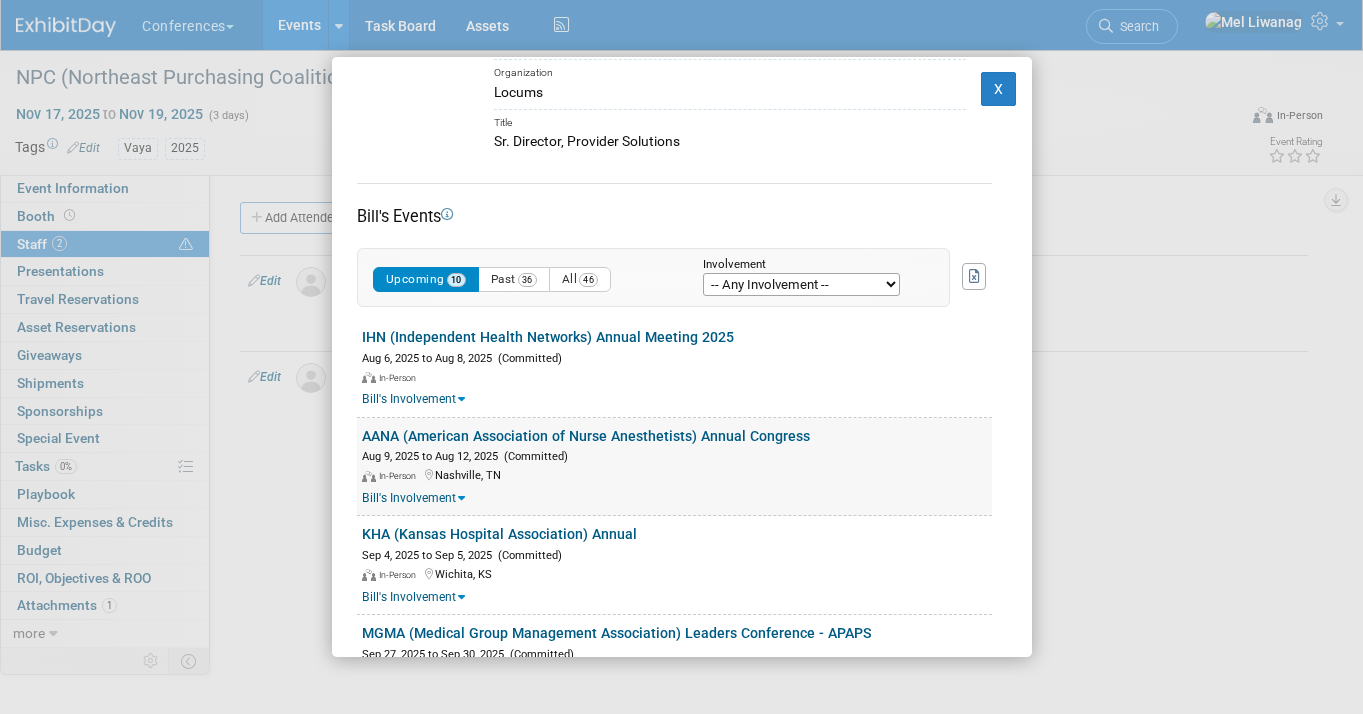 scroll, scrollTop: 188, scrollLeft: 0, axis: vertical 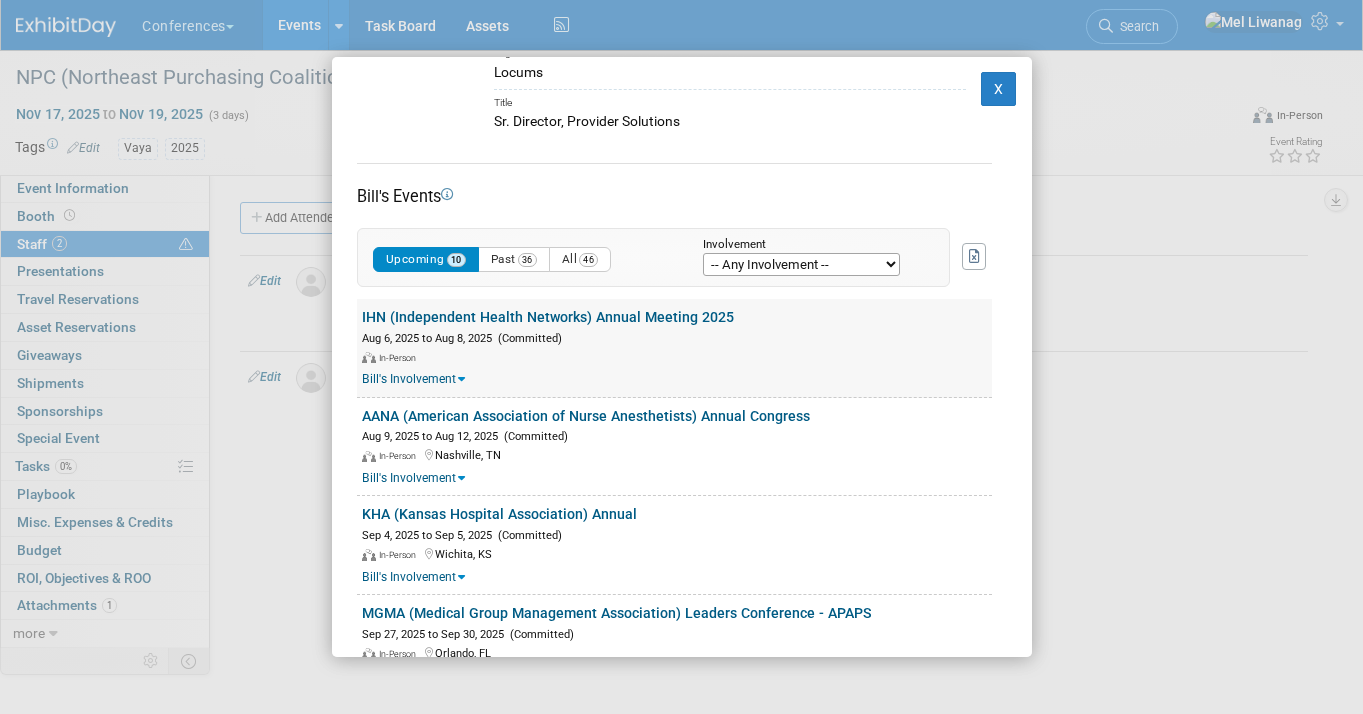click on "IHN (Independent Health Networks) Annual Meeting 2025" at bounding box center [548, 317] 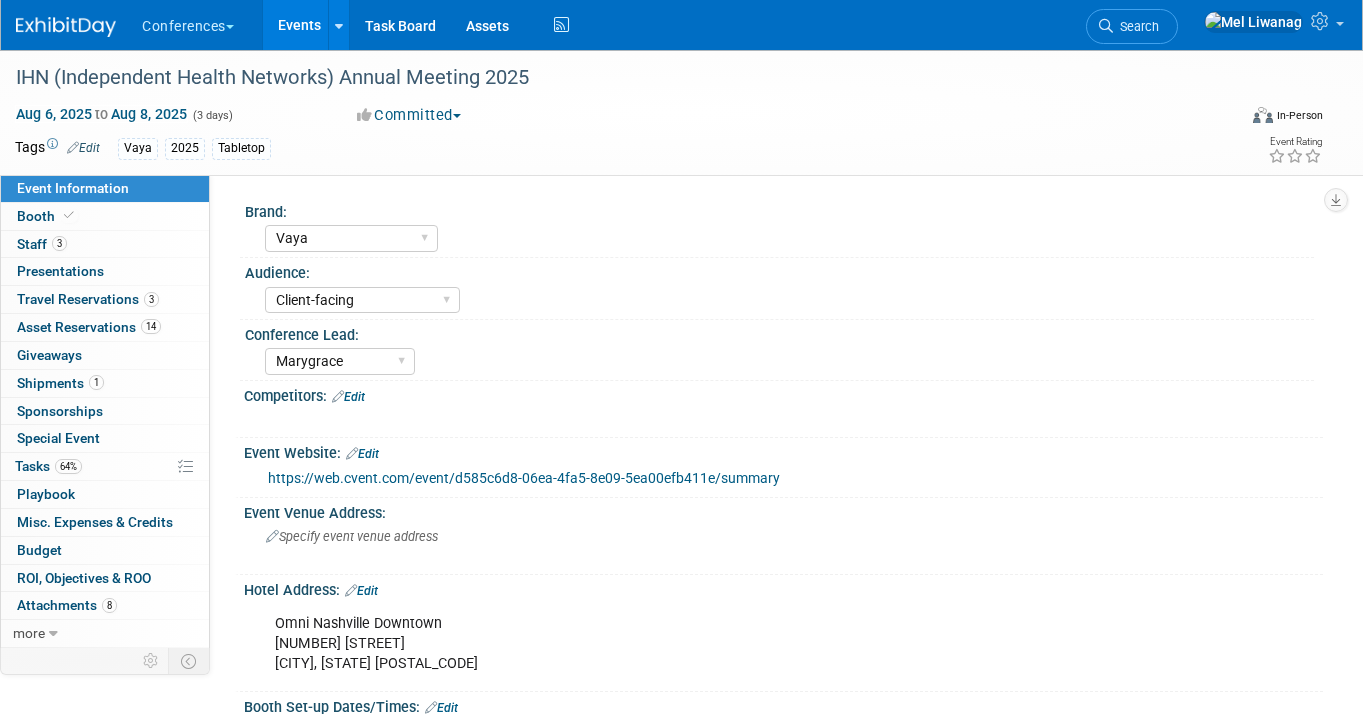 select on "Vaya" 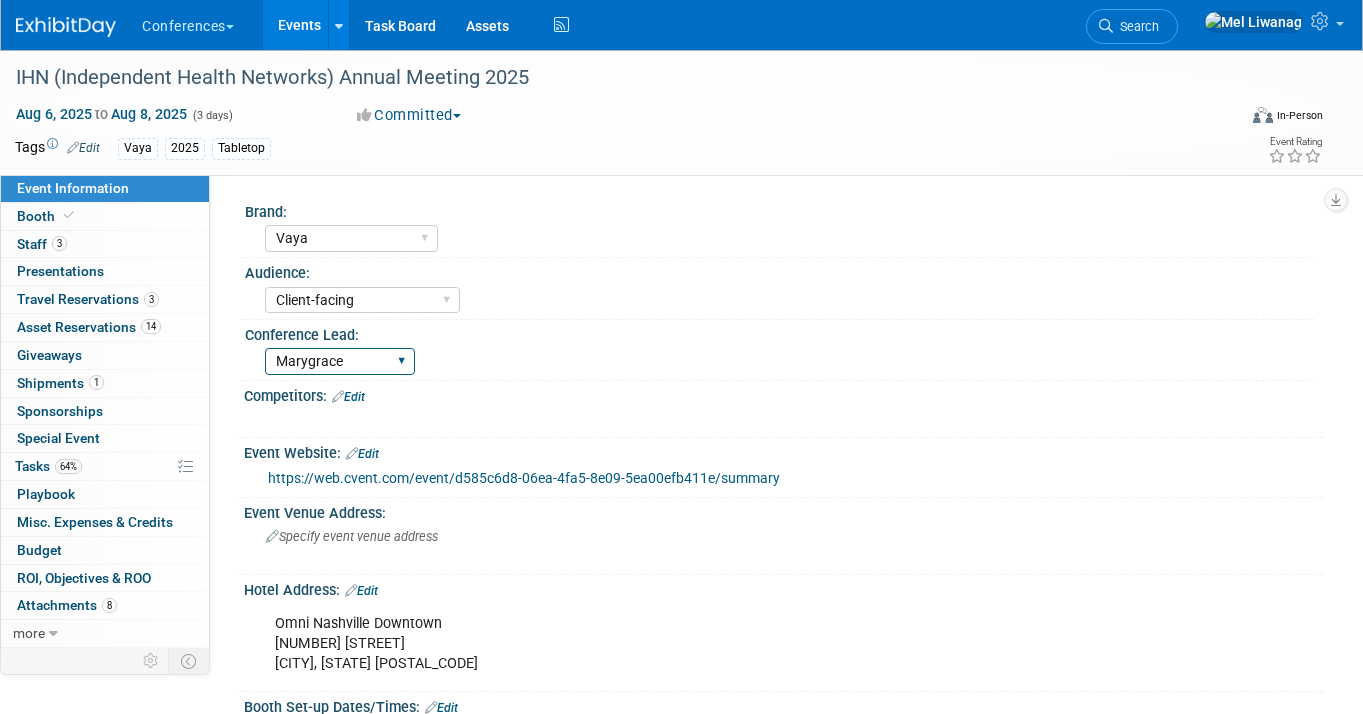scroll, scrollTop: 0, scrollLeft: 0, axis: both 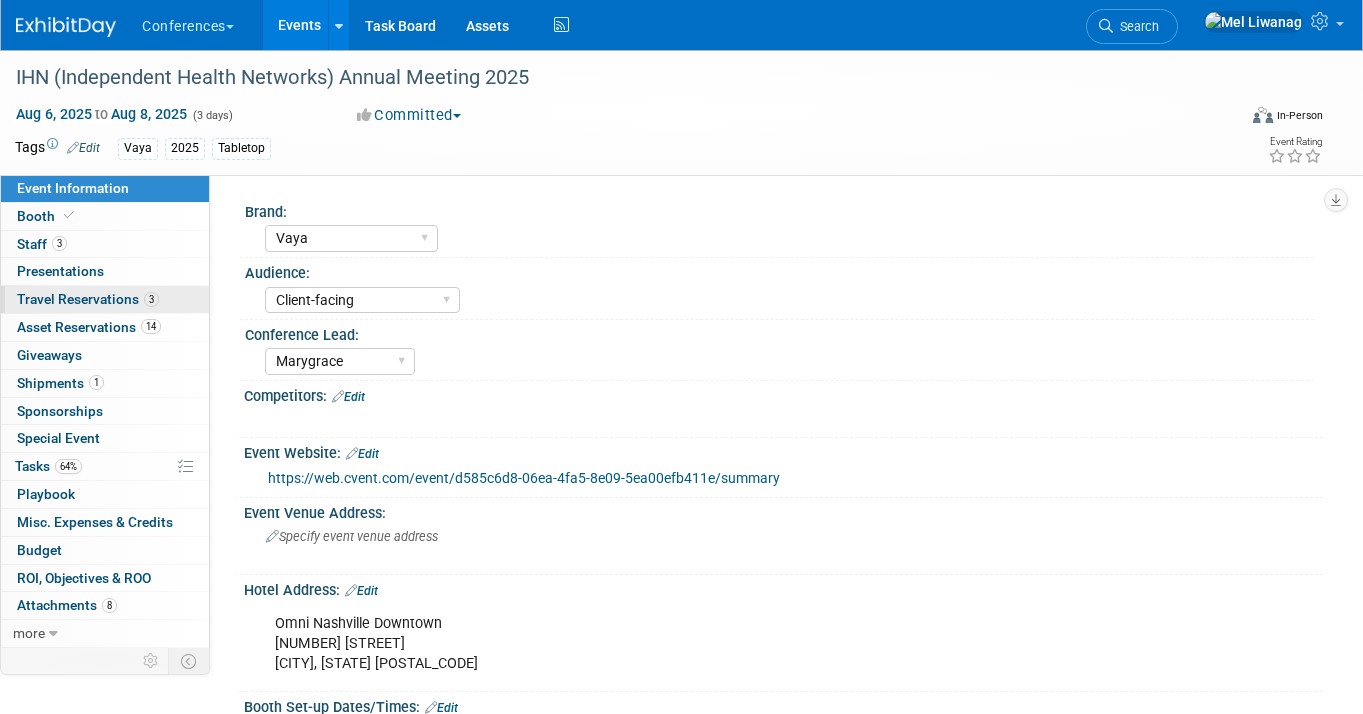 click on "Travel Reservations 3" at bounding box center [88, 299] 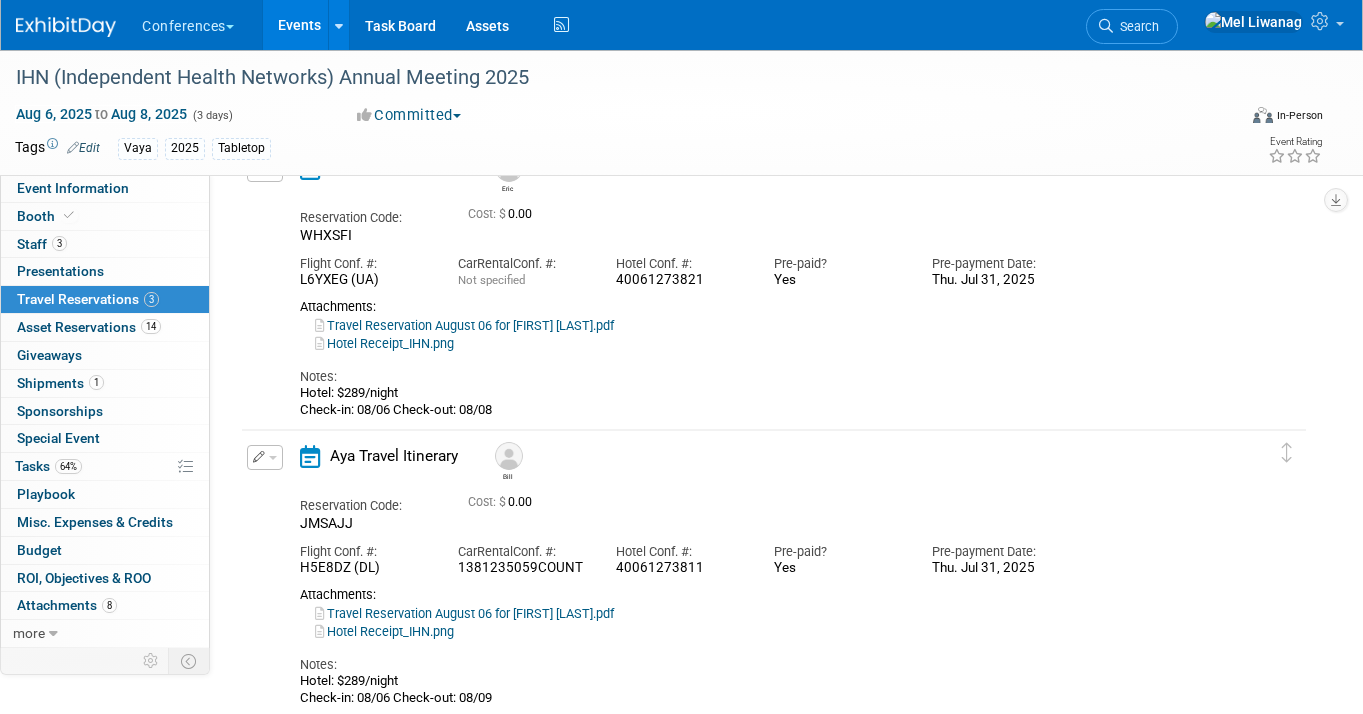 scroll, scrollTop: 472, scrollLeft: 0, axis: vertical 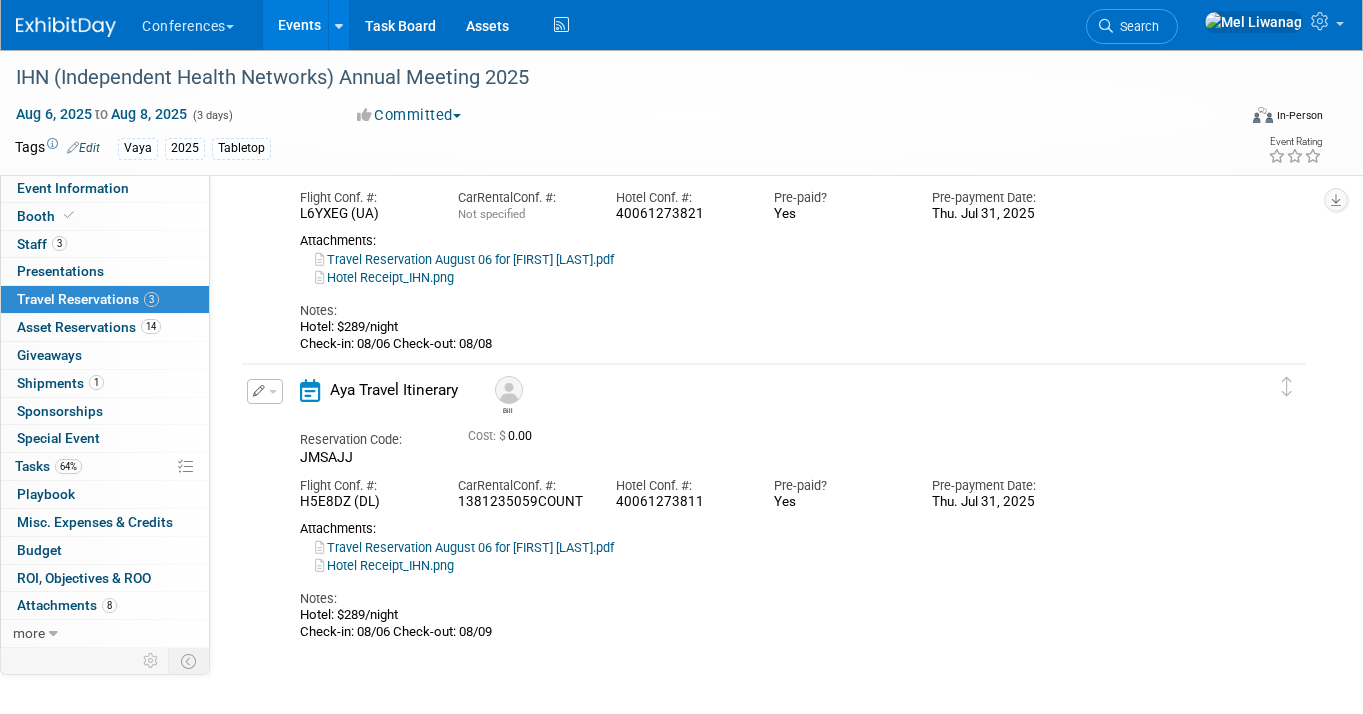 click on "Search" at bounding box center (1132, 24) 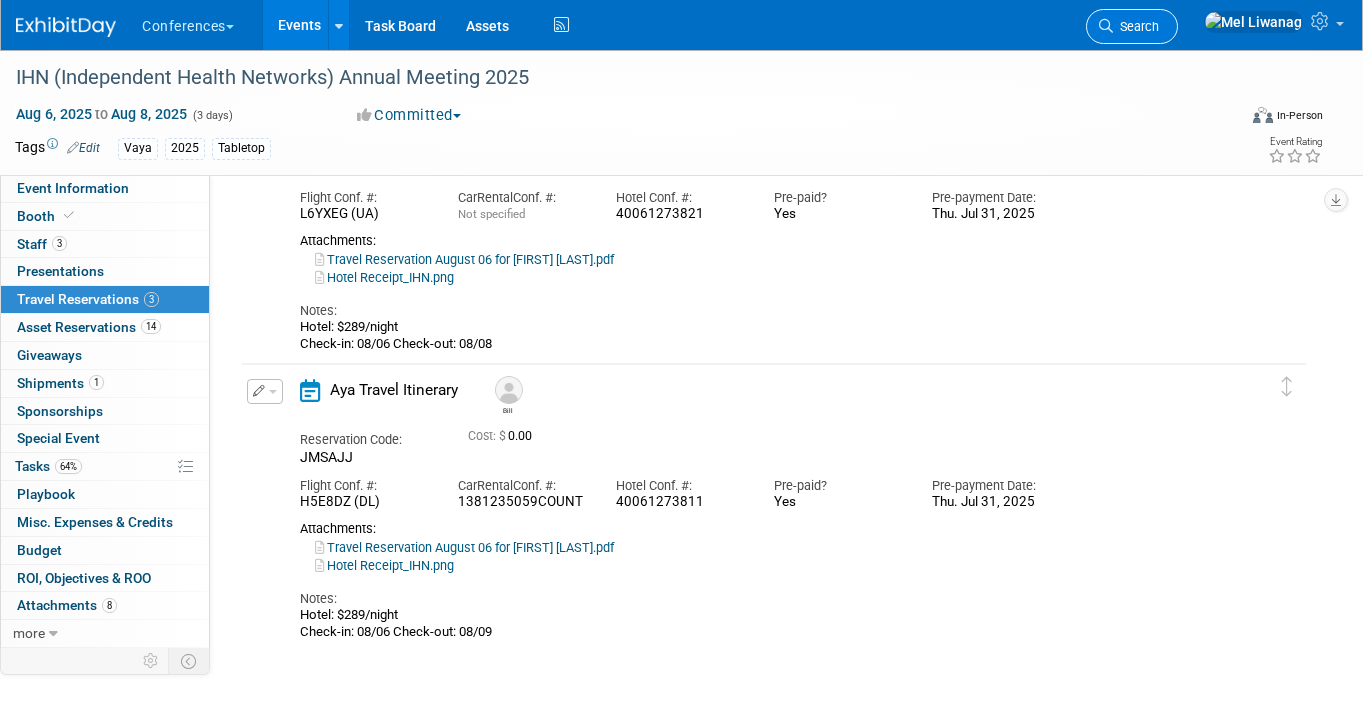 click on "Search" at bounding box center (1136, 26) 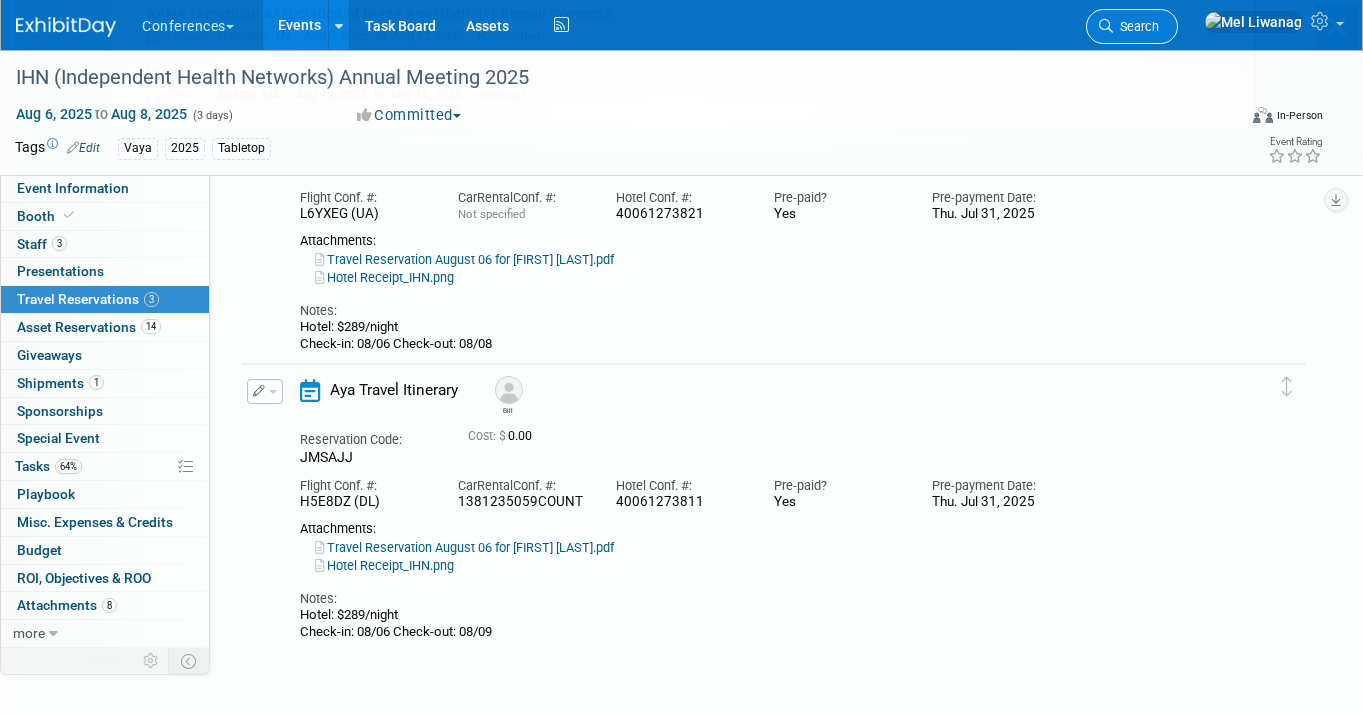 scroll, scrollTop: 0, scrollLeft: 0, axis: both 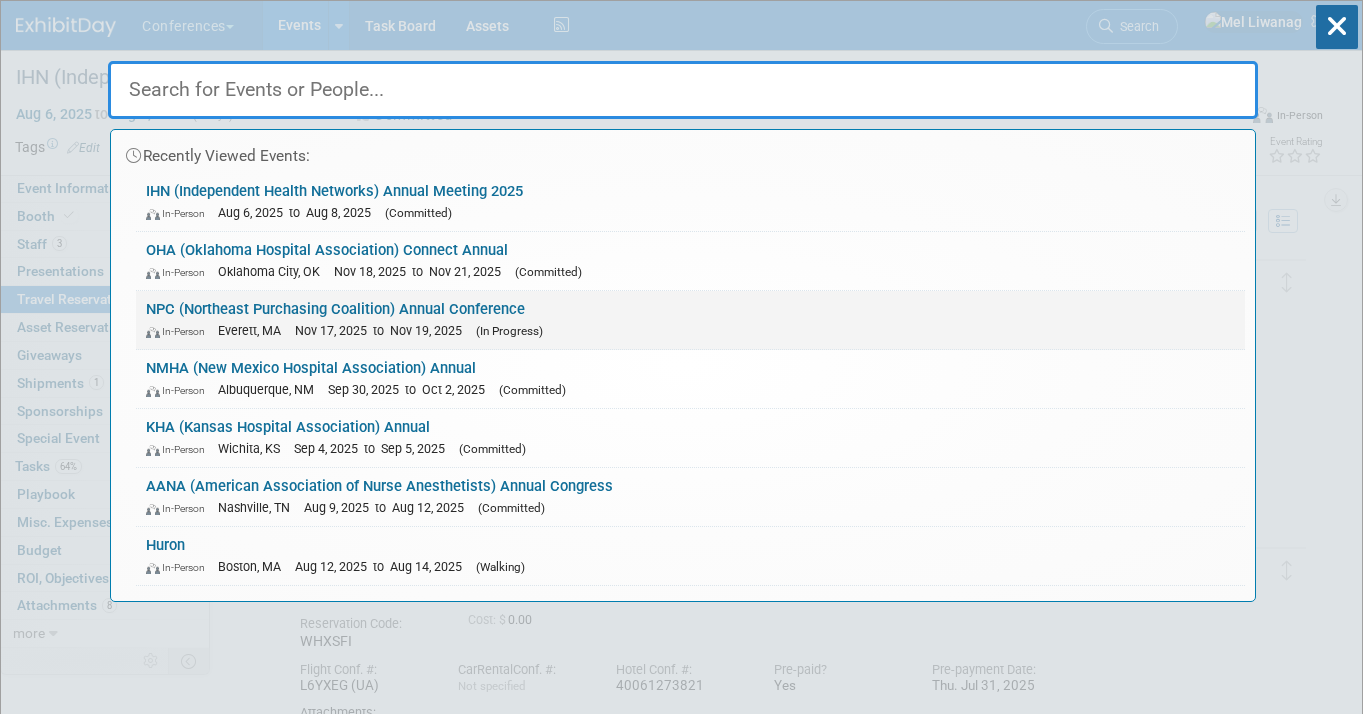 click on "NPC (Northeast Purchasing Coalition) Annual Conference
In-Person
[CITY], [STATE]
Nov 17, 2025  to  Nov 19, 2025
(In Progress)" at bounding box center [690, 320] 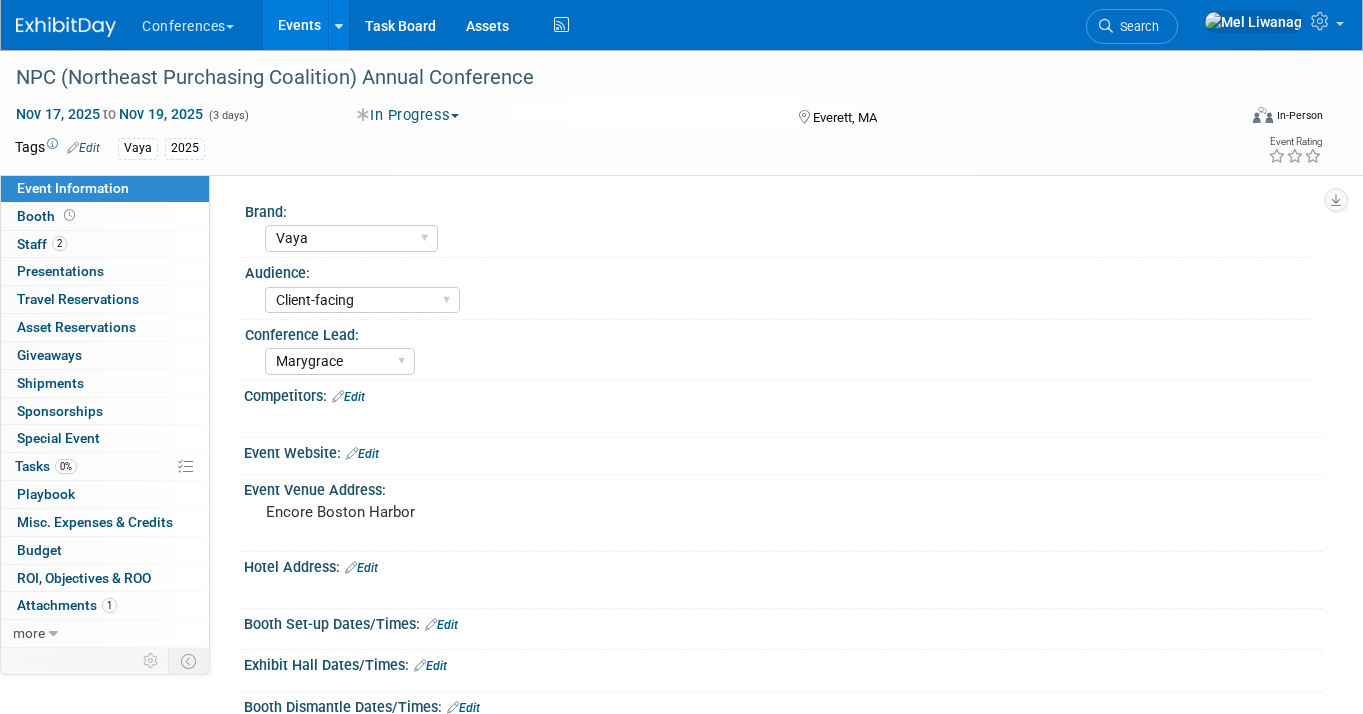 select on "Vaya" 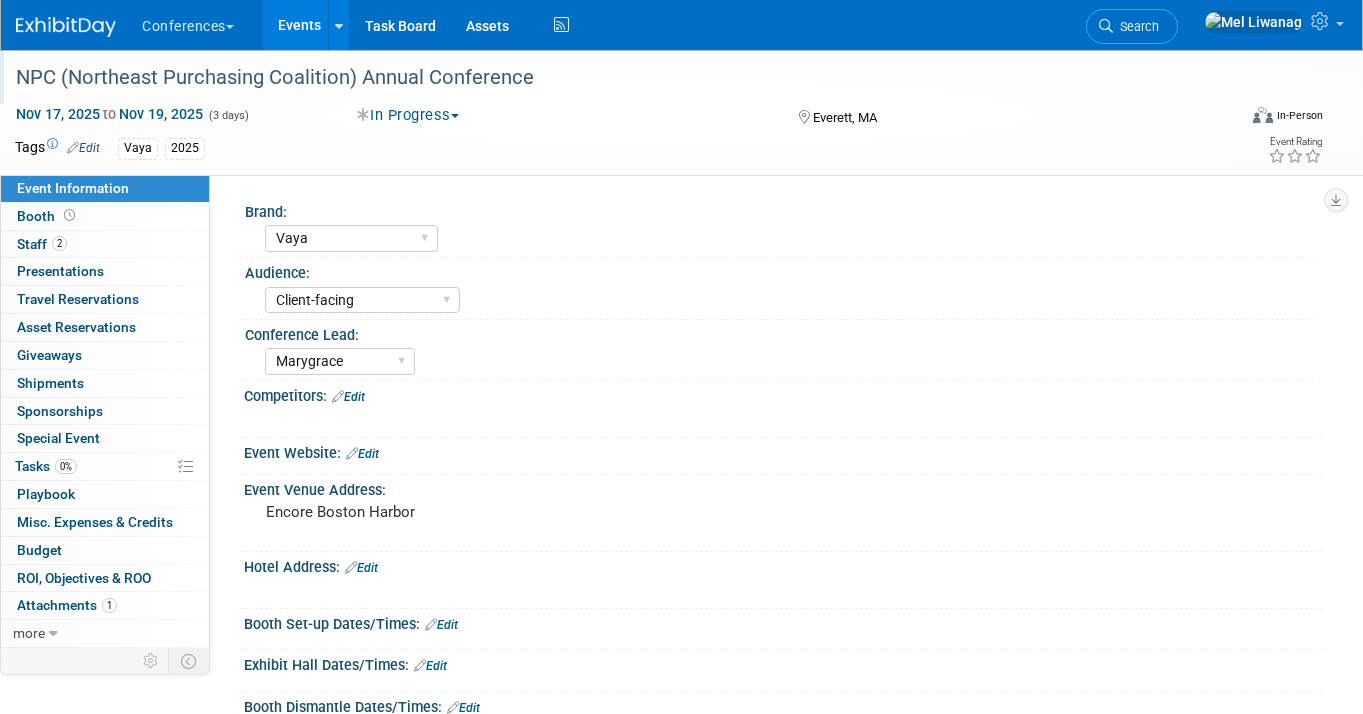 scroll, scrollTop: 0, scrollLeft: 0, axis: both 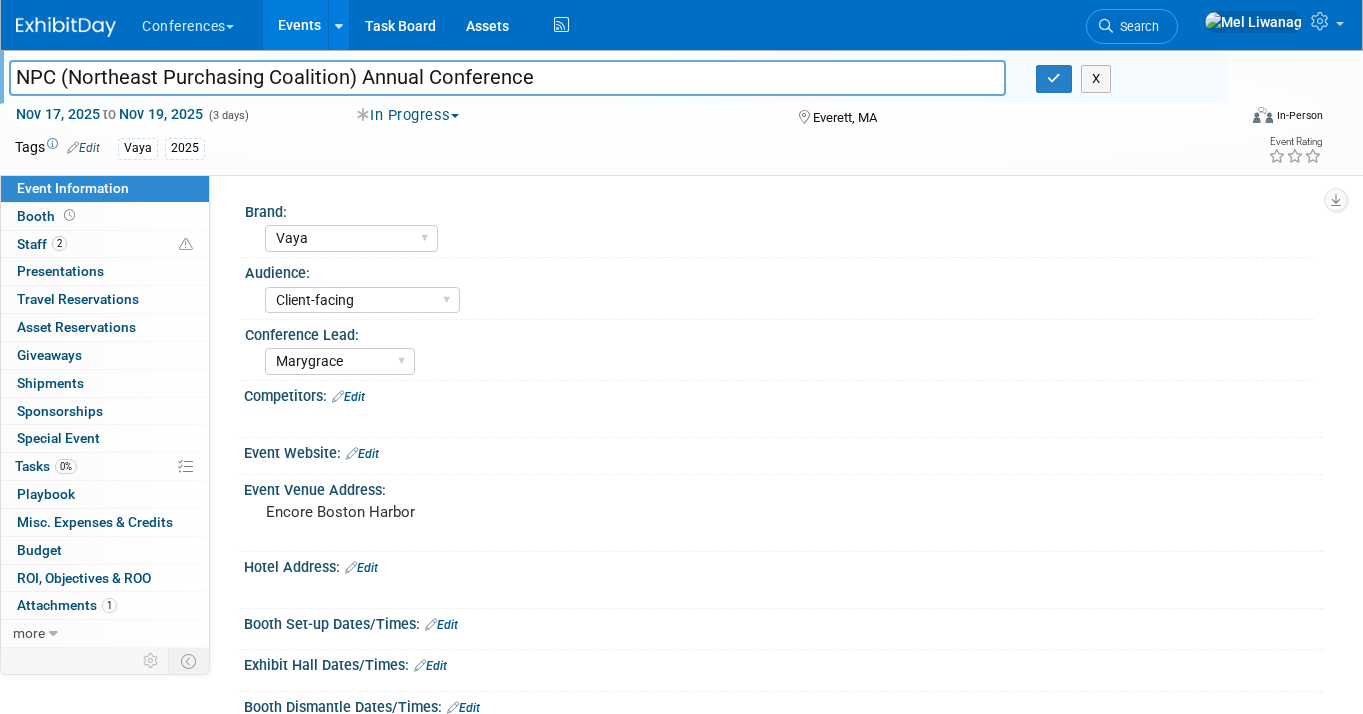 drag, startPoint x: 221, startPoint y: 58, endPoint x: -83, endPoint y: 59, distance: 304.00165 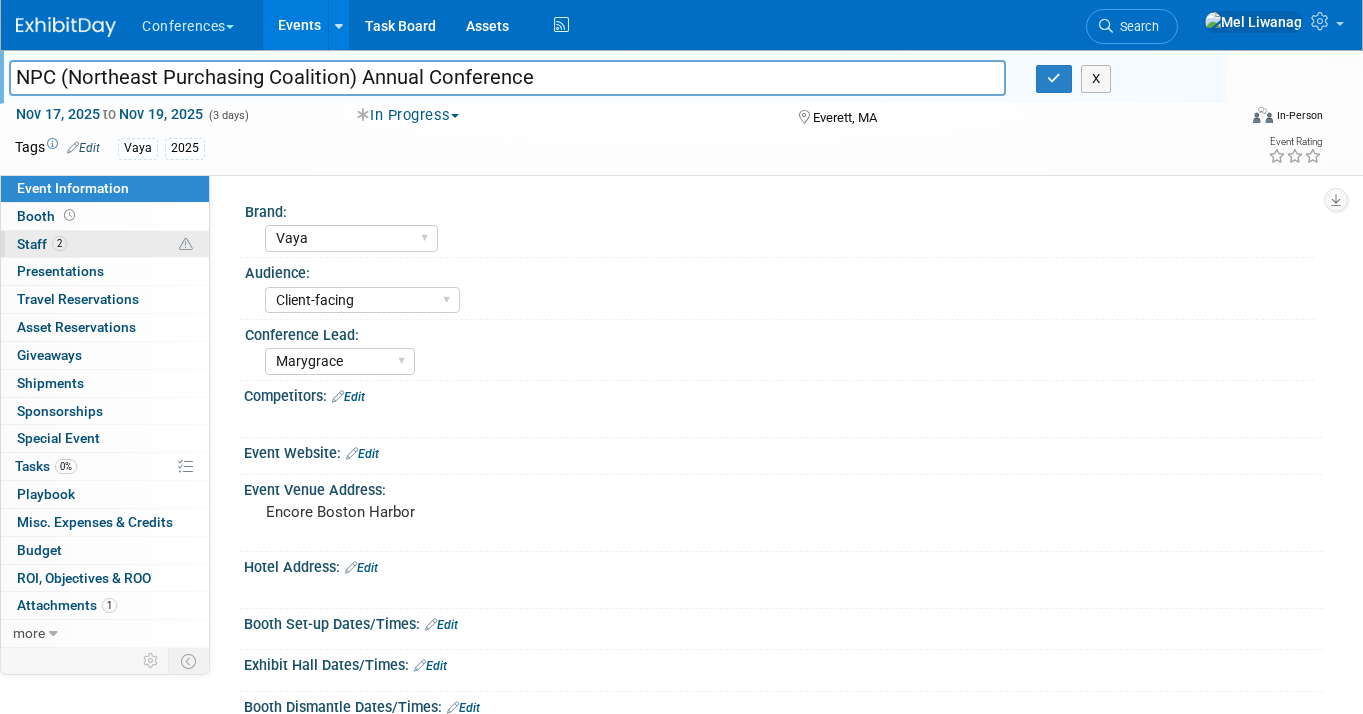 click on "2
Staff 2" at bounding box center [105, 244] 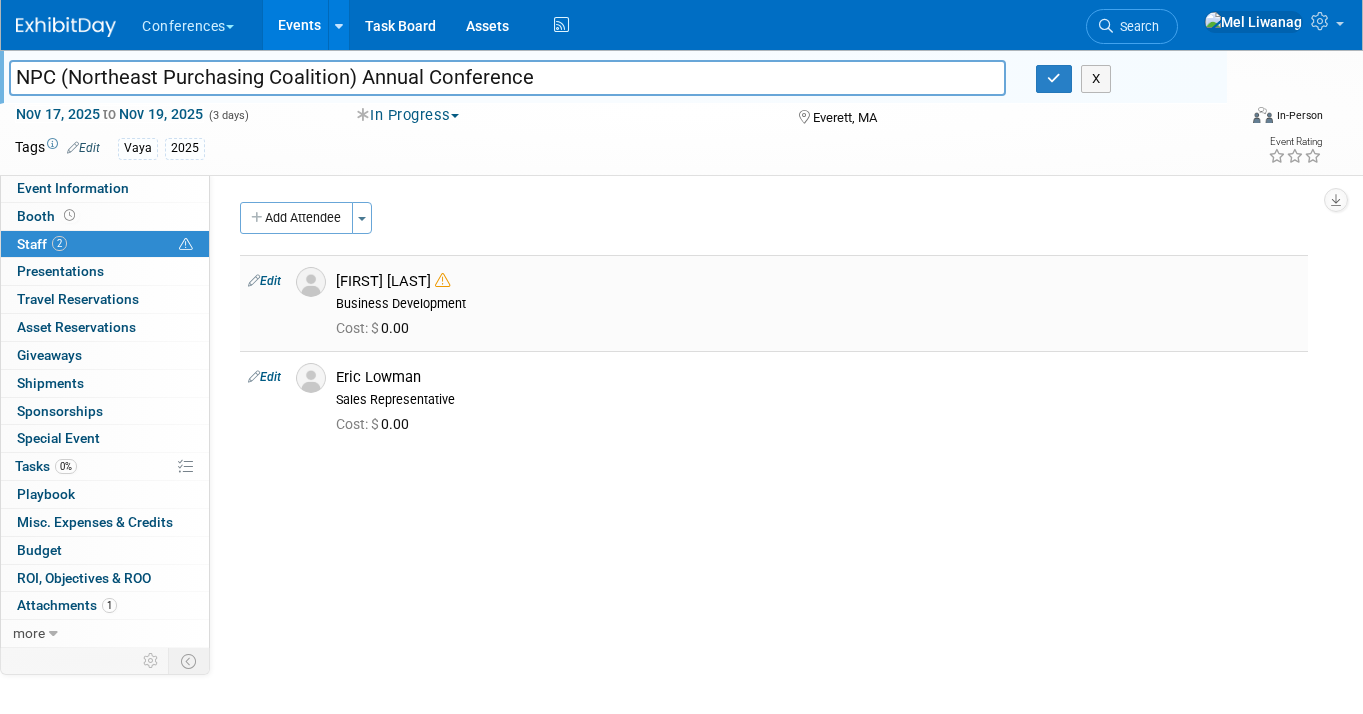 click at bounding box center (442, 281) 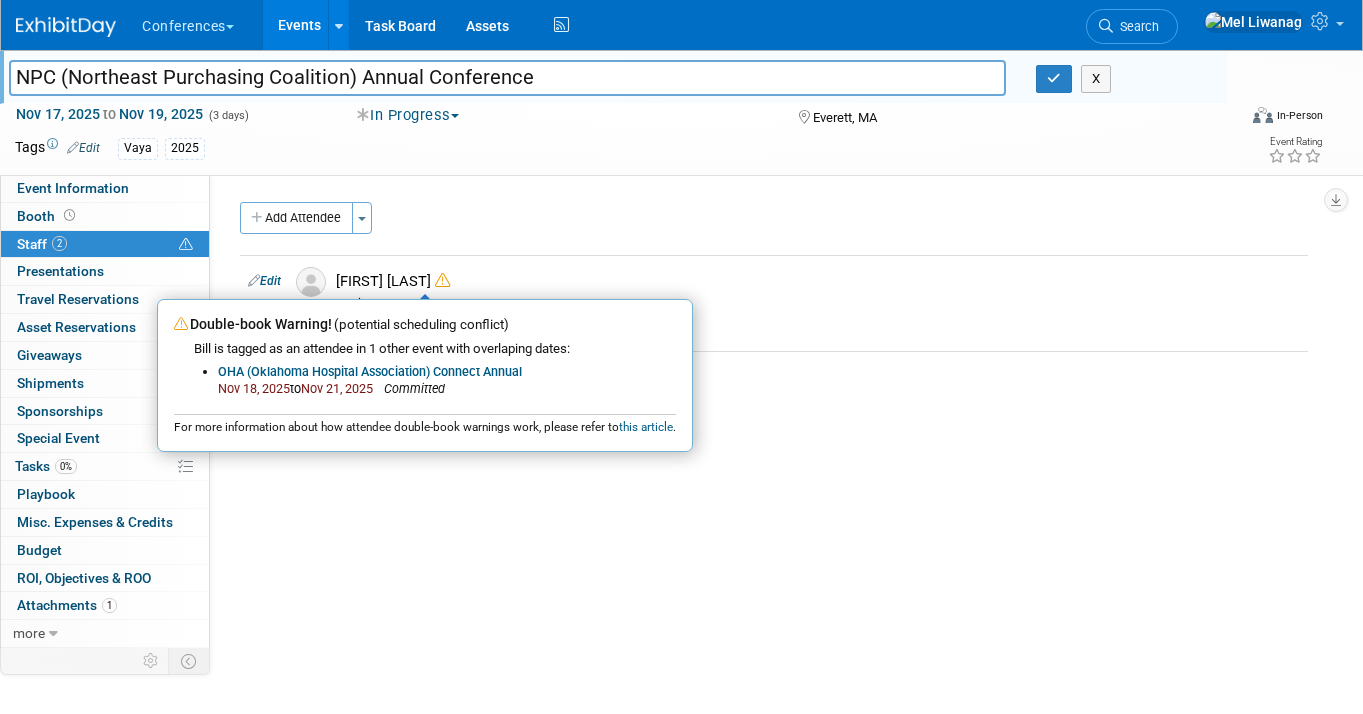 click on "NPC (Northeast Purchasing Coalition) Annual Conference
NPC (Northeast Purchasing Coalition) Annual Conference
X
Nov 17, 2025  to  Nov 19, 2025
(3 days)
Nov 17, 2025 to Nov 19, 2025
In Progress
Committed
Considering
Not Going
Walking
Sponsorship
Canceled
Waitlisted
In Progress
Everett, MA
Virtual
In-Person
Hybrid
<img src="https://www.exhibitday.com/Images/Format-Virtual.png" style="width: 22px; height: 18px; margin-top: 2px; margin-bottom: 2px; margin-left: 2px; filter: Grayscale(70%); opacity: 0.9;" />   Virtual
<img src="https://www.exhibitday.com/Images/Format-InPerson.png" style="width: 22px; height: 18px; margin-top: 2px; margin-bottom: 2px; margin-left: 2px; filter: Grayscale(70%); opacity: 0.9;" />   In-Person
Tags
Edit
Vaya
2025
Event Rating" at bounding box center [681, 112] 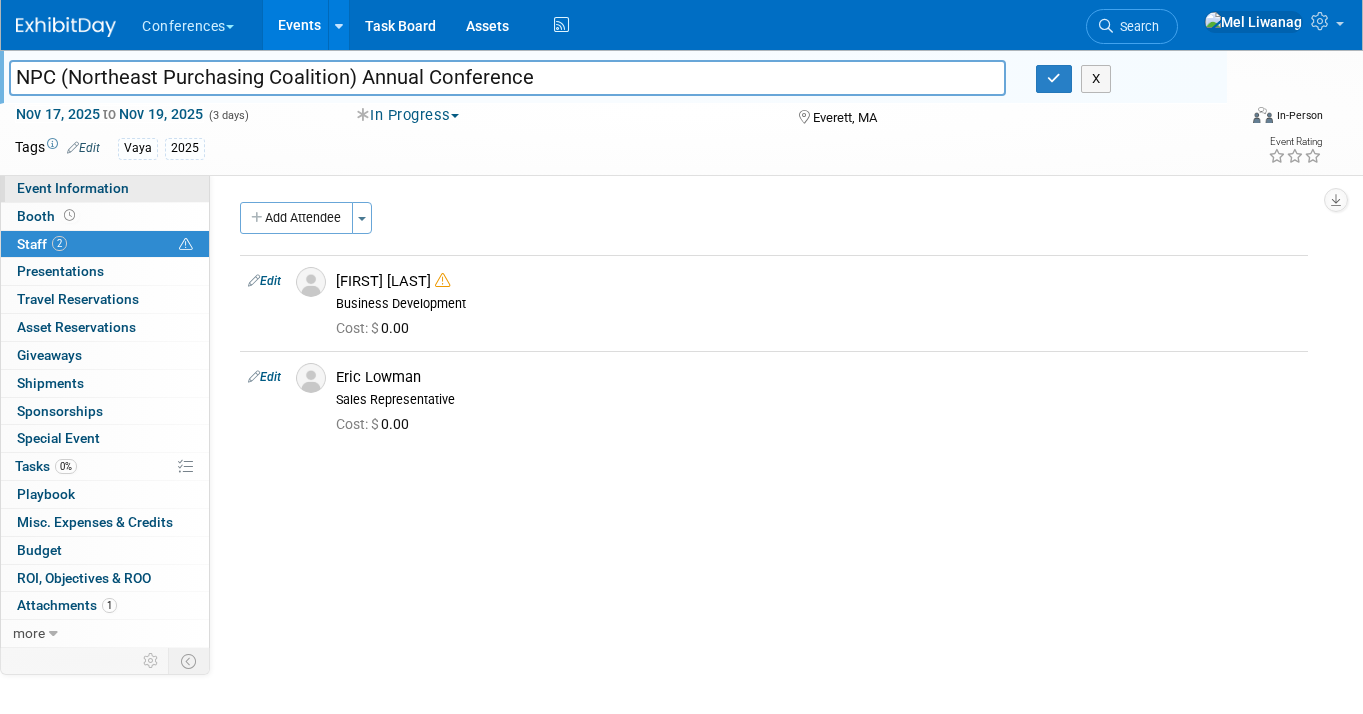 click on "Event Information" at bounding box center (73, 188) 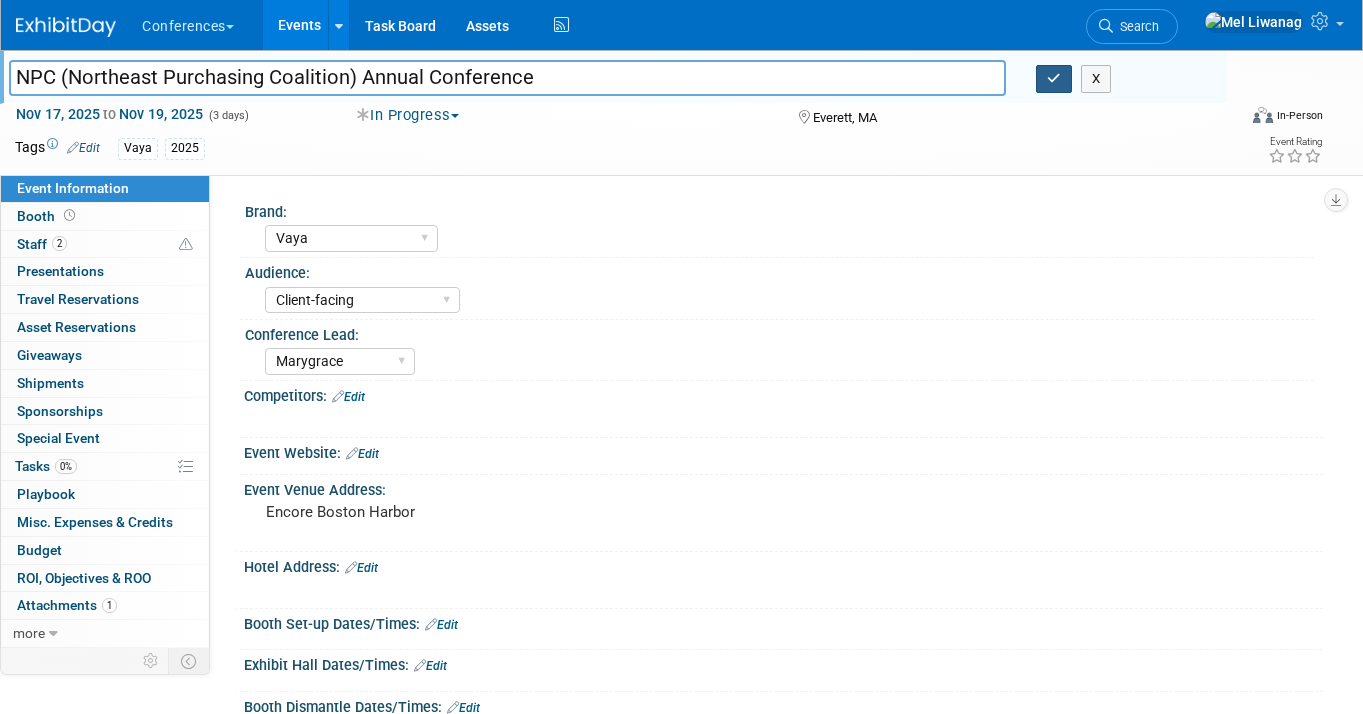 click at bounding box center (1054, 79) 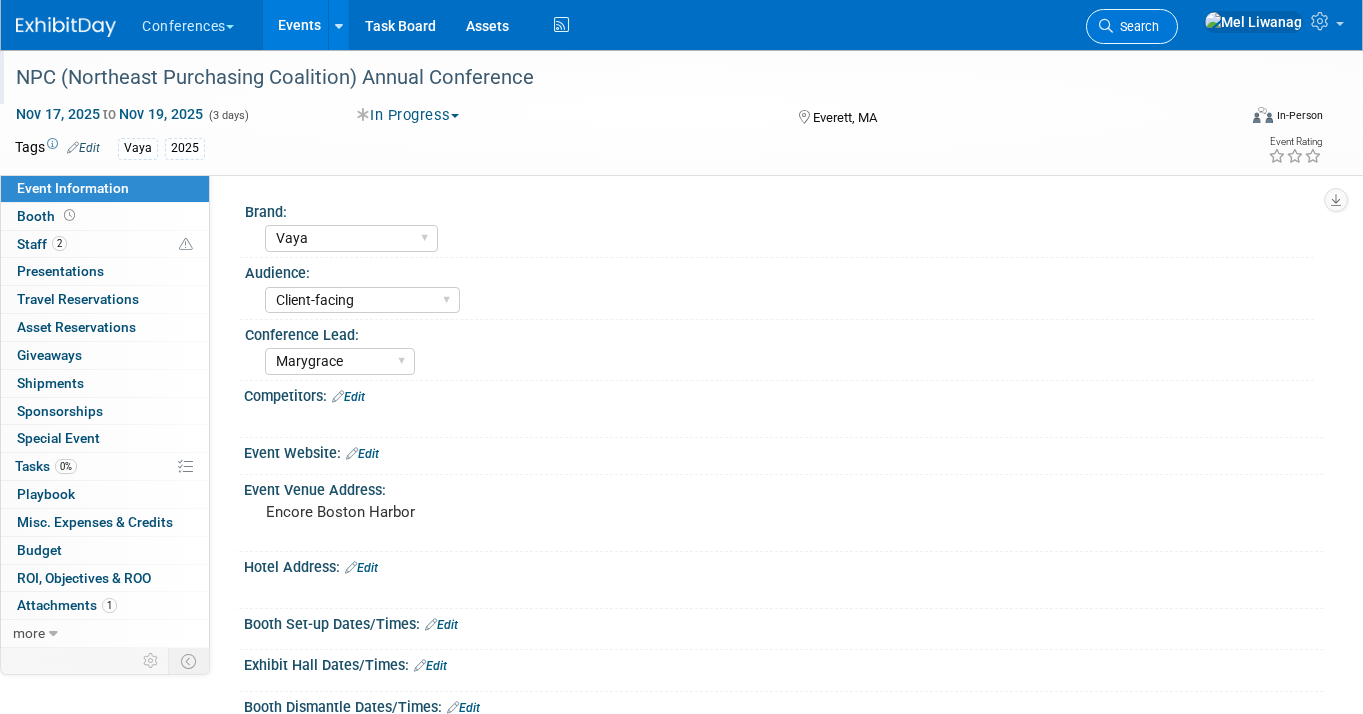 click at bounding box center [1106, 26] 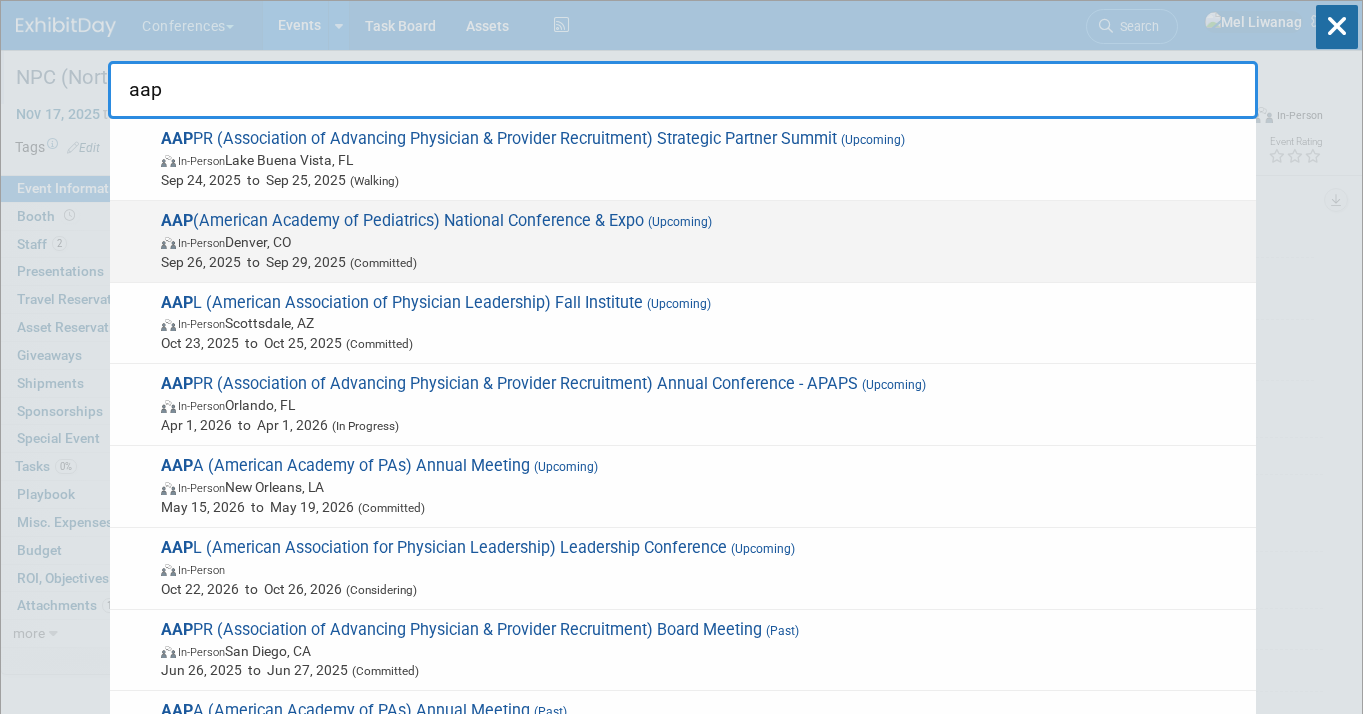 type on "aap" 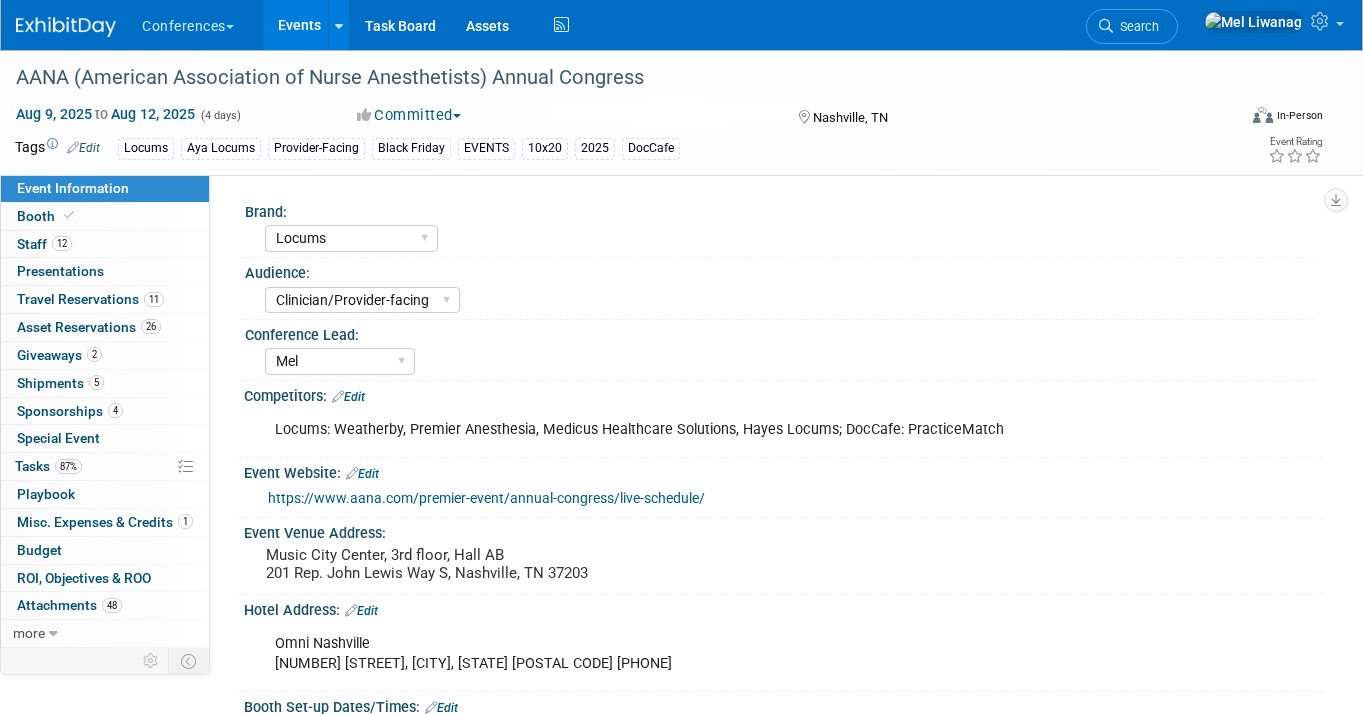 select on "Locums" 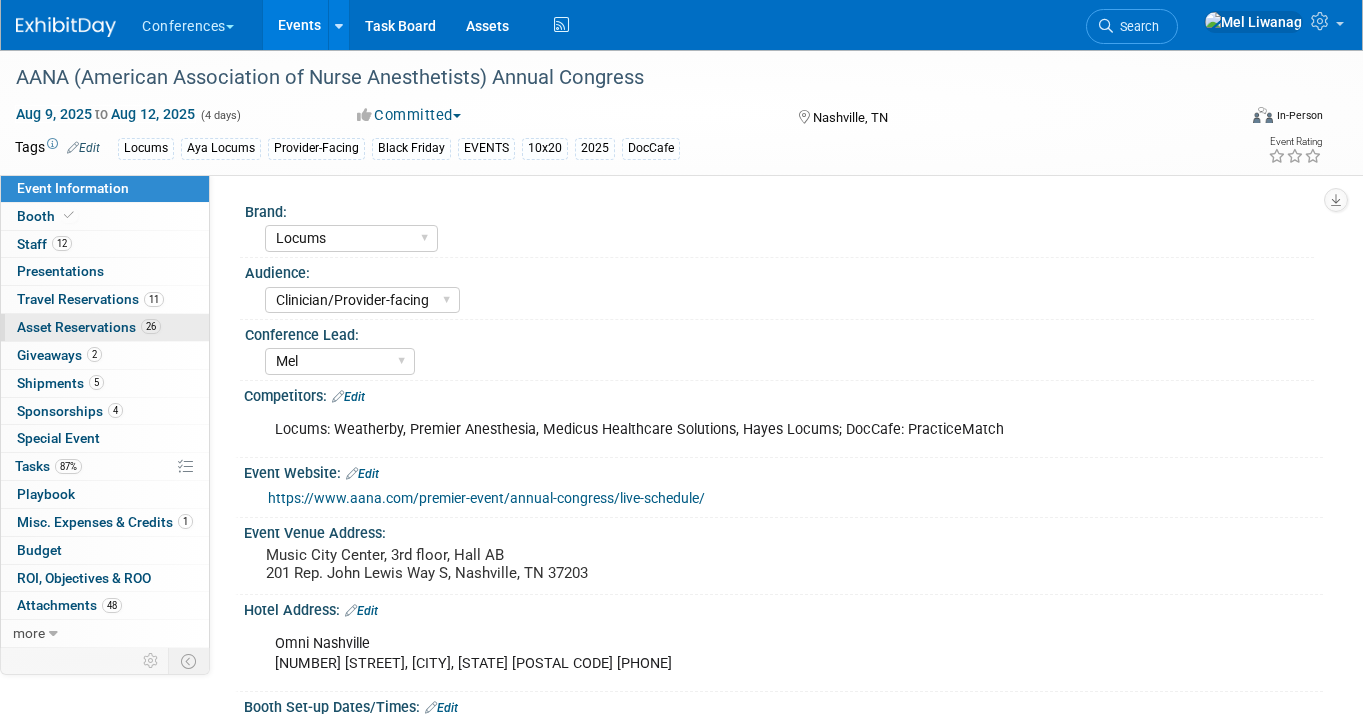 click on "26
Asset Reservations 26" at bounding box center [105, 327] 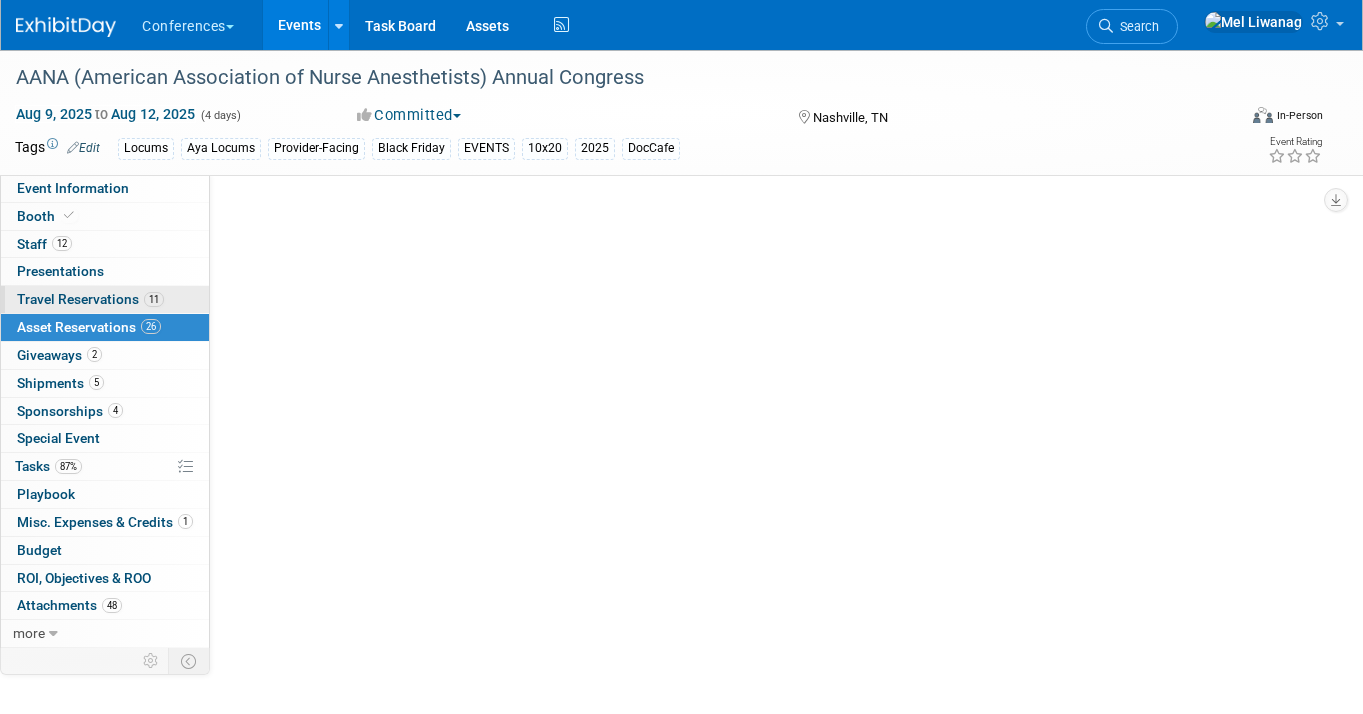 click on "Travel Reservations 11" at bounding box center [90, 299] 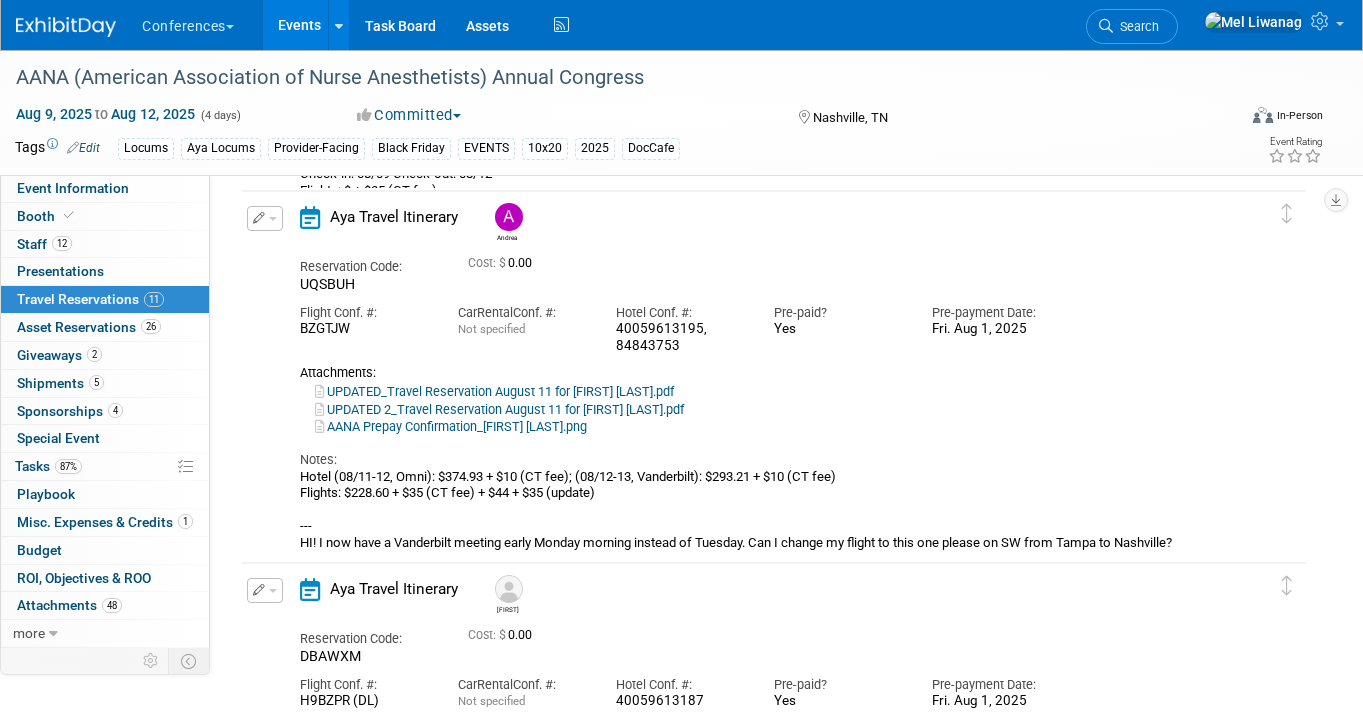 scroll, scrollTop: 2250, scrollLeft: 0, axis: vertical 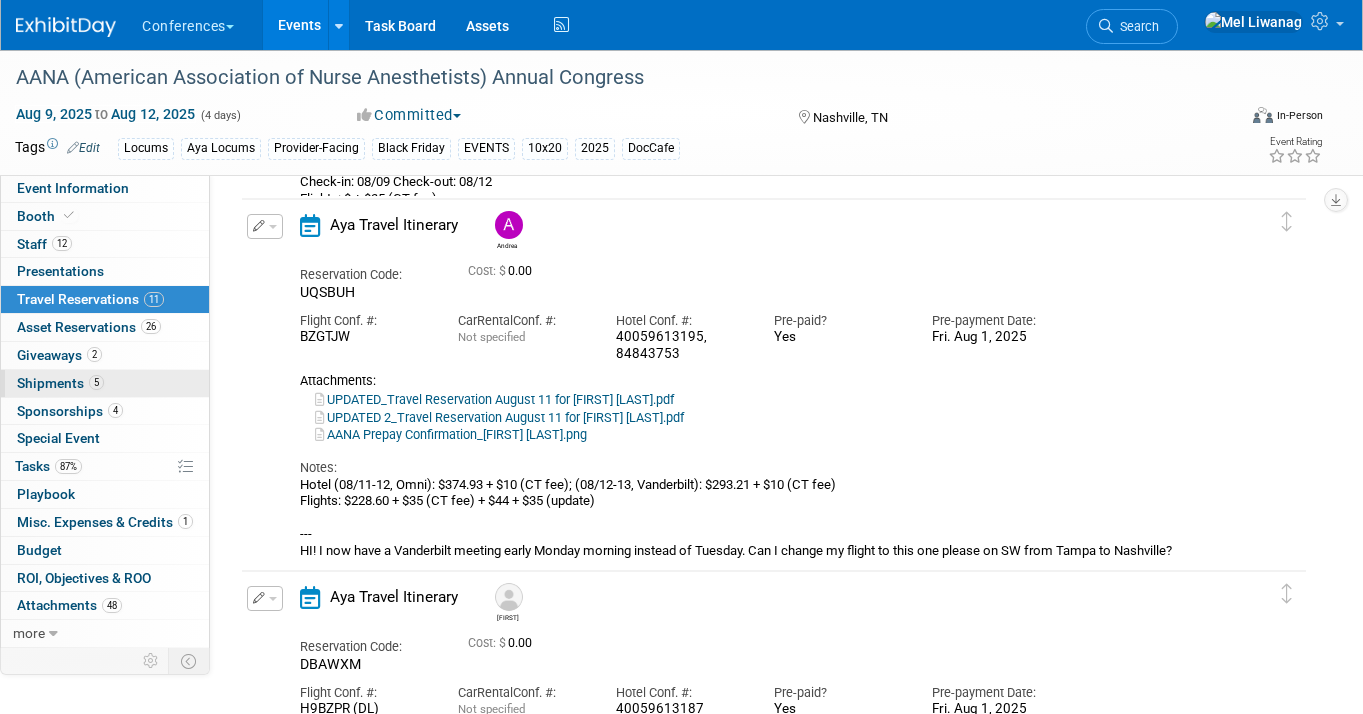 click on "5" at bounding box center (96, 382) 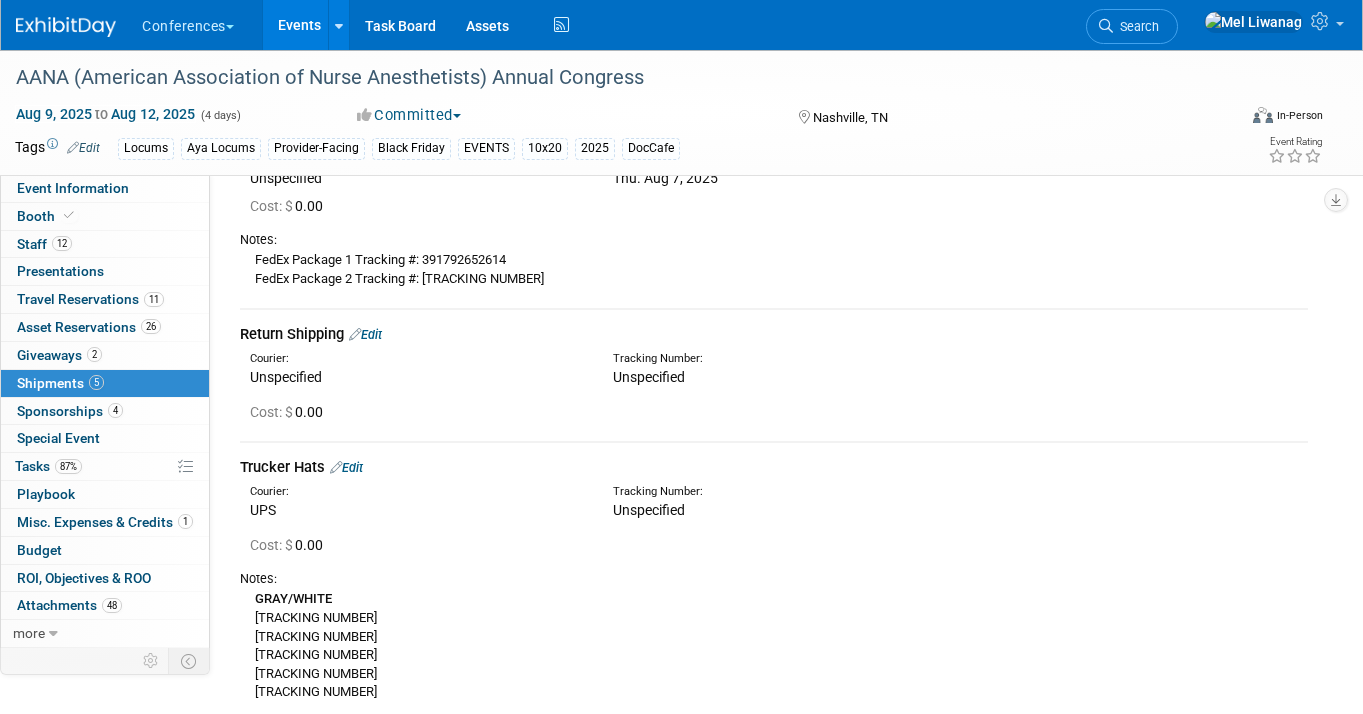 scroll, scrollTop: 475, scrollLeft: 0, axis: vertical 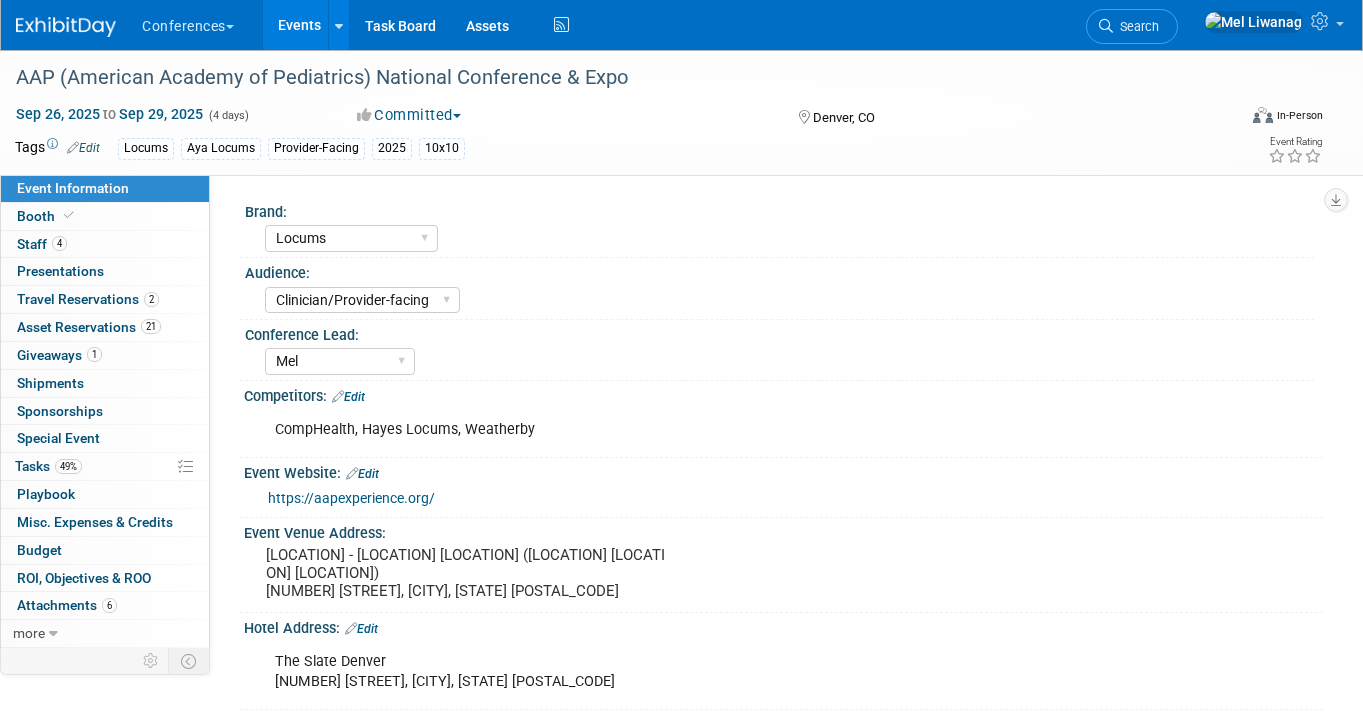 select on "Locums" 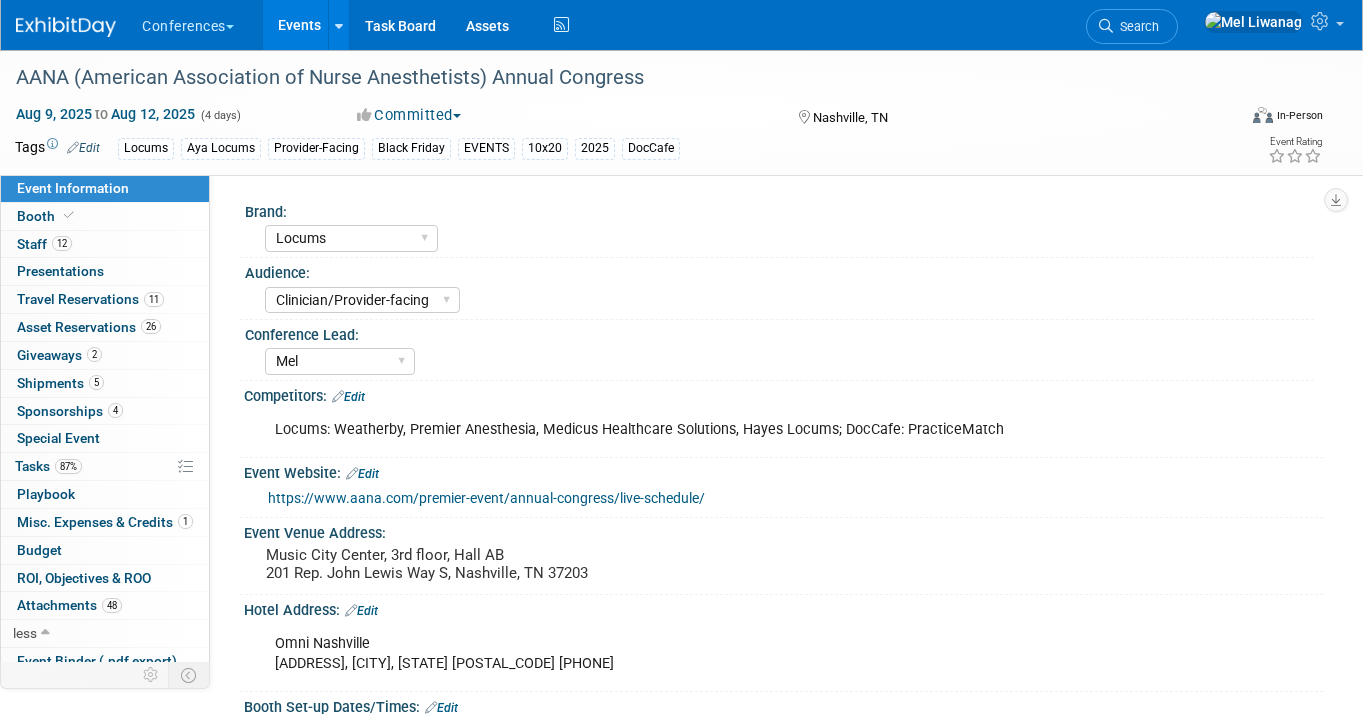 select on "Locums" 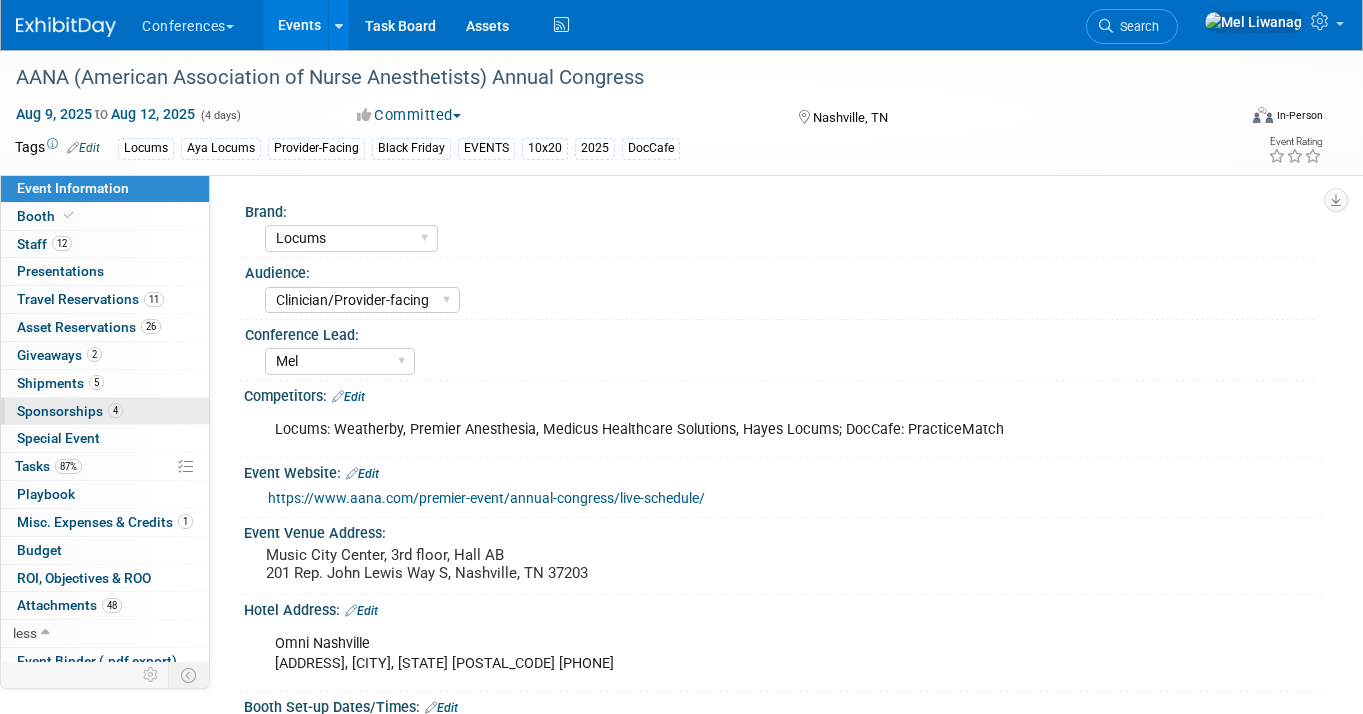 scroll, scrollTop: 4, scrollLeft: 0, axis: vertical 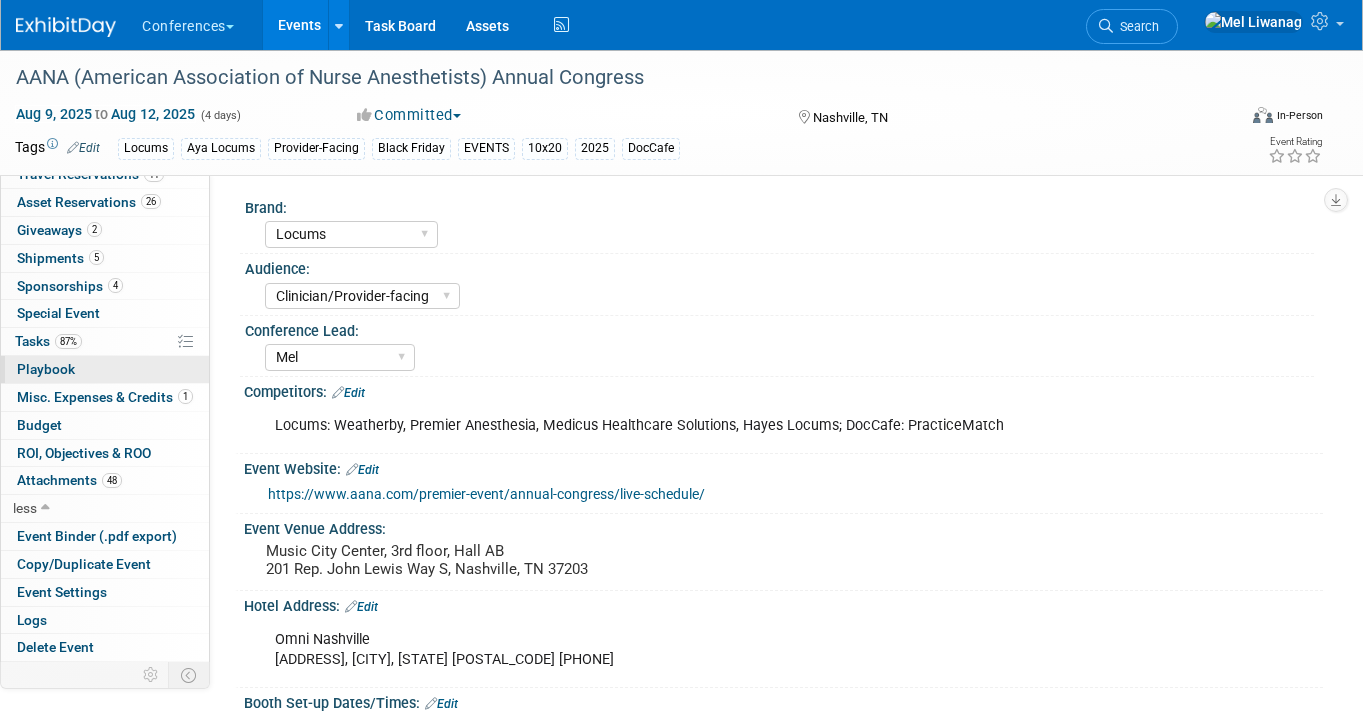 click on "0
Playbook 0" at bounding box center [105, 369] 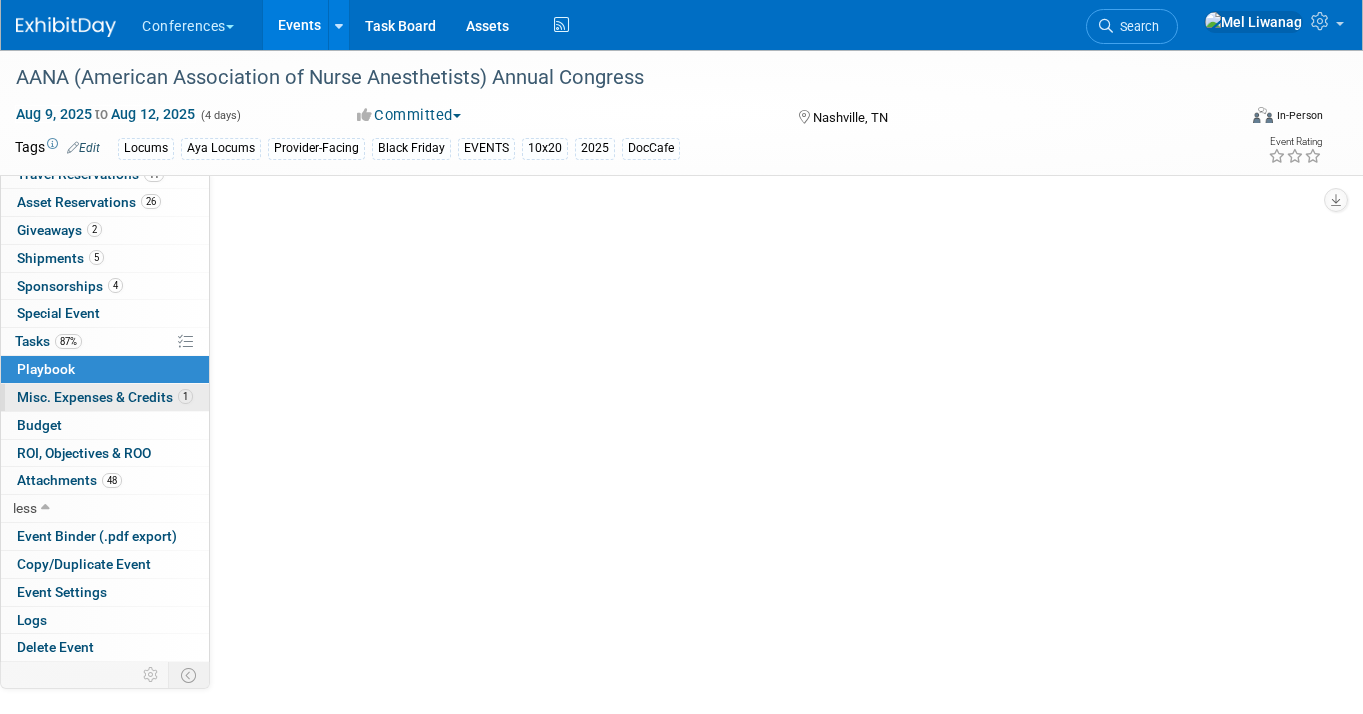 click on "Misc. Expenses & Credits 1" at bounding box center [105, 397] 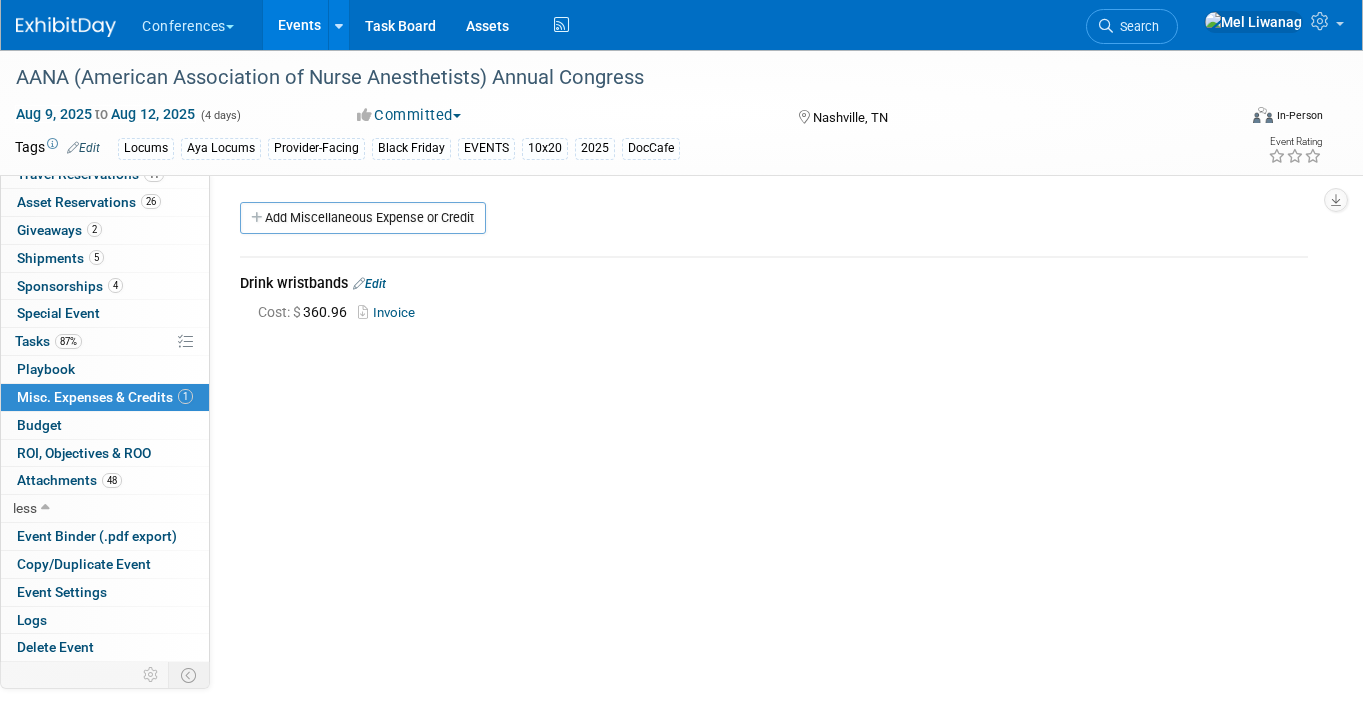 click on "Brand:
Aya
Bespoke
Corporate
Dawson
DocCafe
Education
Government Services
Locums
NursingJobCafe Polaris Qualivis Shifts Vaya Winnow AI" at bounding box center [766, 481] 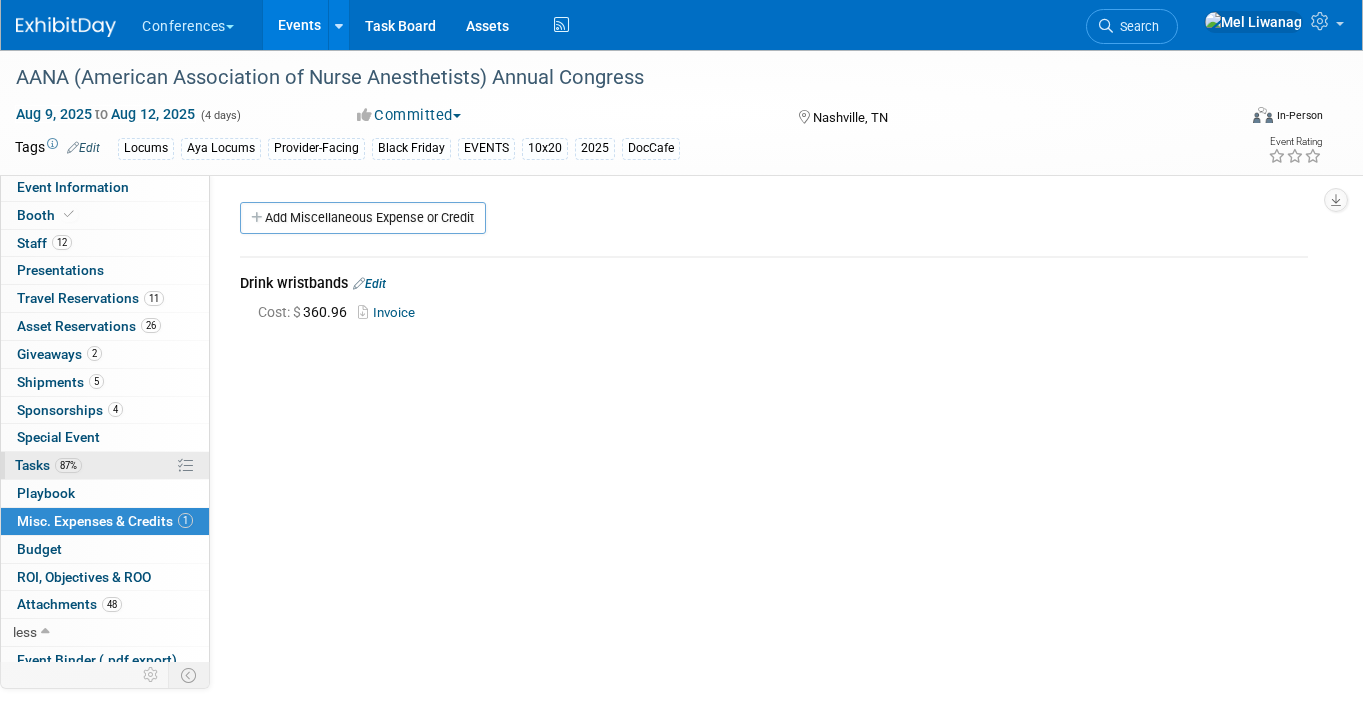 scroll, scrollTop: 0, scrollLeft: 0, axis: both 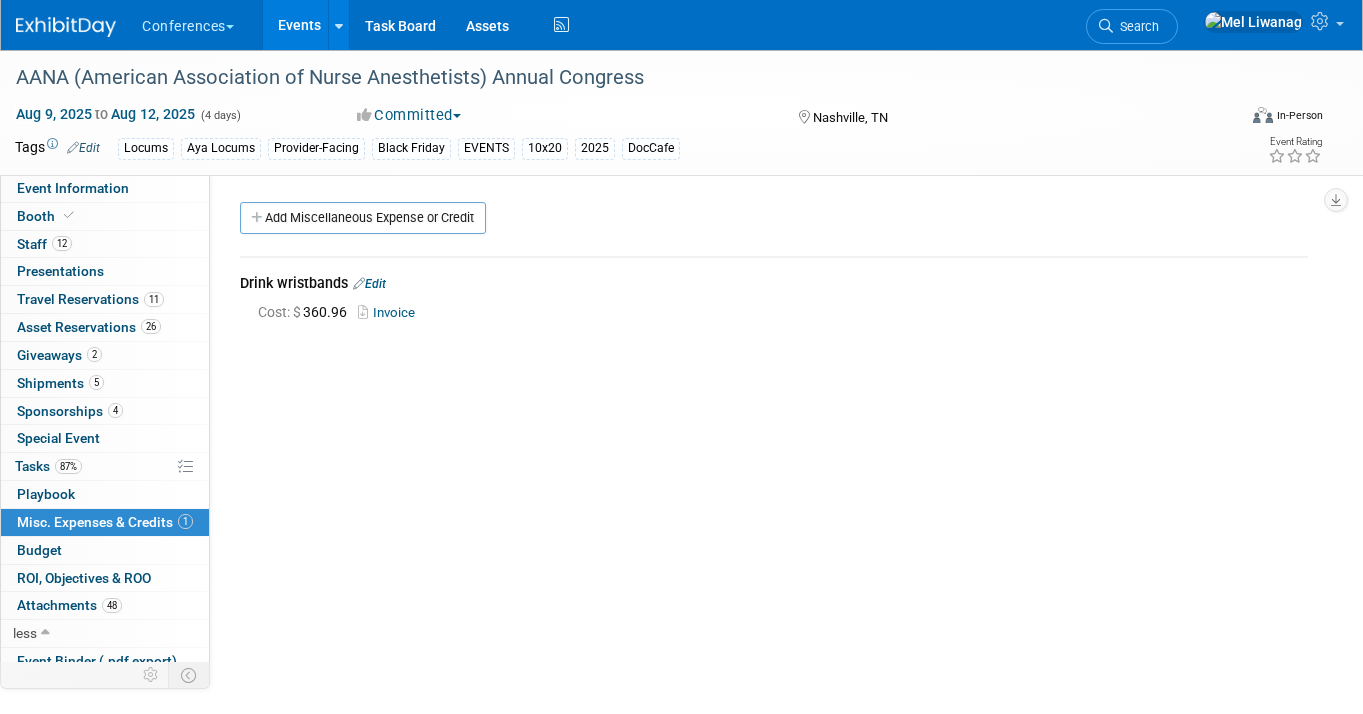 drag, startPoint x: 433, startPoint y: 391, endPoint x: 338, endPoint y: 411, distance: 97.082436 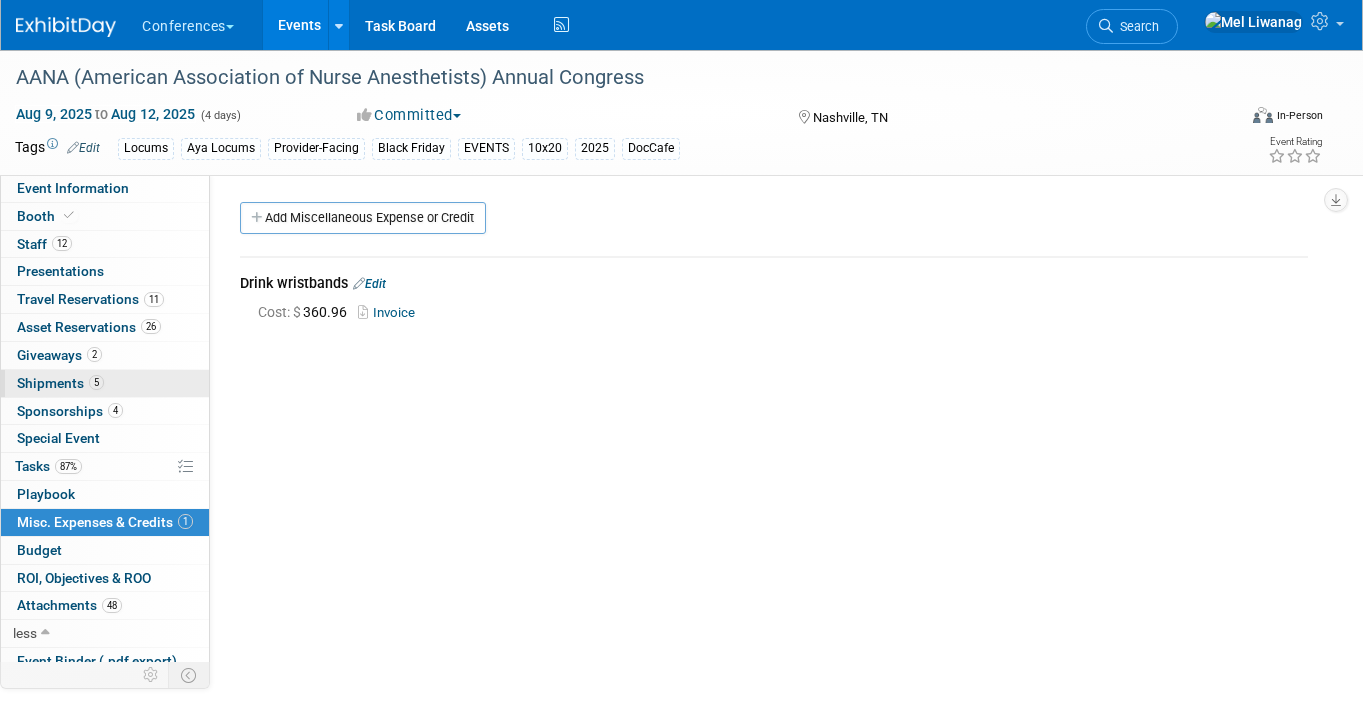 click on "Shipments 5" at bounding box center (60, 383) 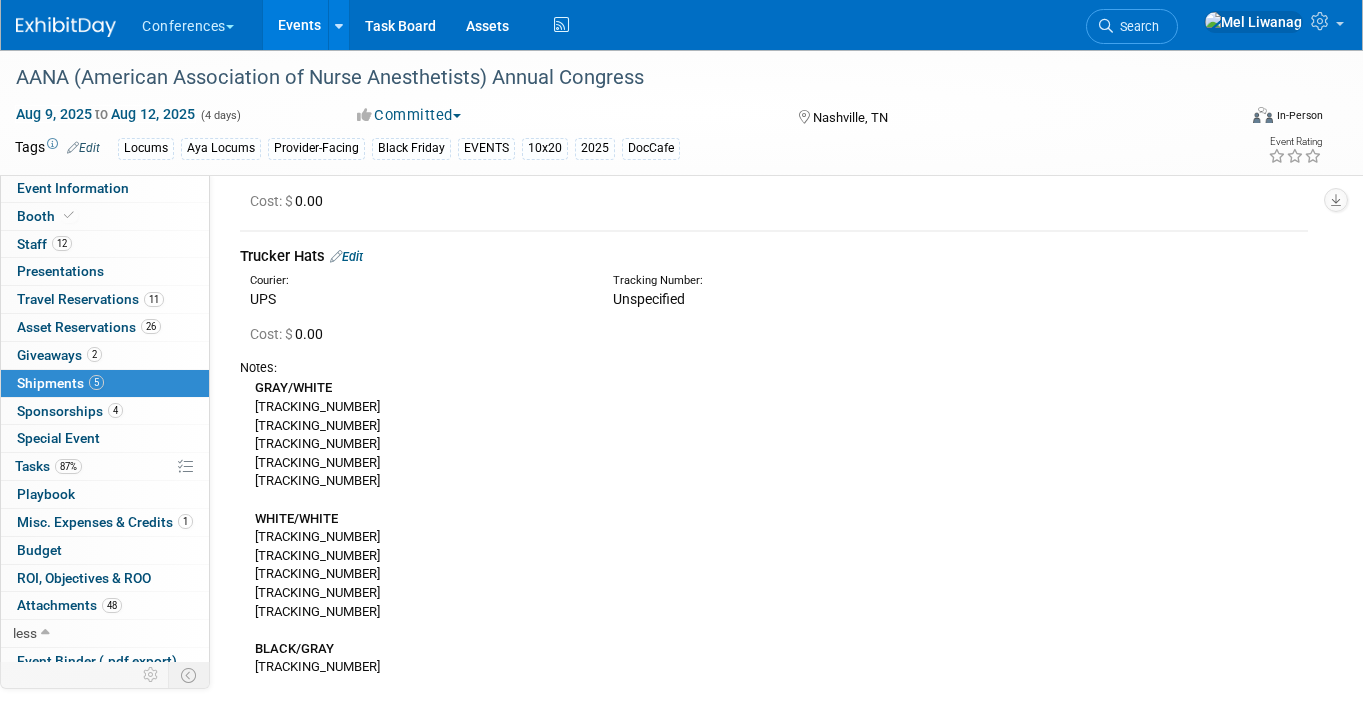 scroll, scrollTop: 981, scrollLeft: 0, axis: vertical 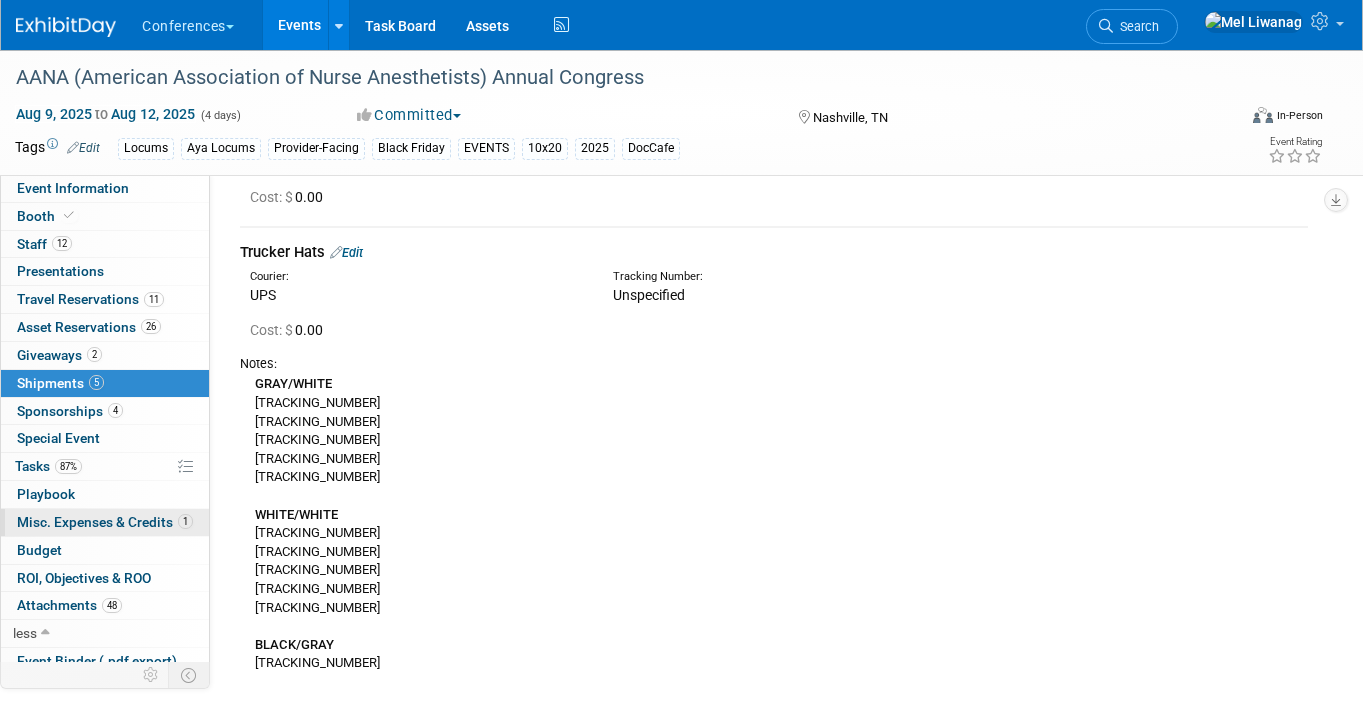 click on "1
Misc. Expenses & Credits 1" at bounding box center [105, 522] 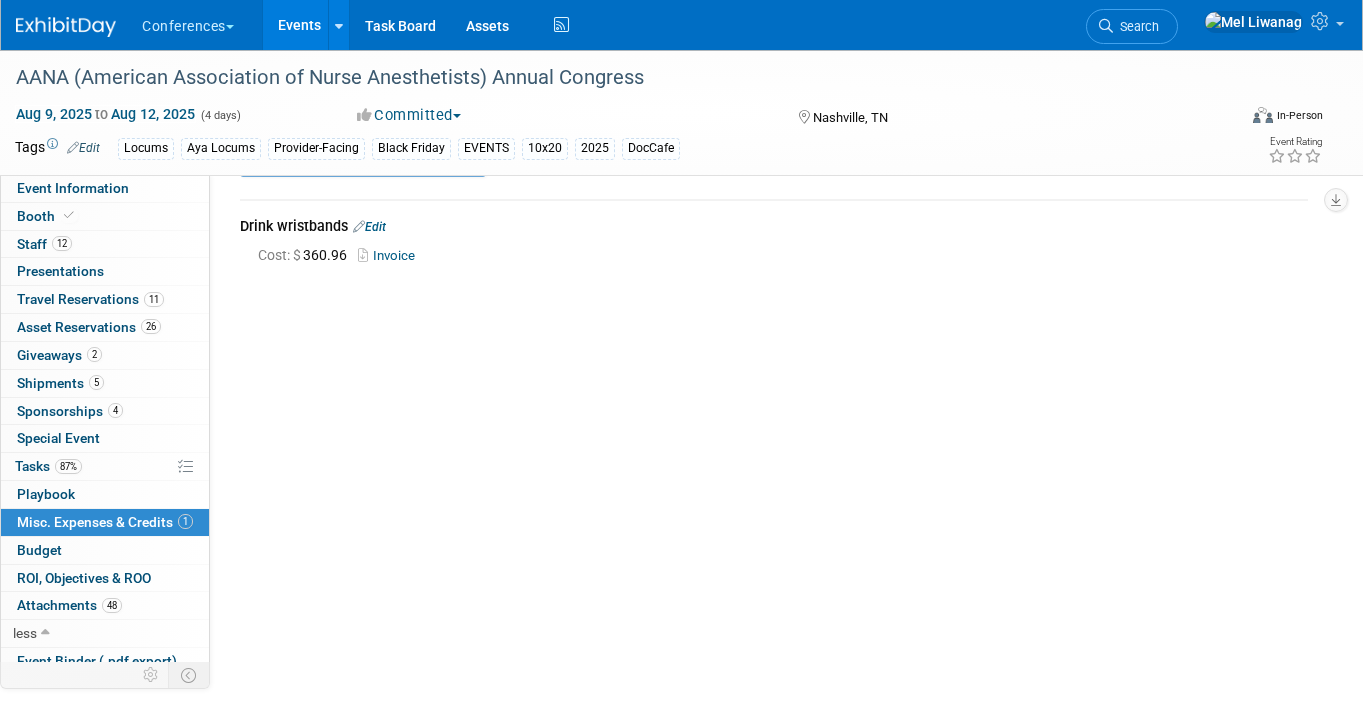 scroll, scrollTop: 0, scrollLeft: 0, axis: both 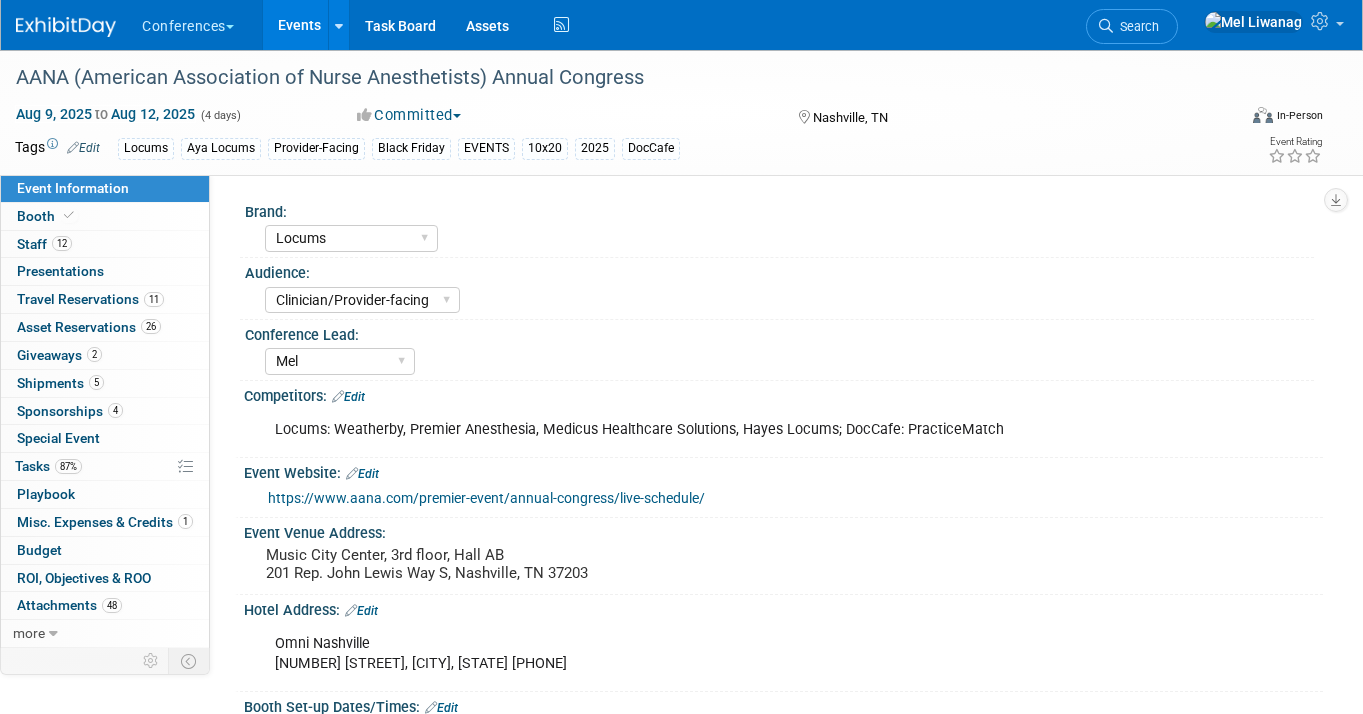 select on "Locums" 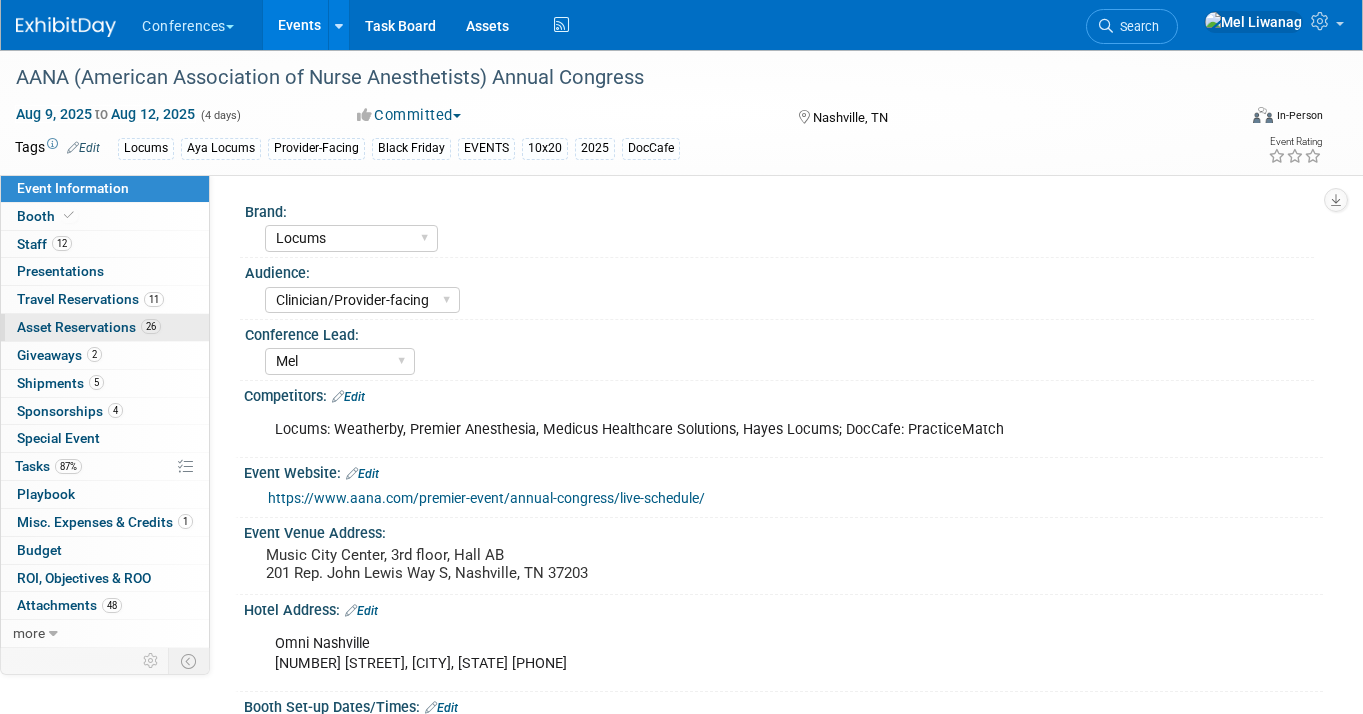scroll, scrollTop: 0, scrollLeft: 0, axis: both 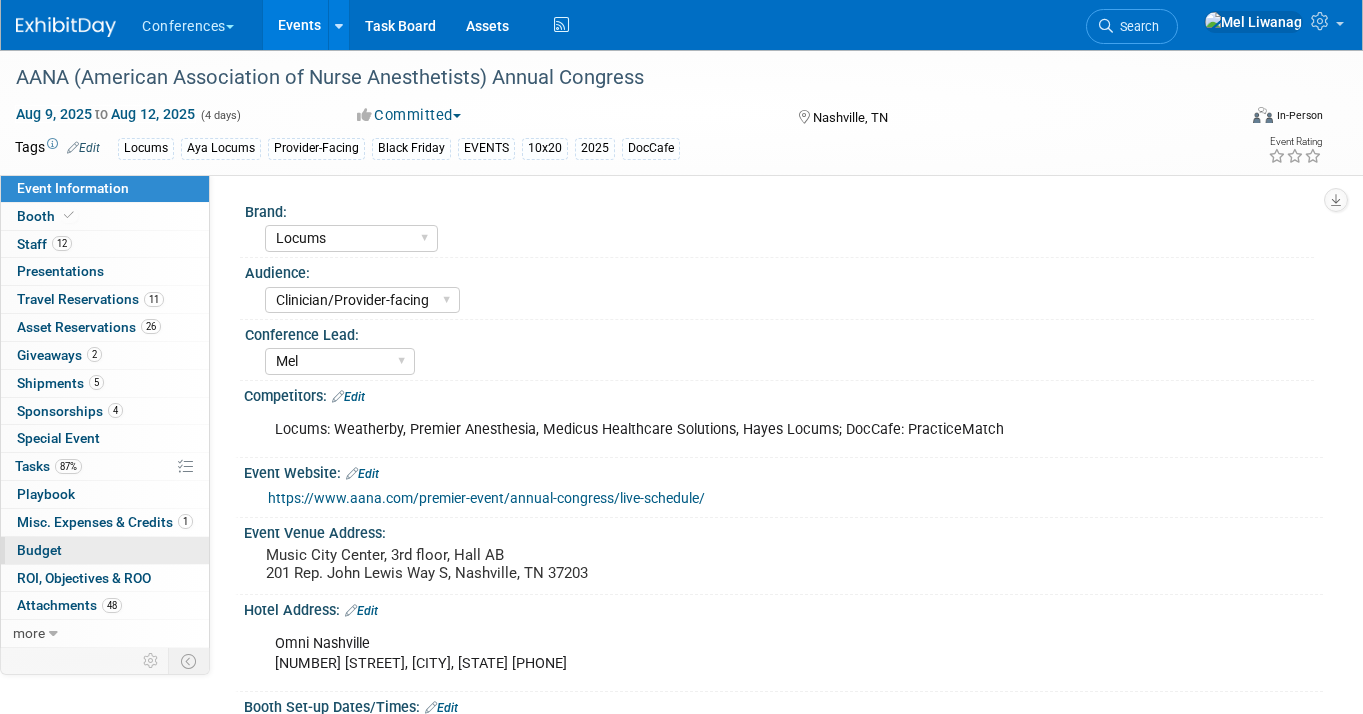 click on "Budget" at bounding box center [105, 550] 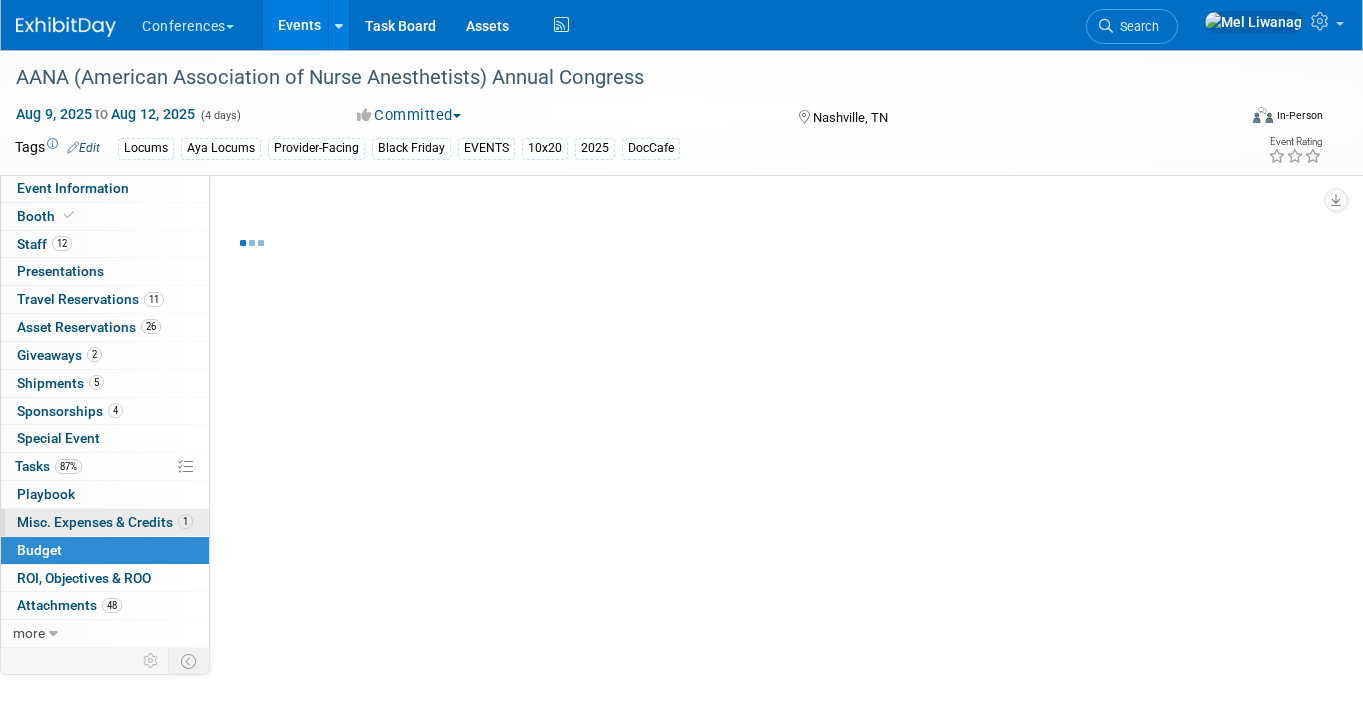 click on "Misc. Expenses & Credits 1" at bounding box center [105, 522] 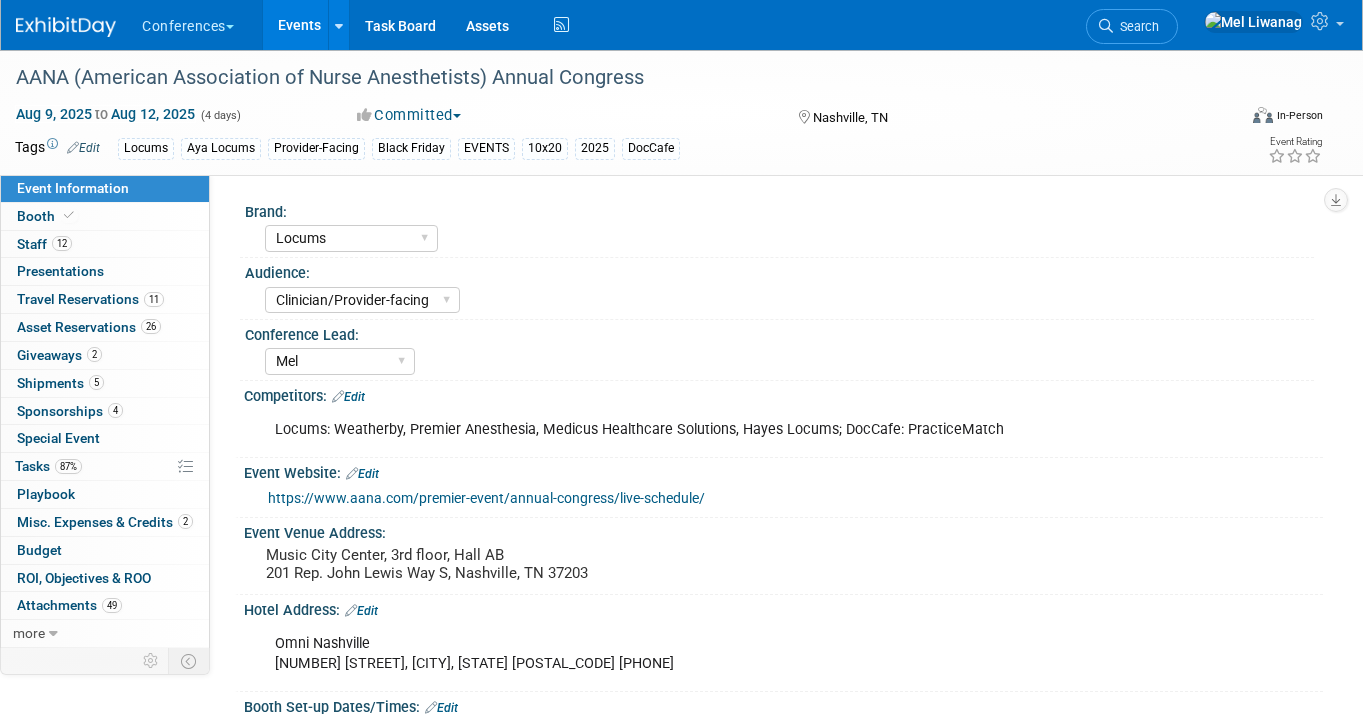 select on "Locums" 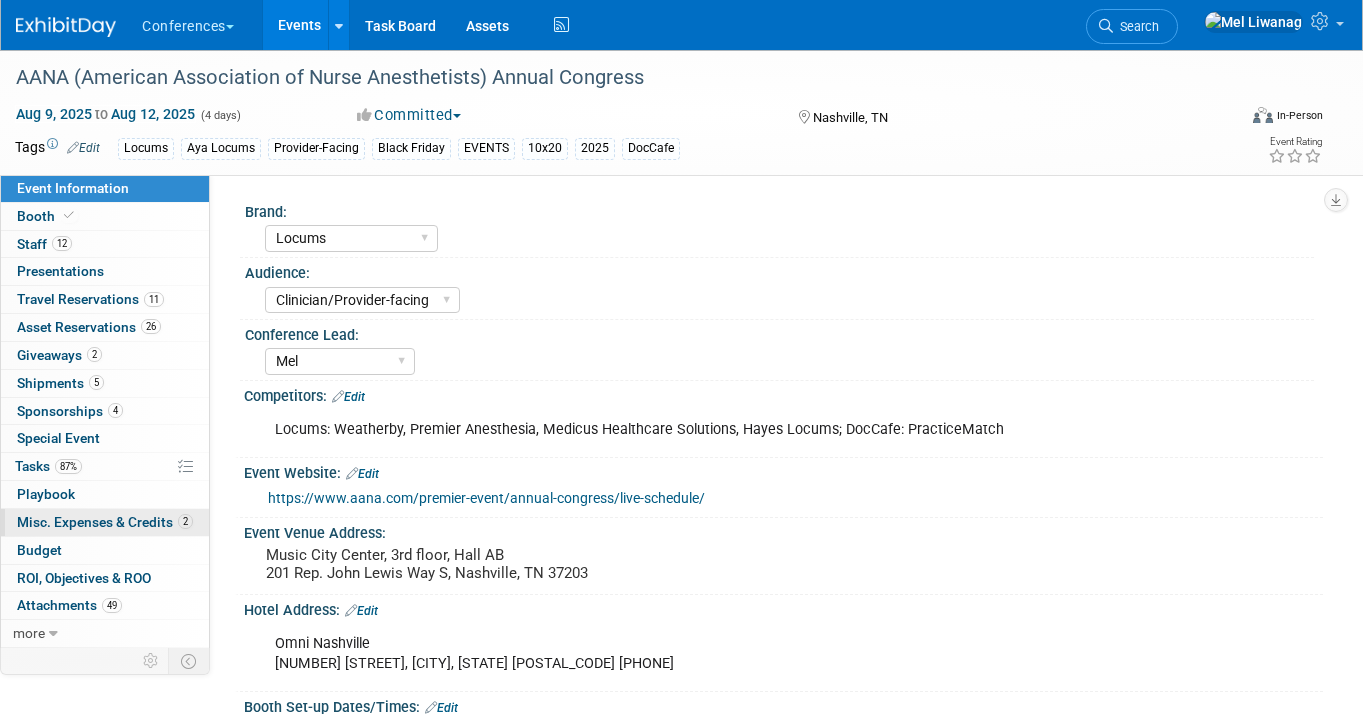 click on "Misc. Expenses & Credits 2" at bounding box center [105, 522] 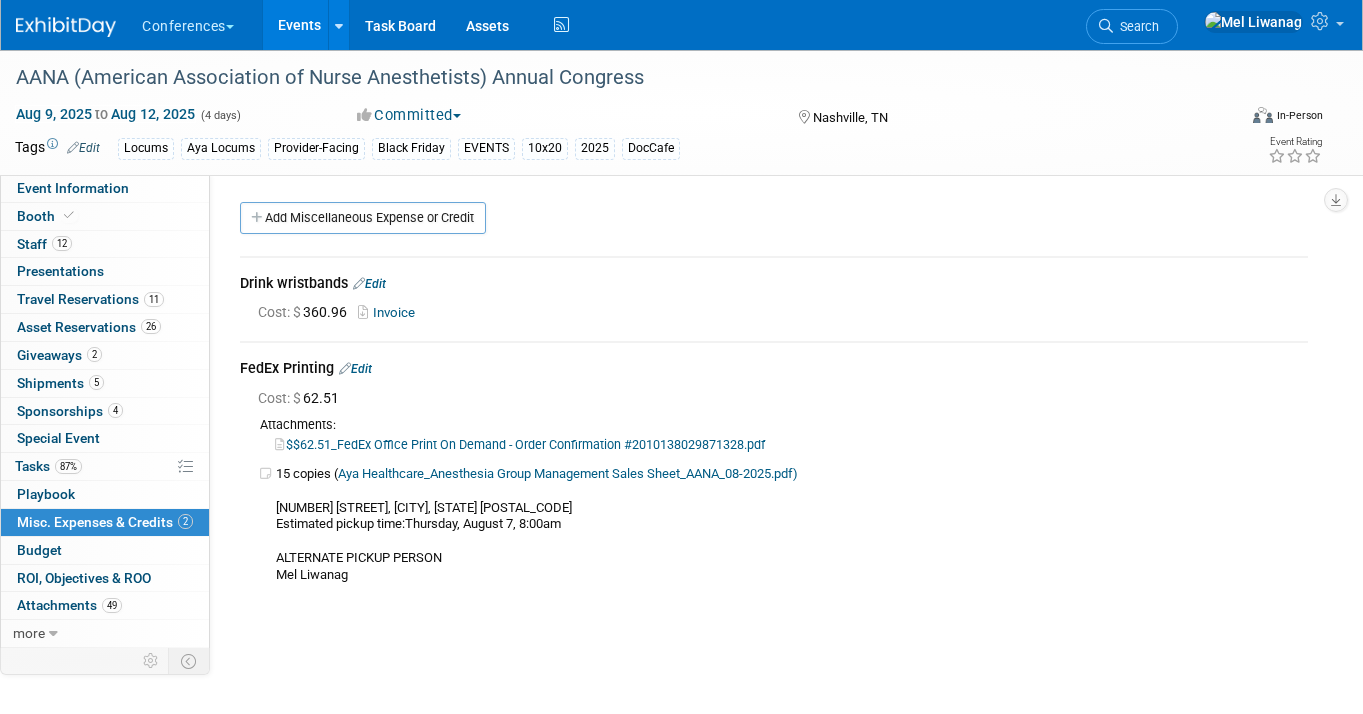 click on "FedEx Printing
Edit" at bounding box center [774, 370] 